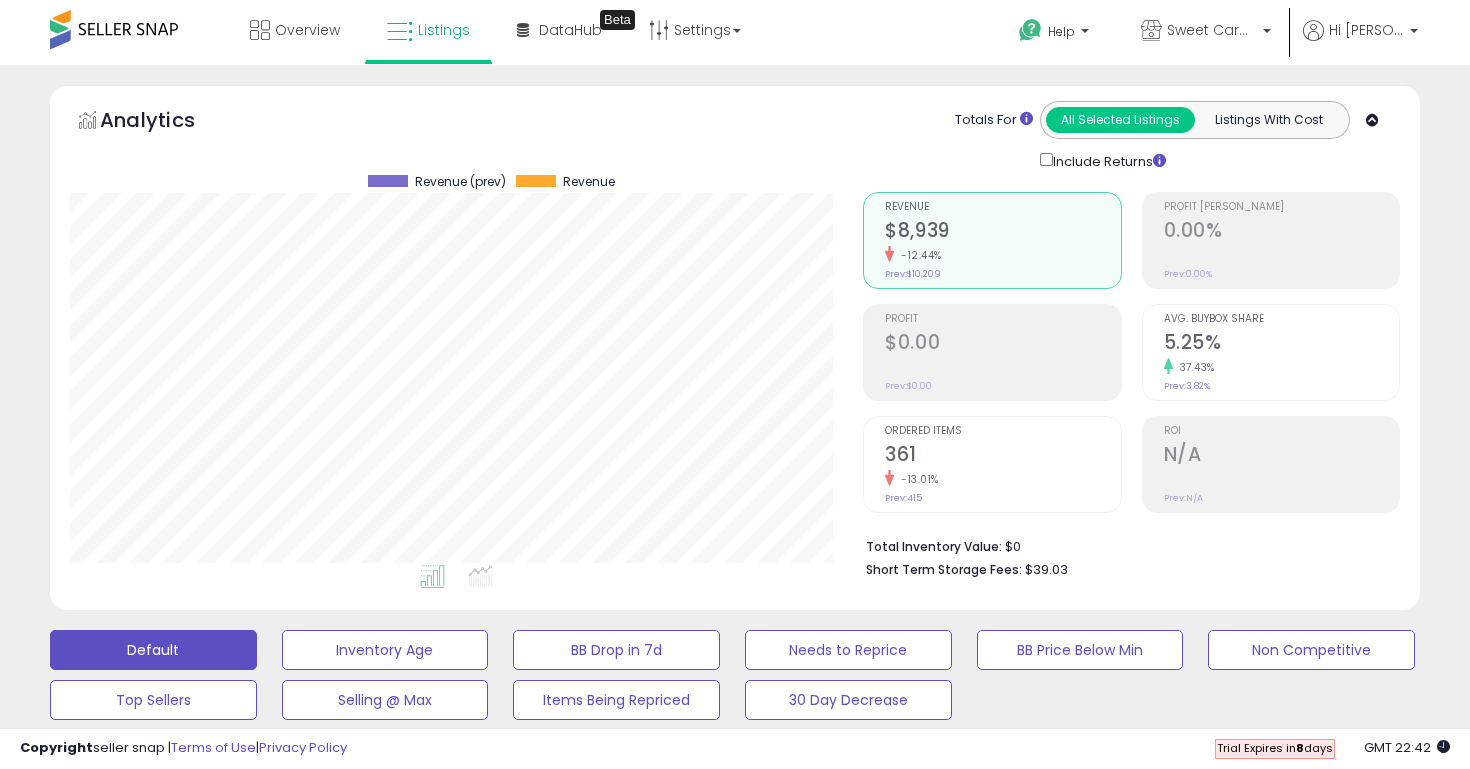 scroll, scrollTop: 0, scrollLeft: 0, axis: both 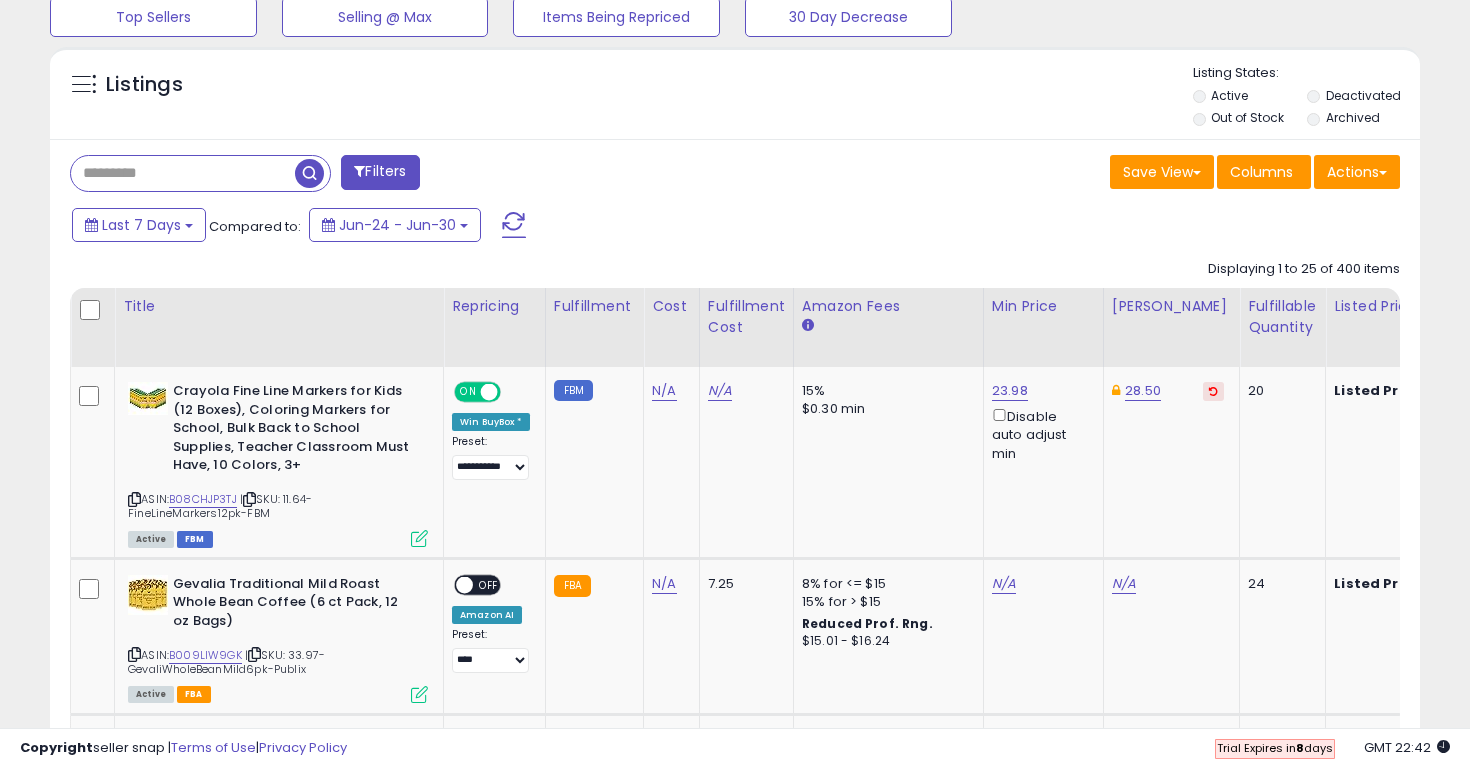 click at bounding box center (183, 173) 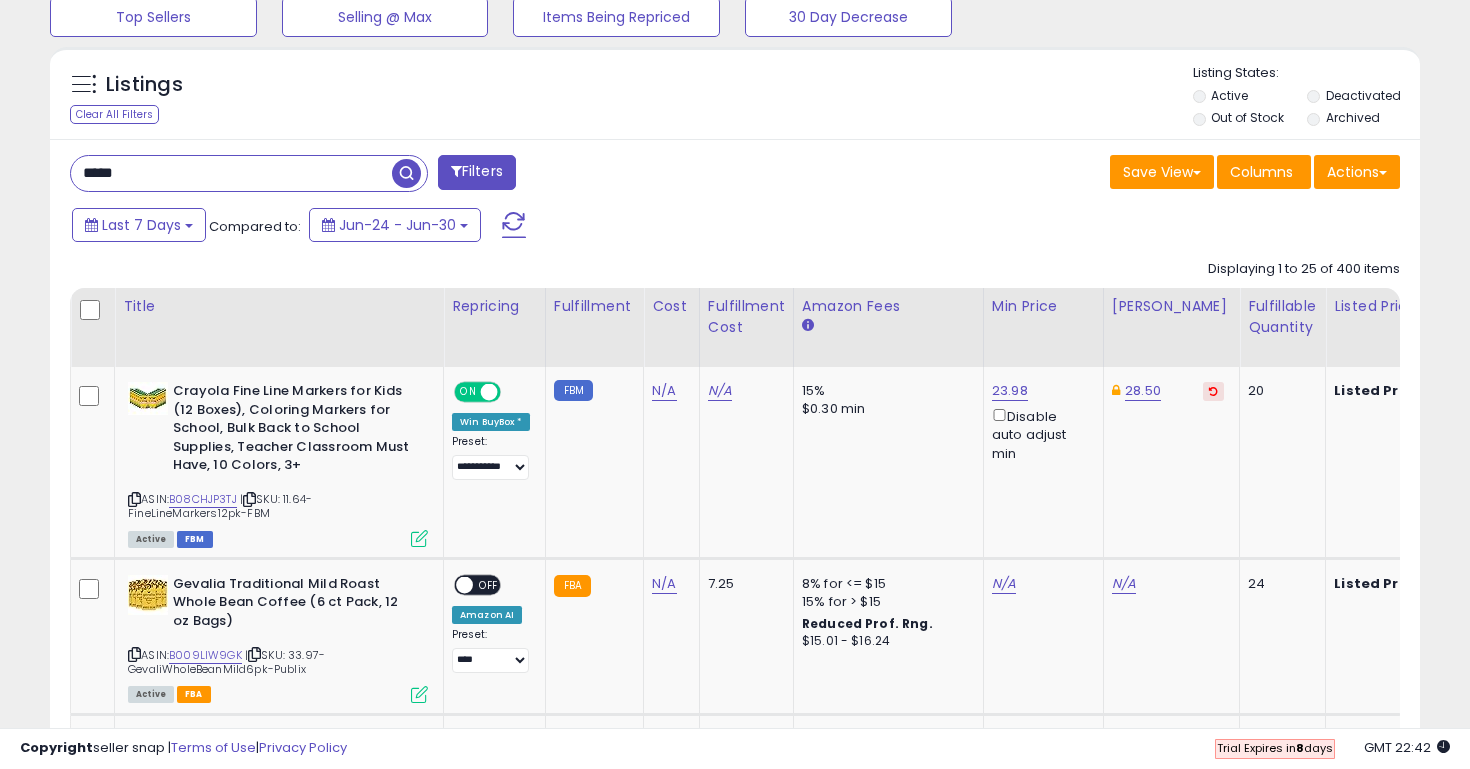 type on "*****" 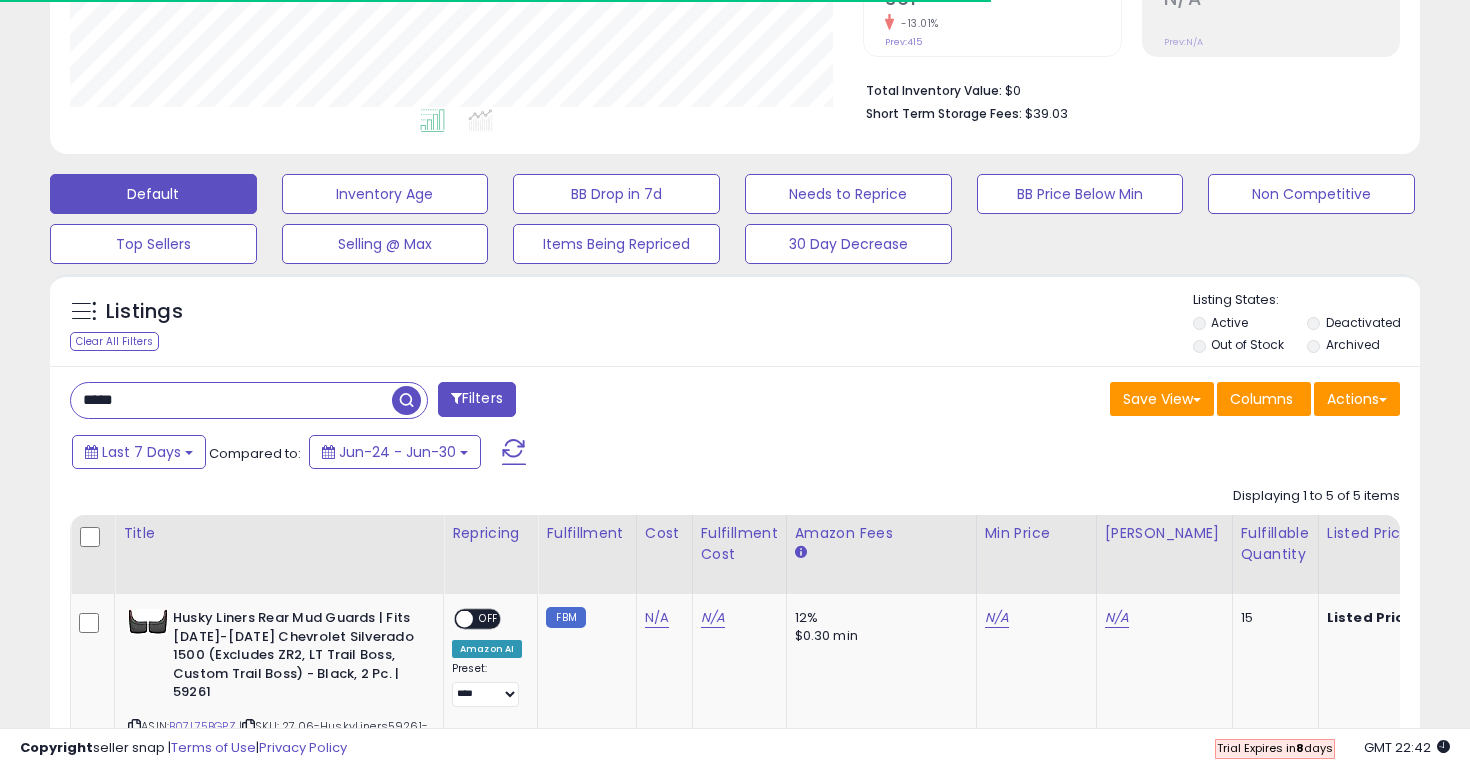 scroll, scrollTop: 683, scrollLeft: 0, axis: vertical 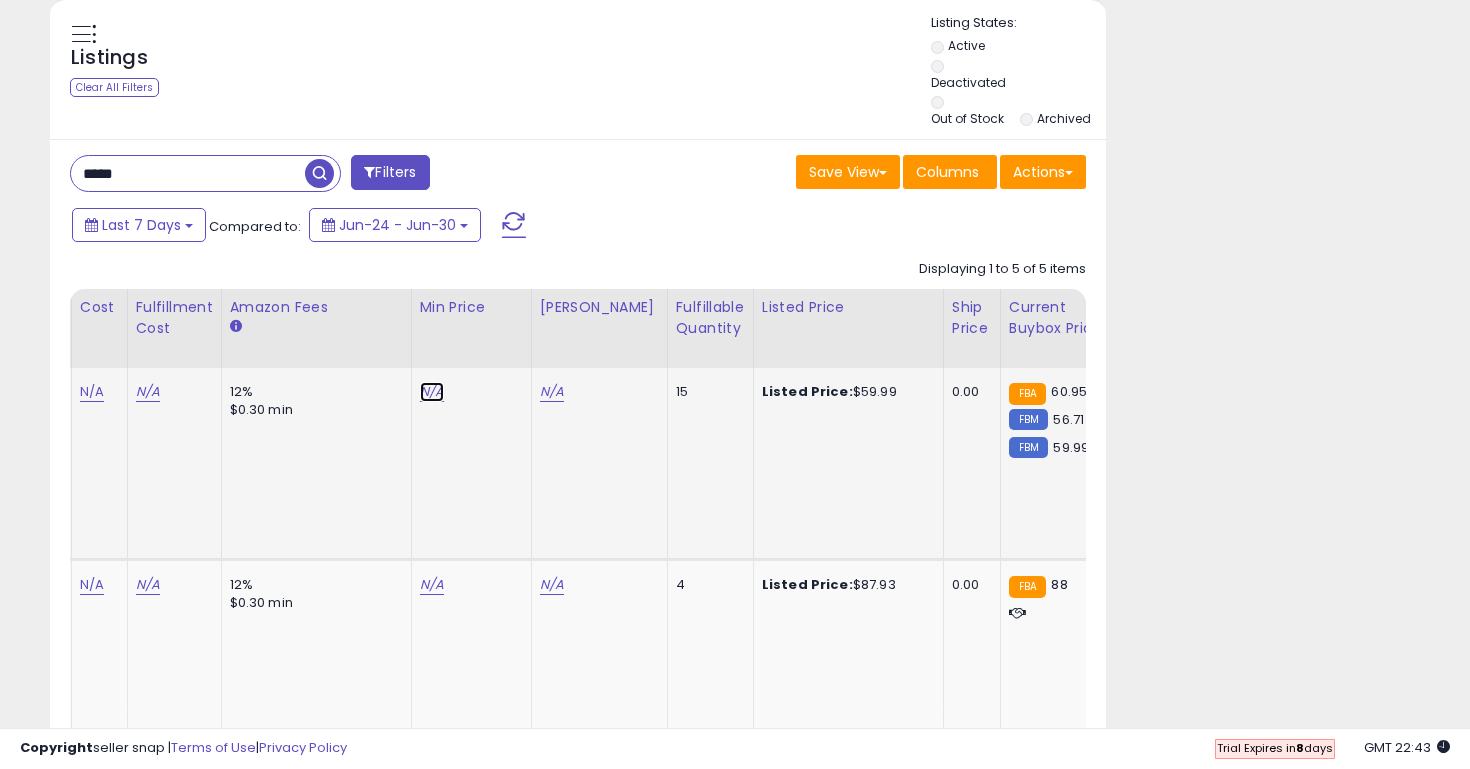 click on "N/A" at bounding box center (432, 392) 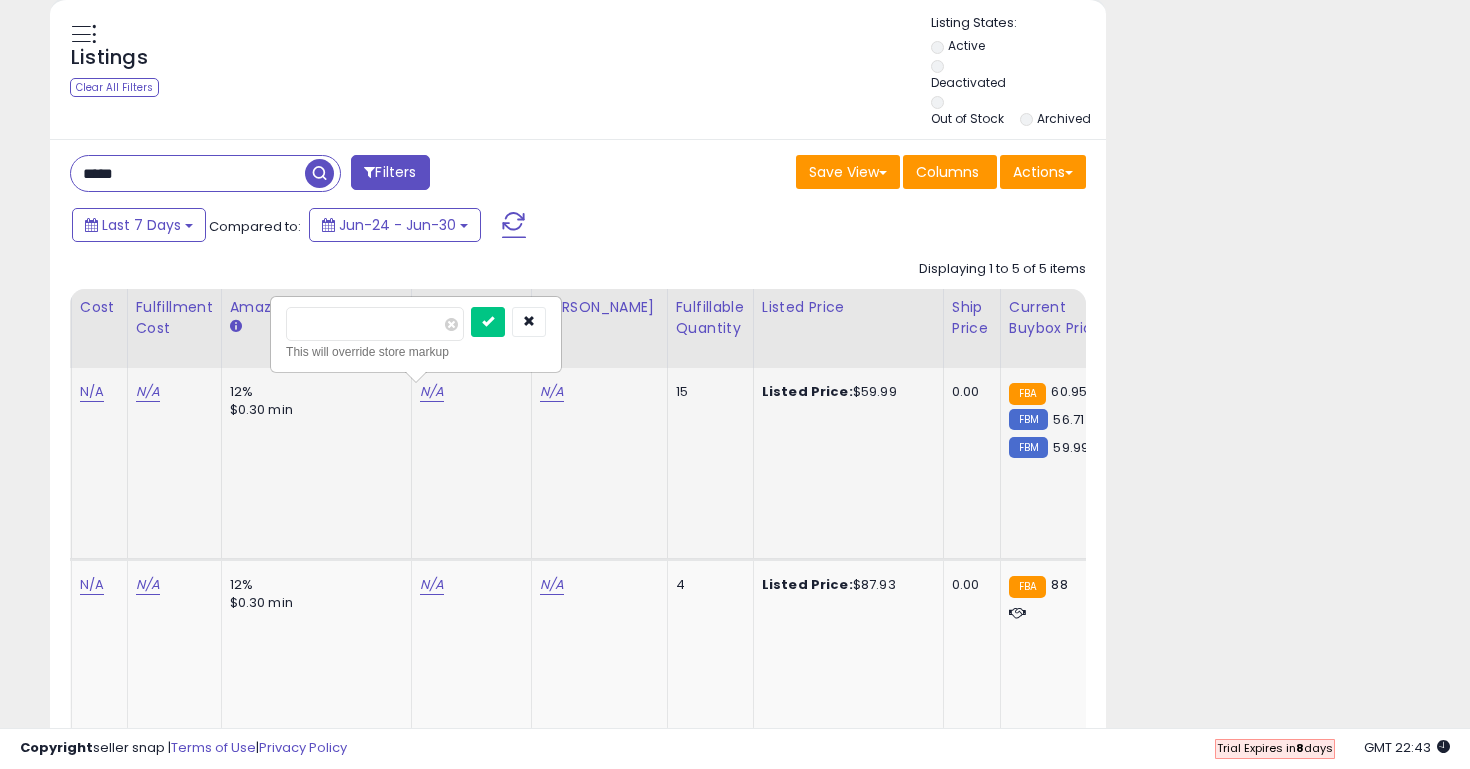 click at bounding box center (375, 324) 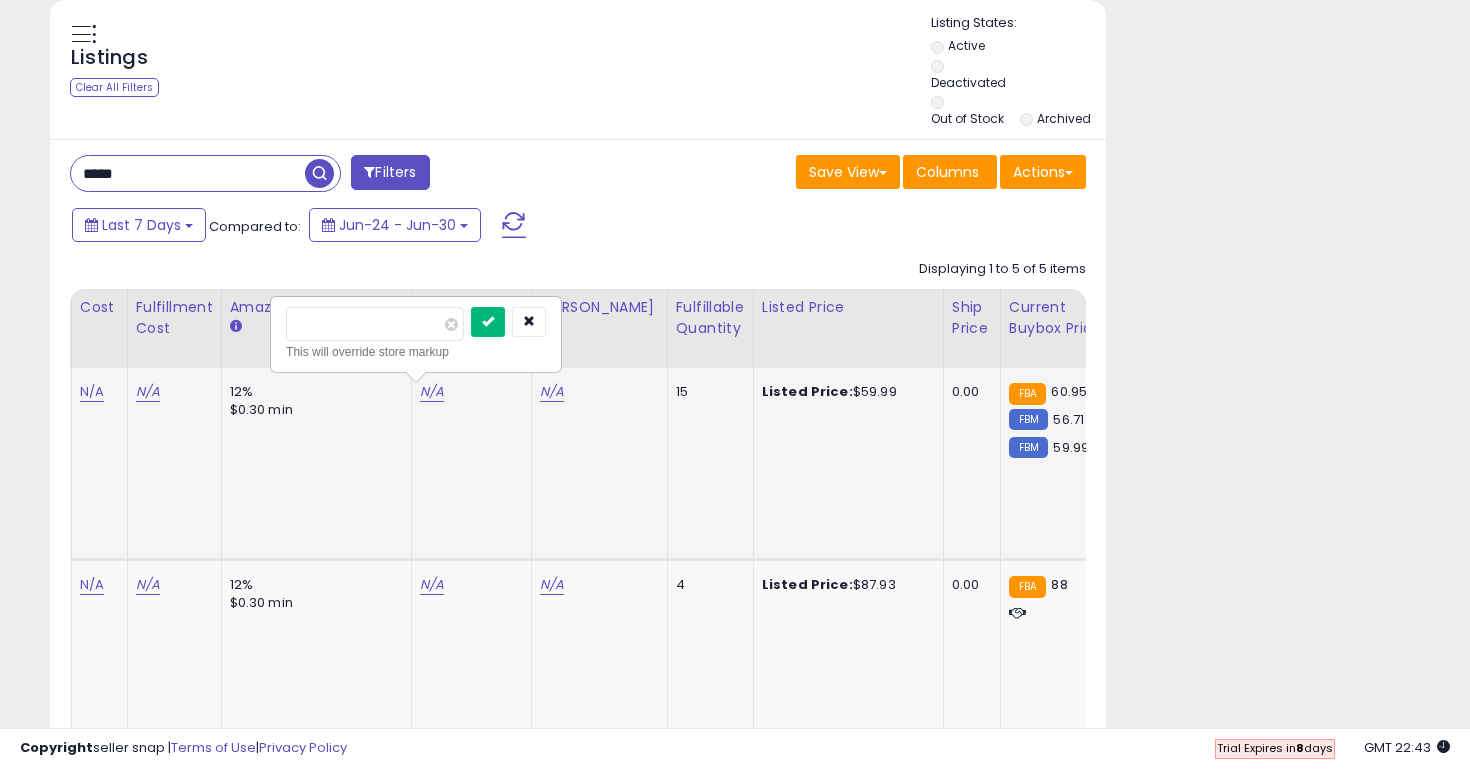 type on "*****" 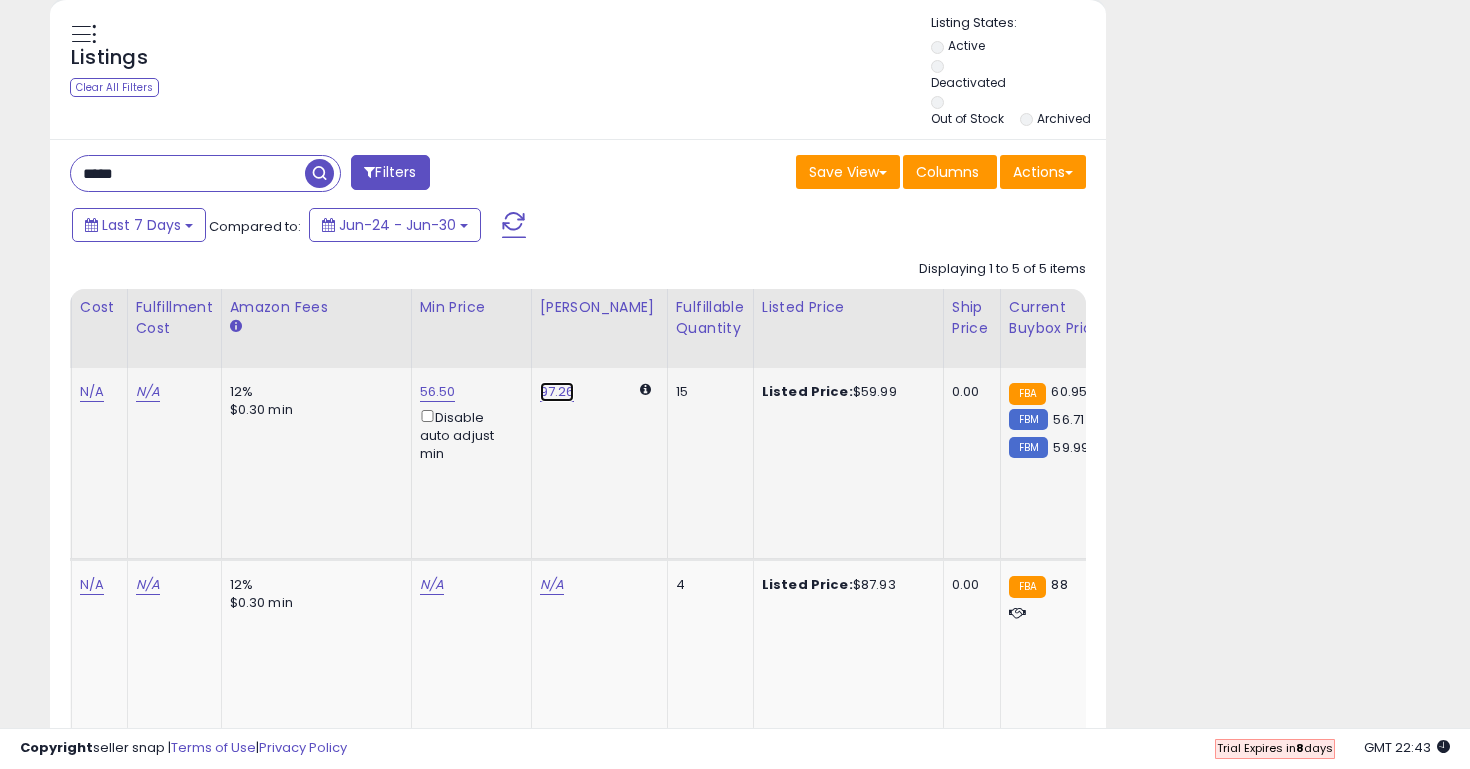 click on "97.26" at bounding box center [557, 392] 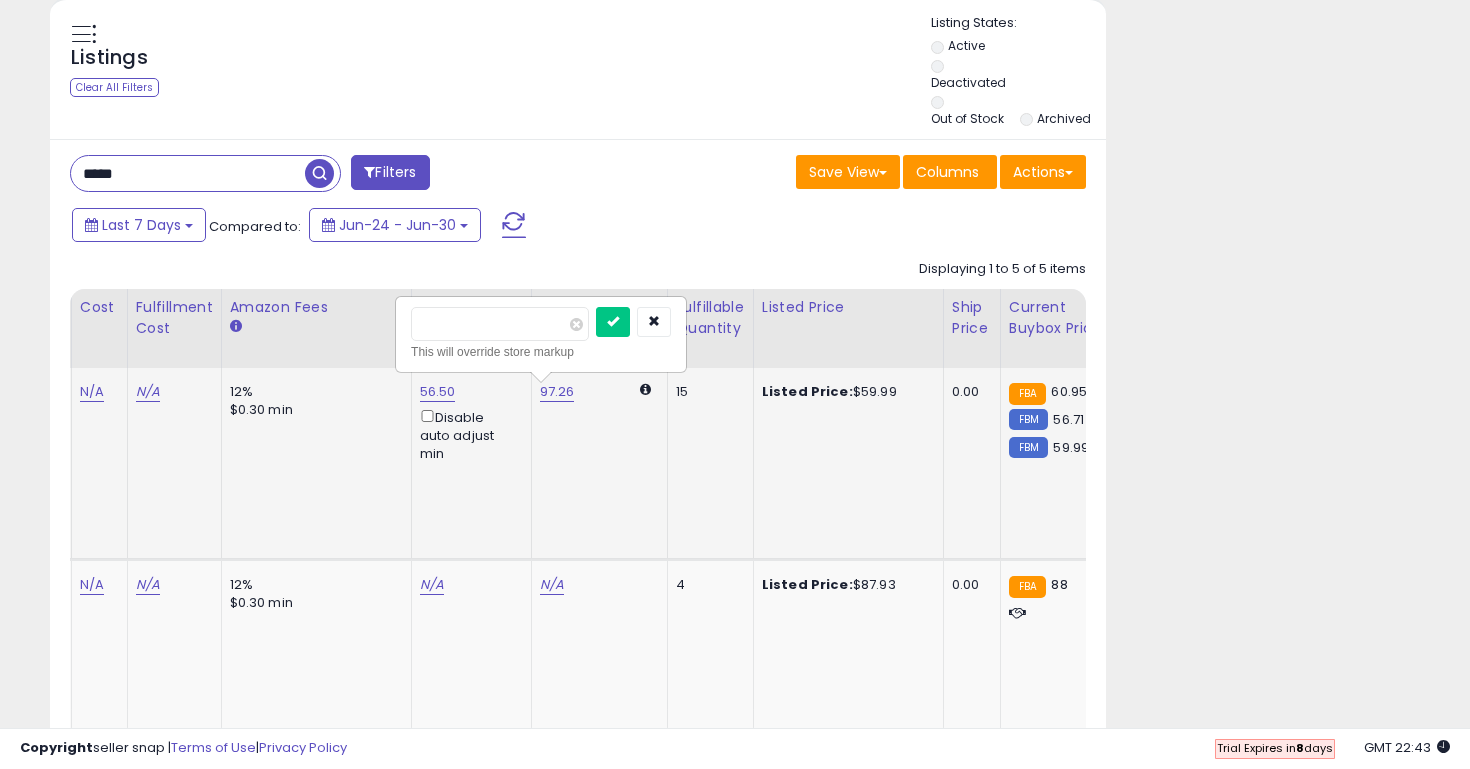 click on "*****" at bounding box center (500, 324) 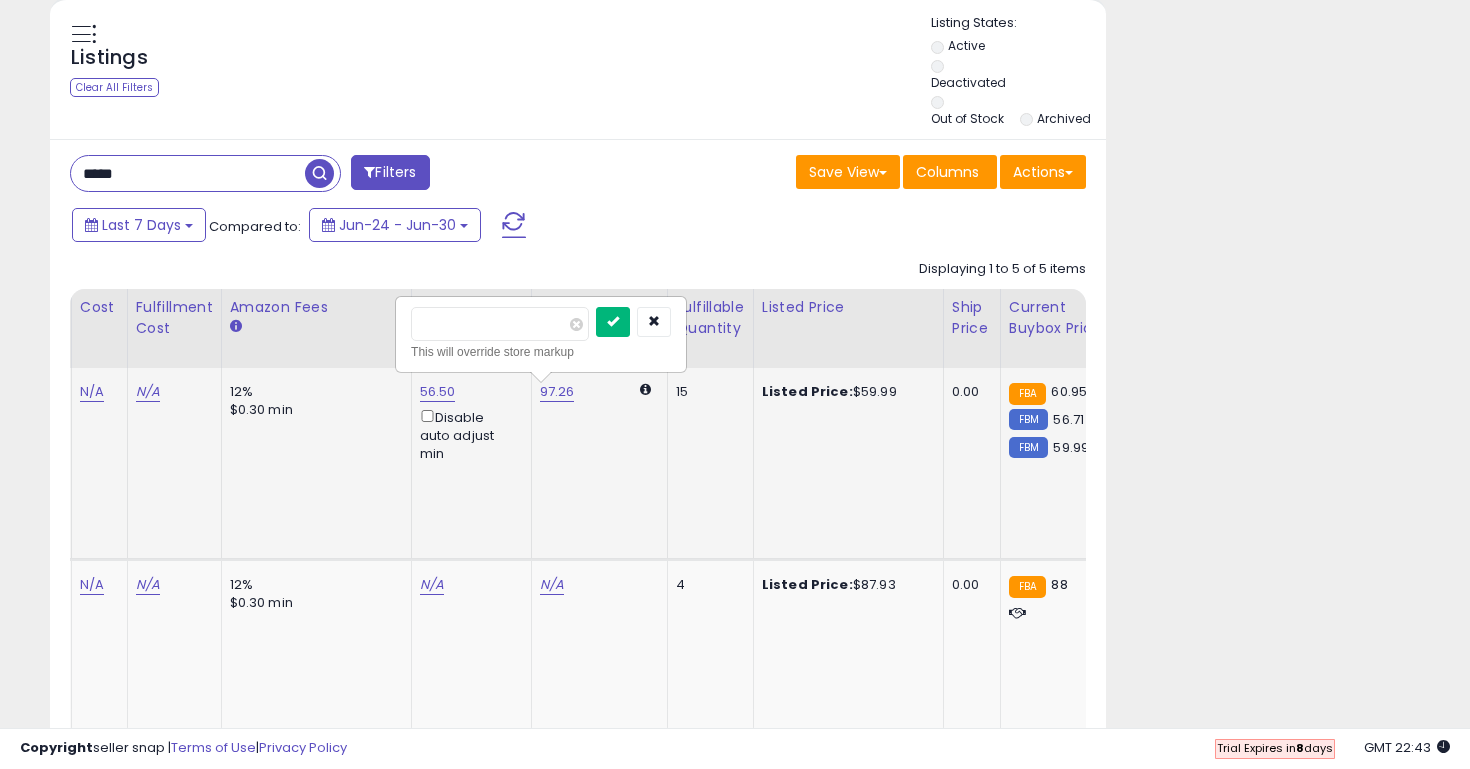 type on "*****" 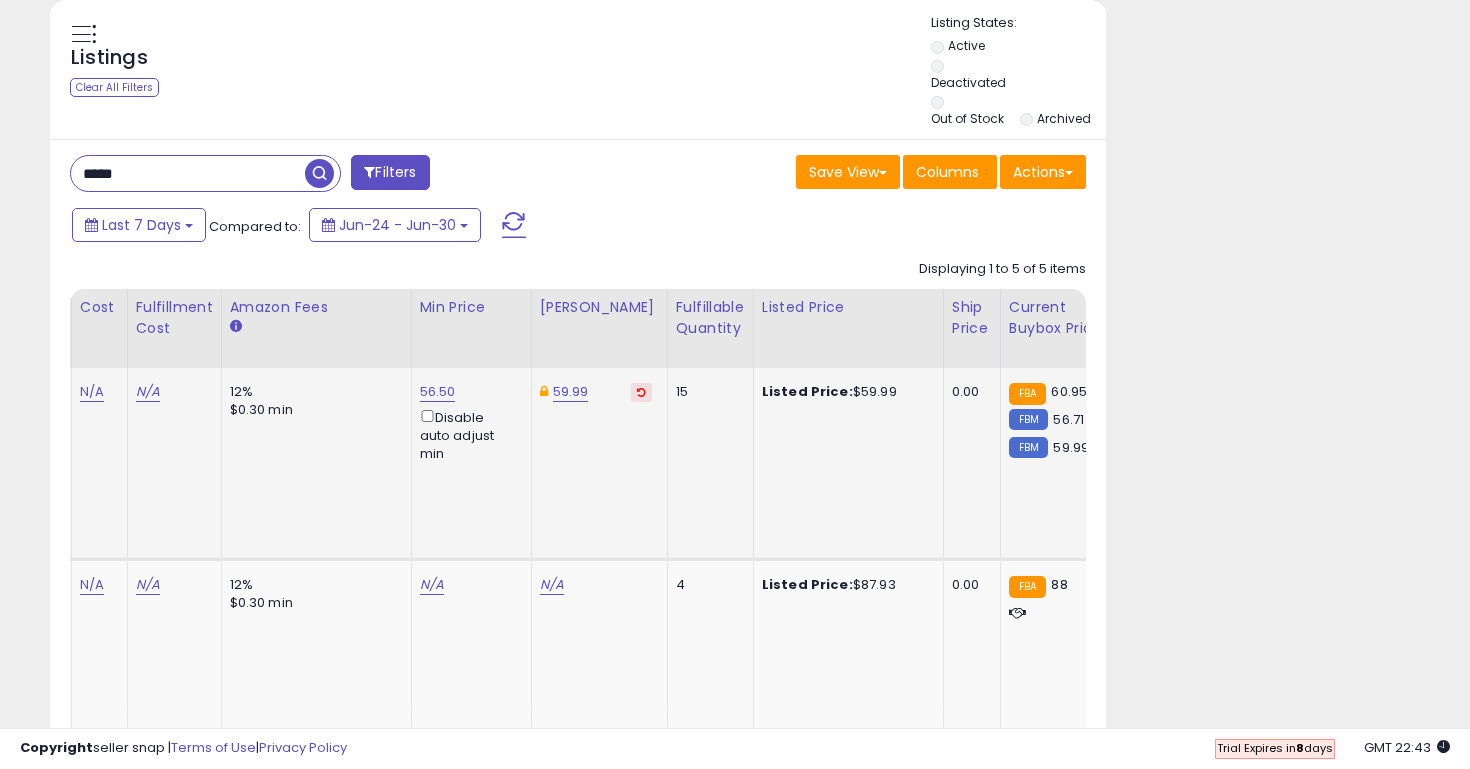 scroll, scrollTop: 0, scrollLeft: 514, axis: horizontal 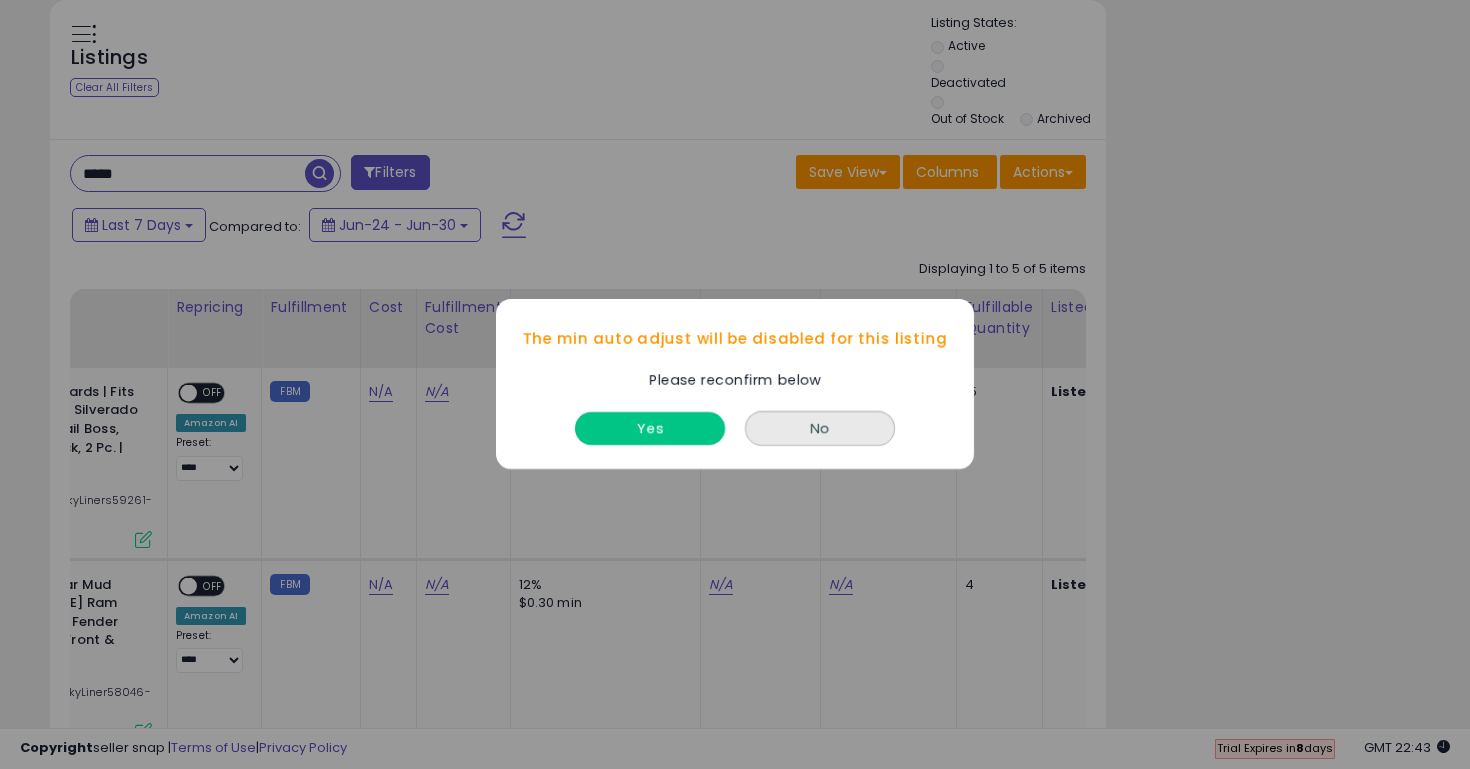 click on "Yes" at bounding box center (650, 429) 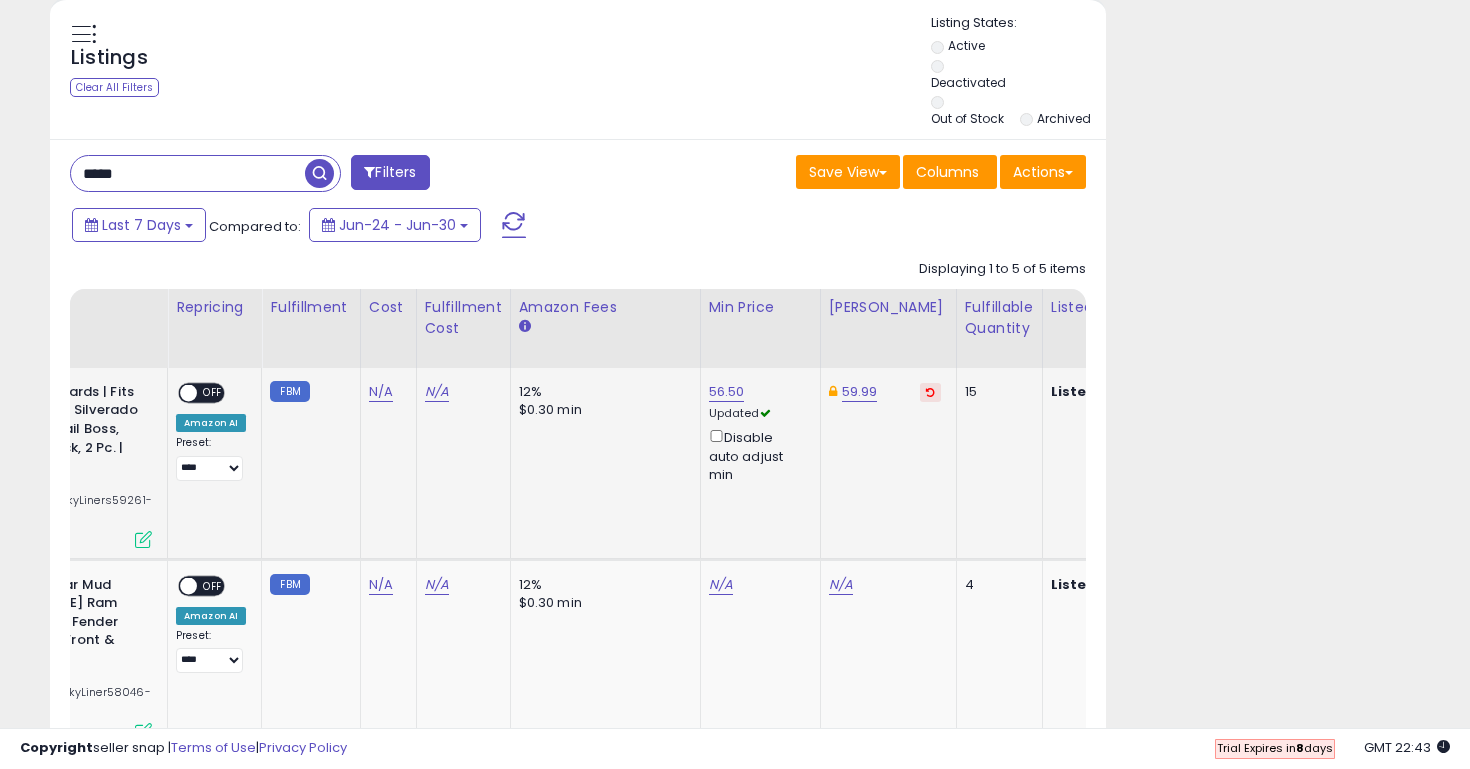 click on "ON   OFF" at bounding box center [179, 392] 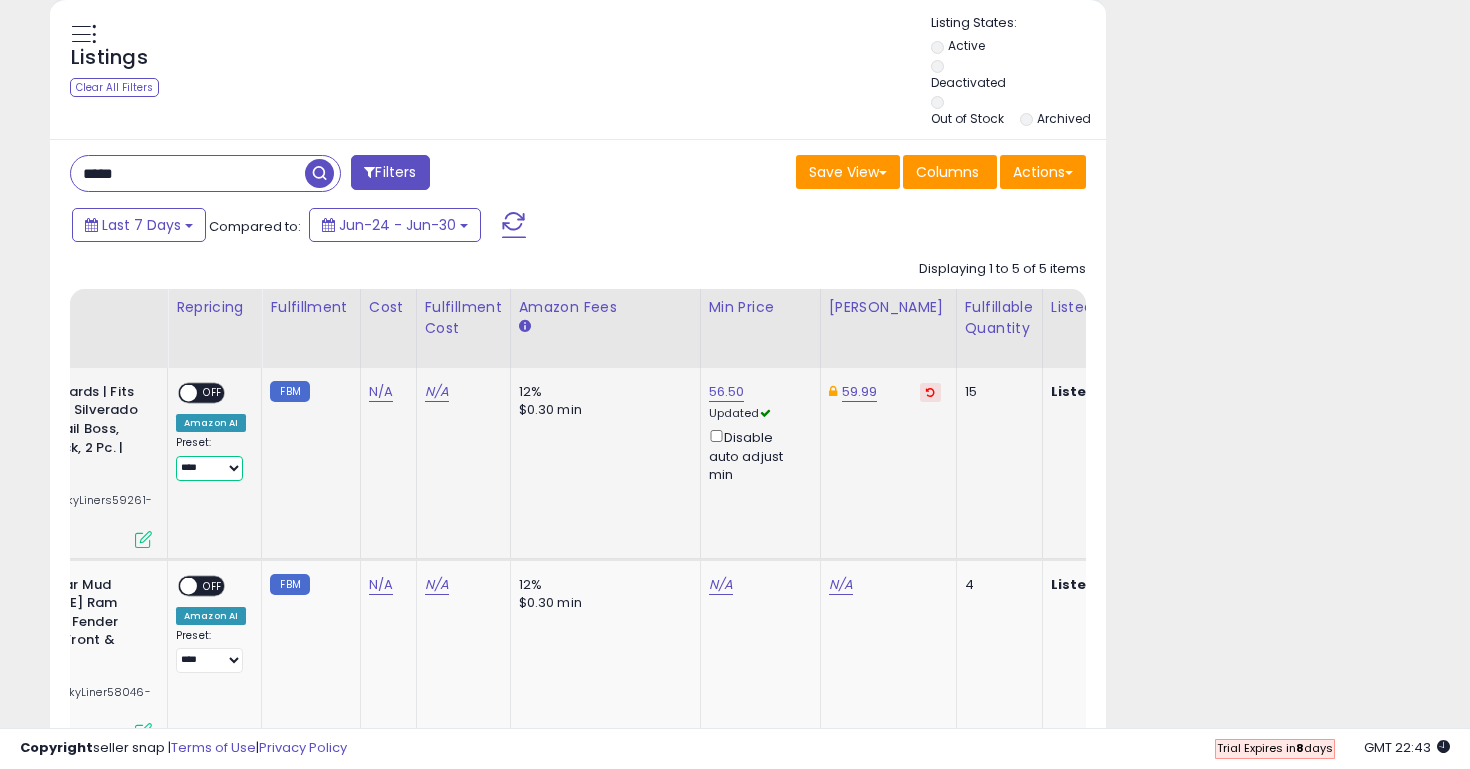 click on "**********" at bounding box center (209, 468) 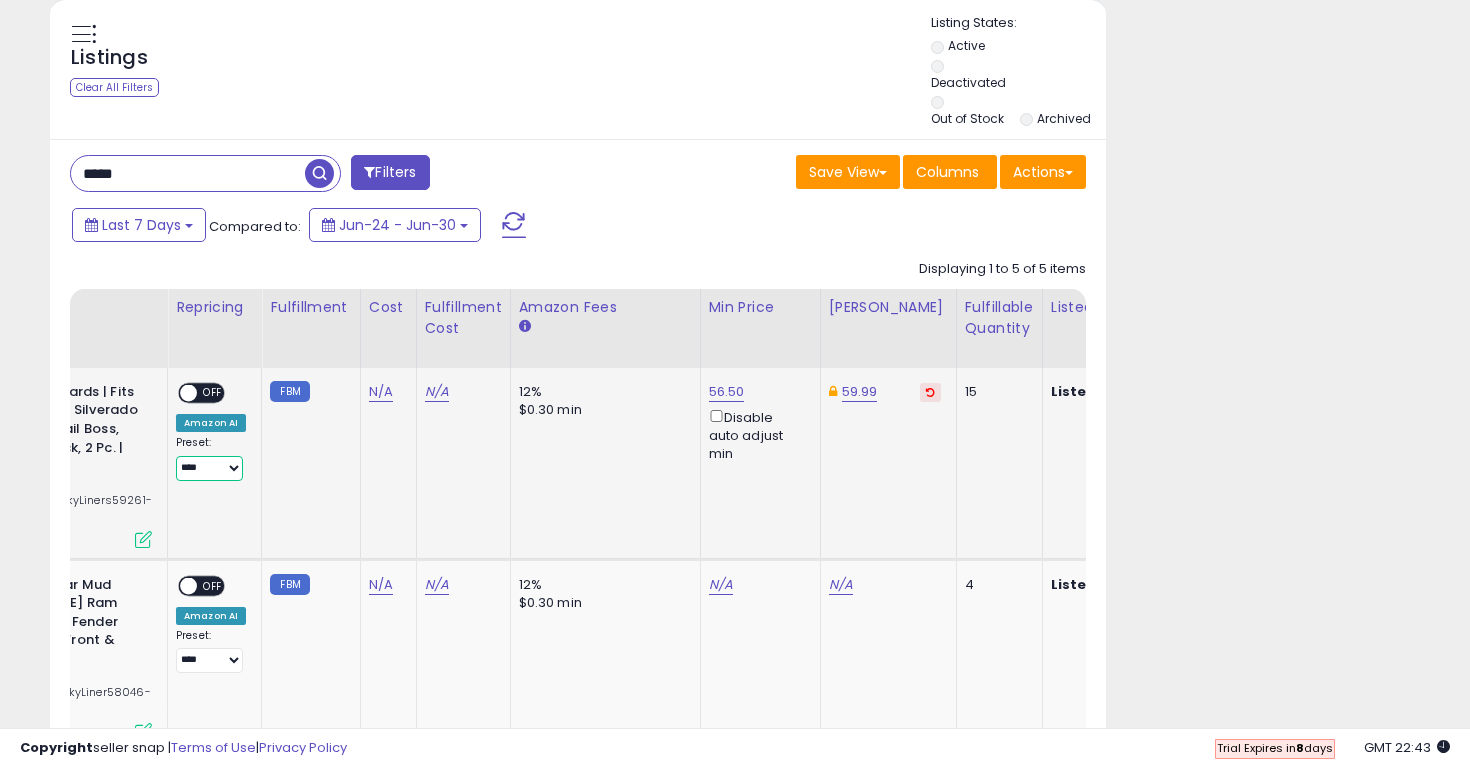 select on "******" 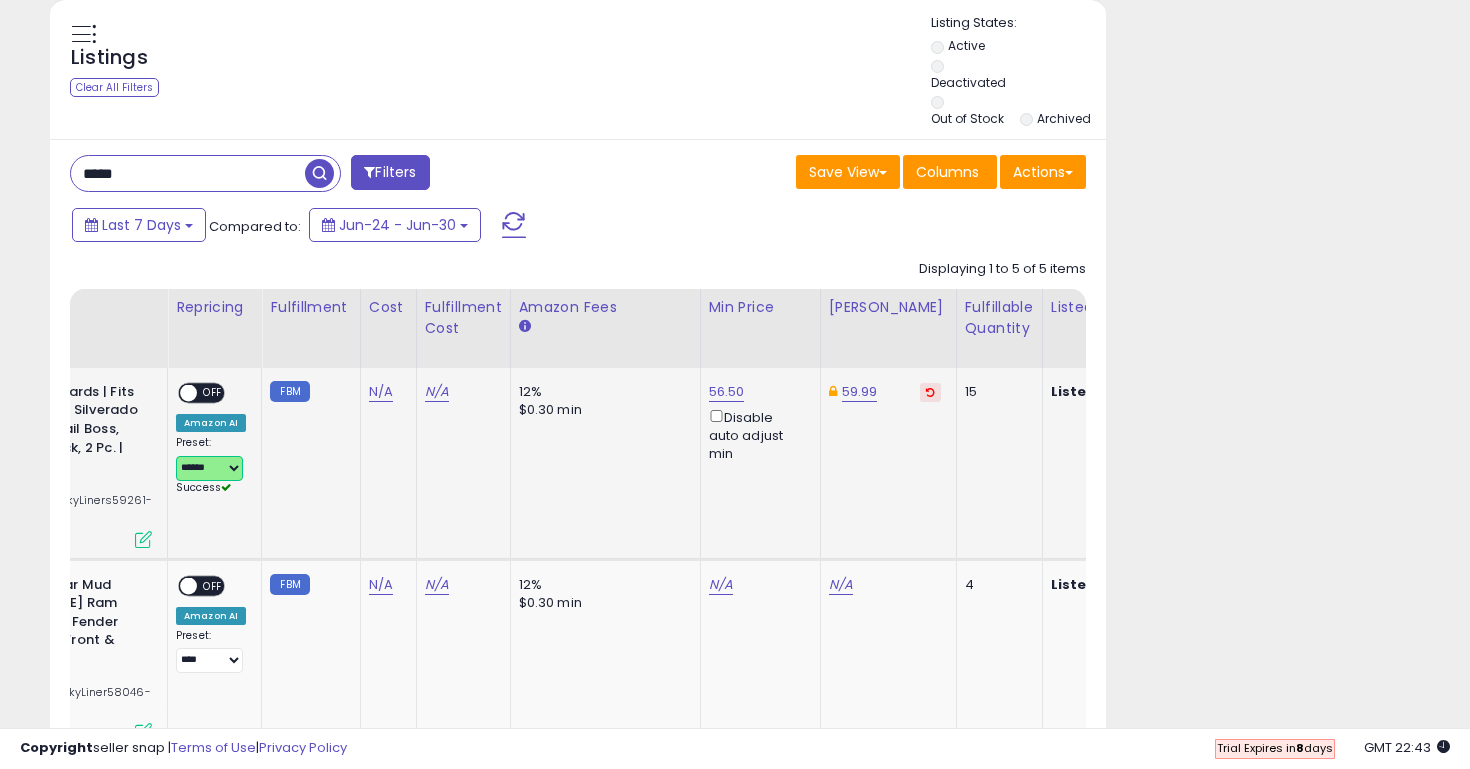 click at bounding box center (188, 392) 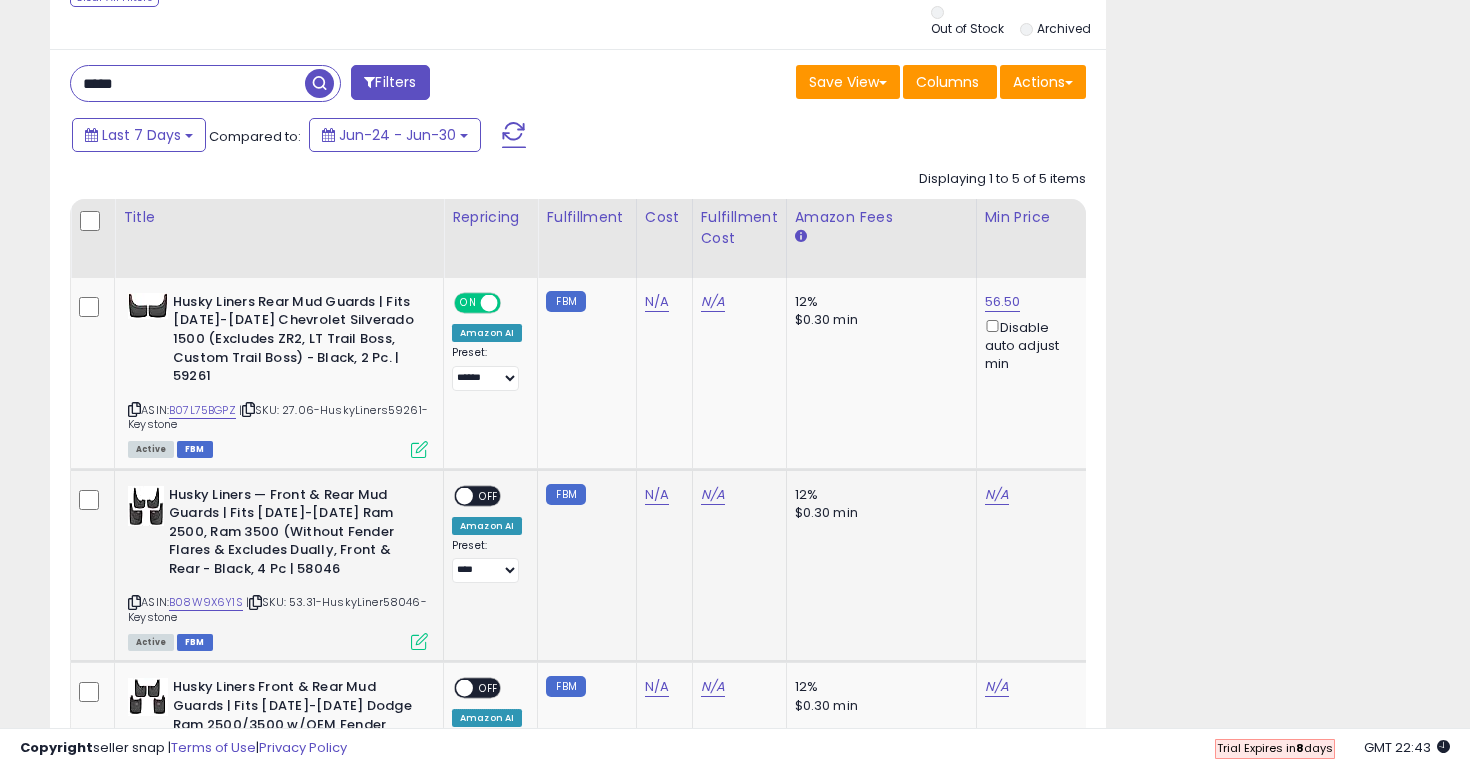 click on "OFF" at bounding box center [489, 495] 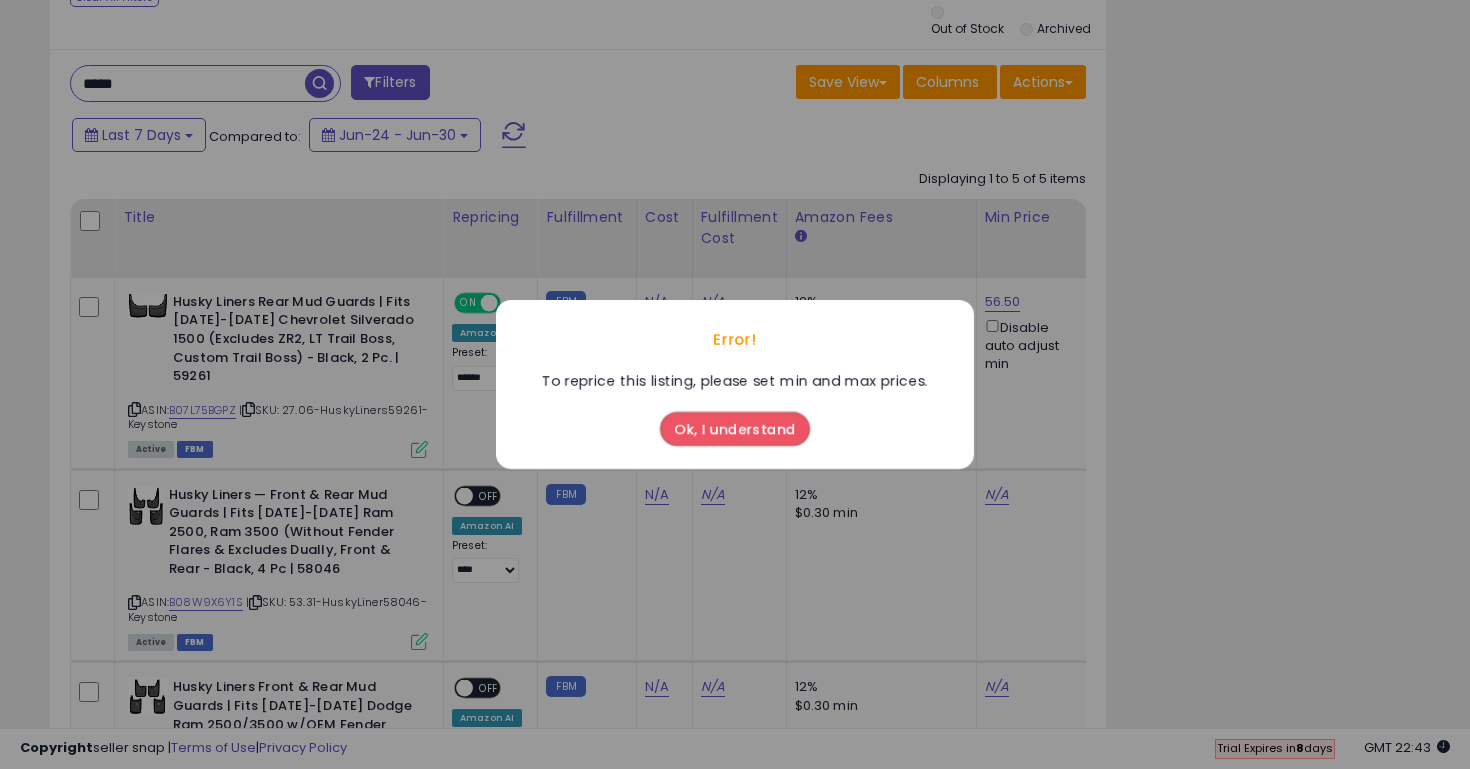 click on "Ok, I understand" at bounding box center [735, 429] 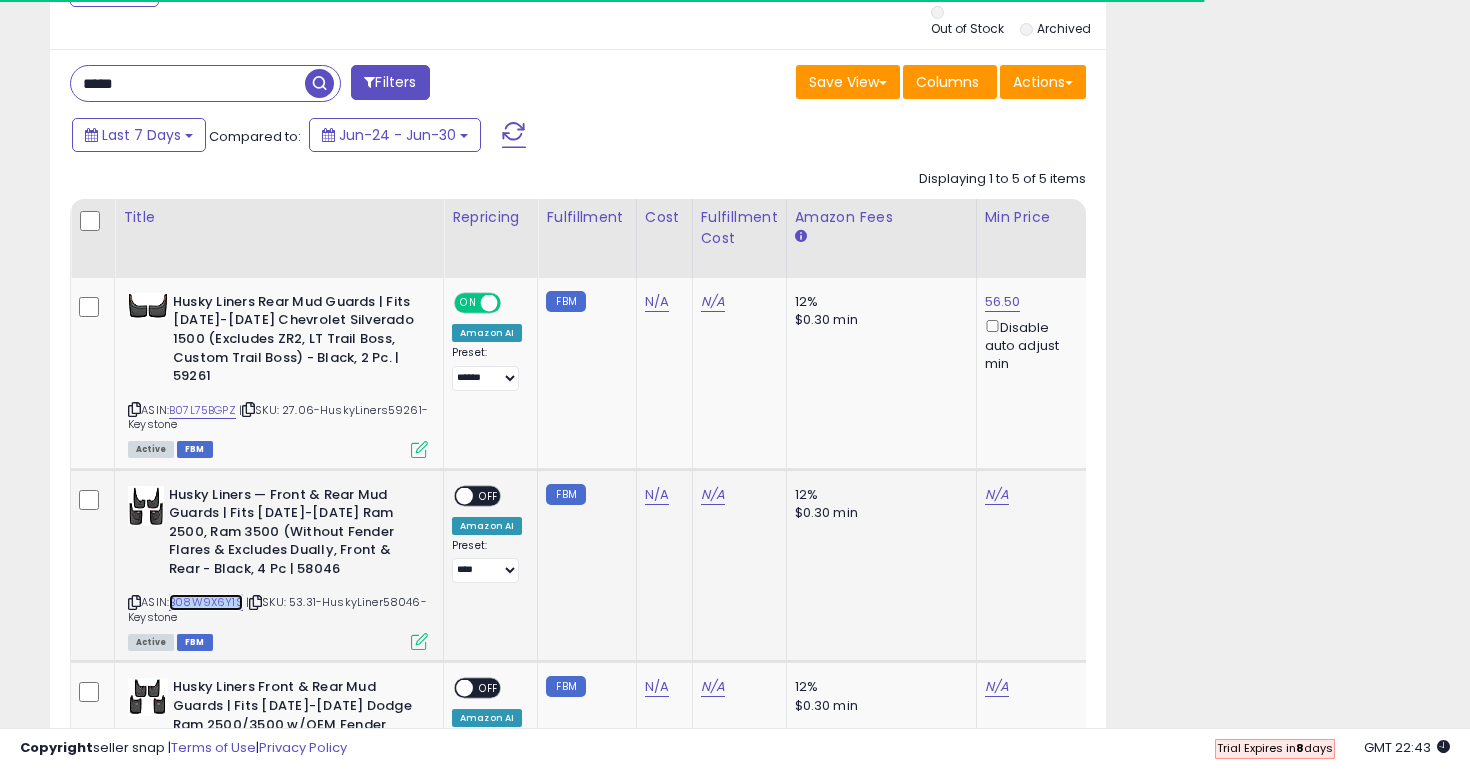 scroll, scrollTop: 0, scrollLeft: 71, axis: horizontal 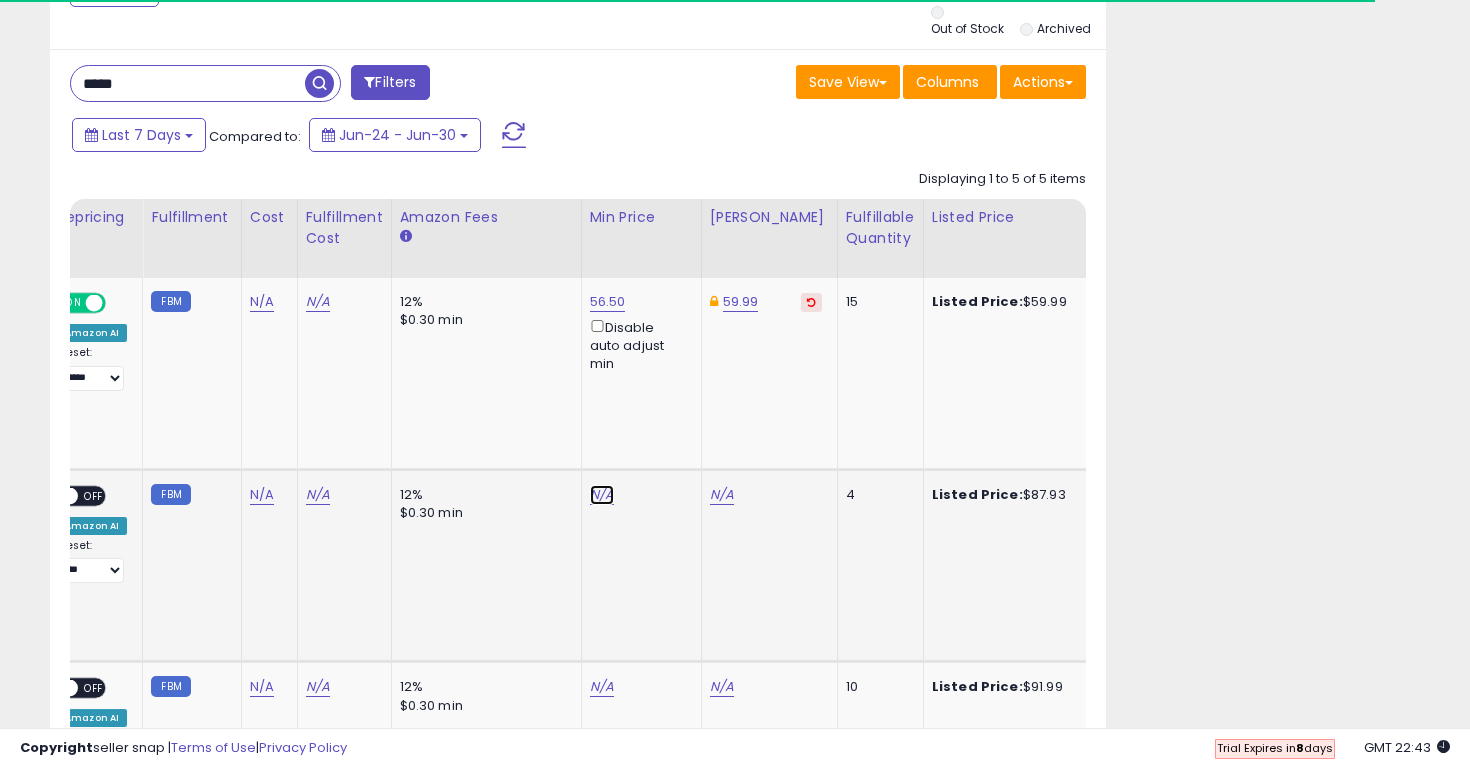 click on "N/A" at bounding box center (602, 495) 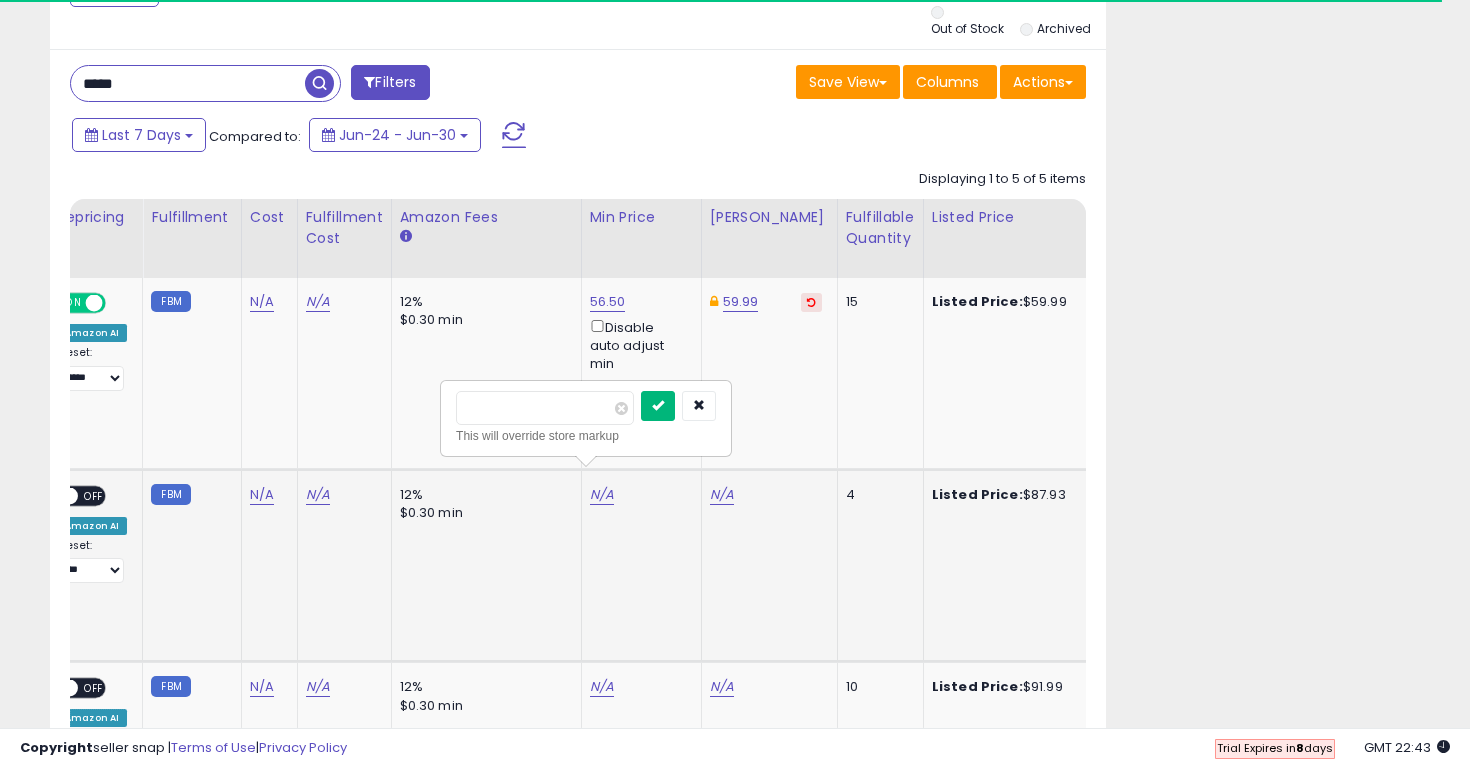 type on "**" 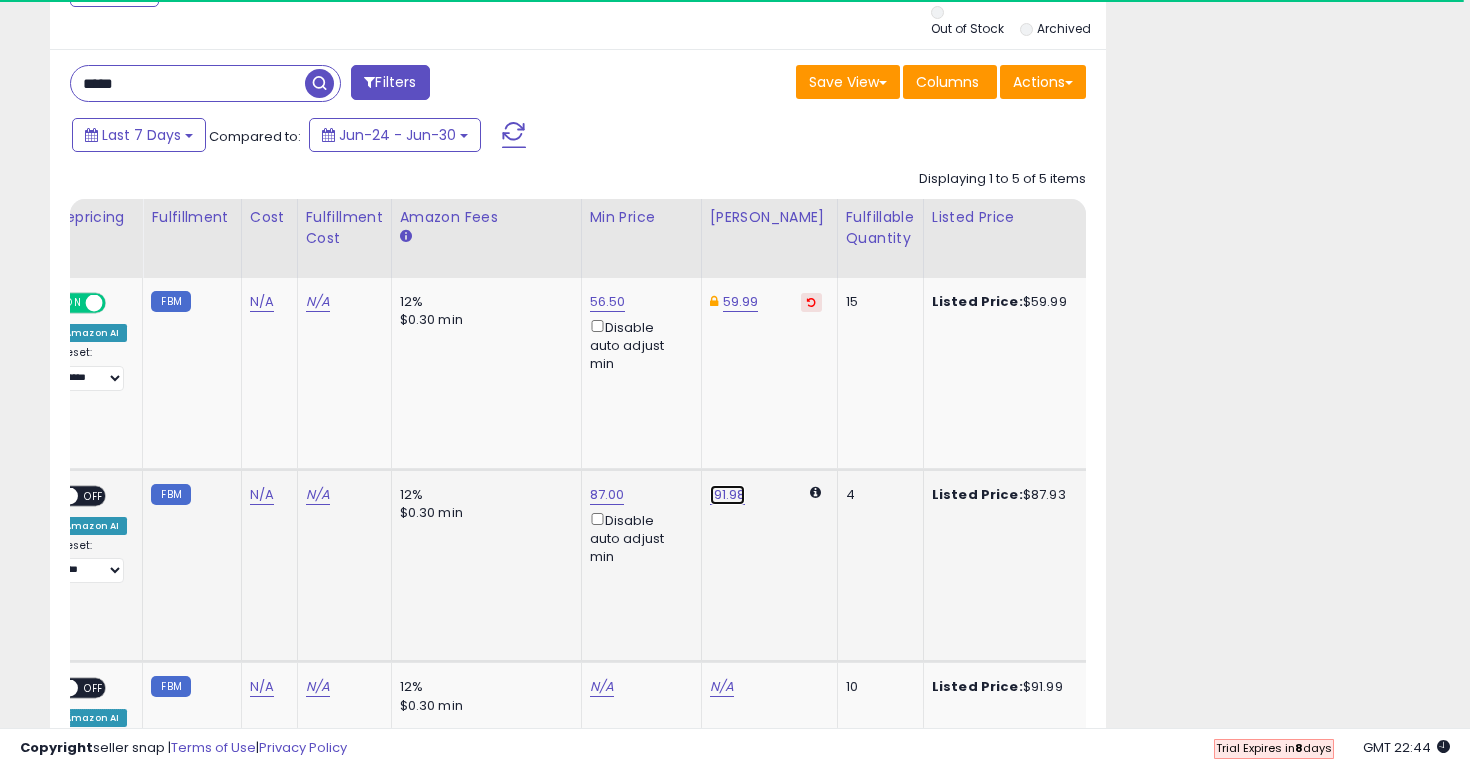 click on "191.98" at bounding box center [728, 495] 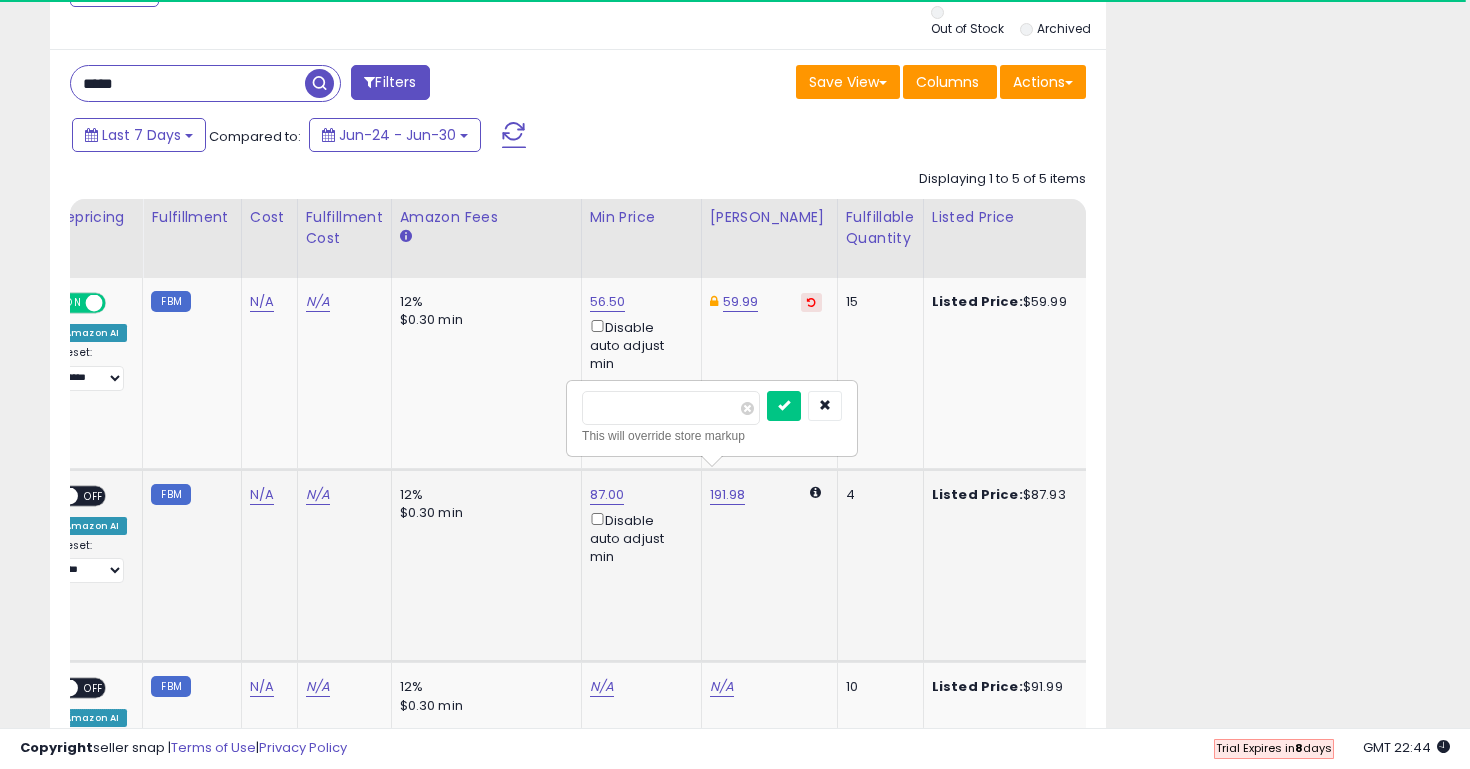 click on "******" at bounding box center (671, 408) 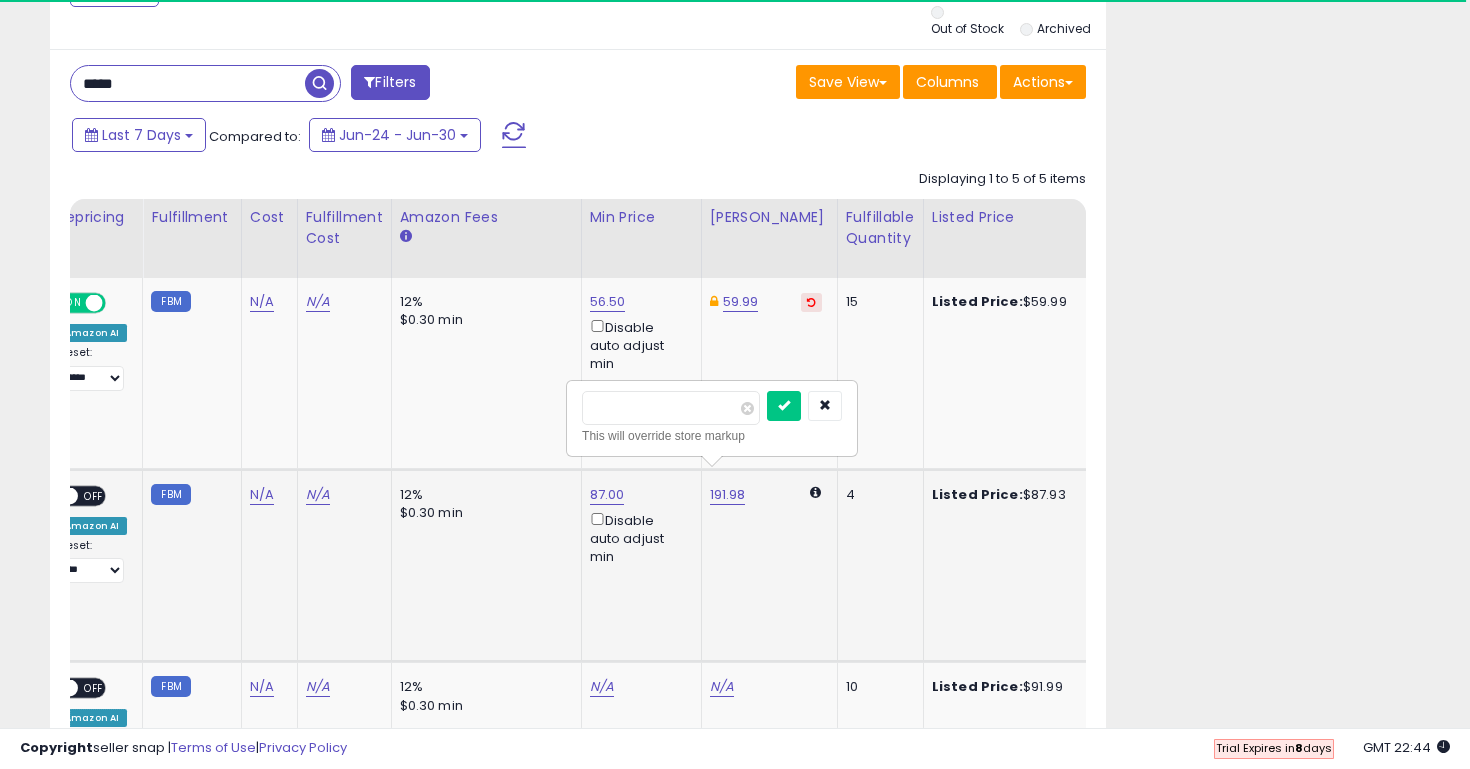 click on "******" at bounding box center [671, 408] 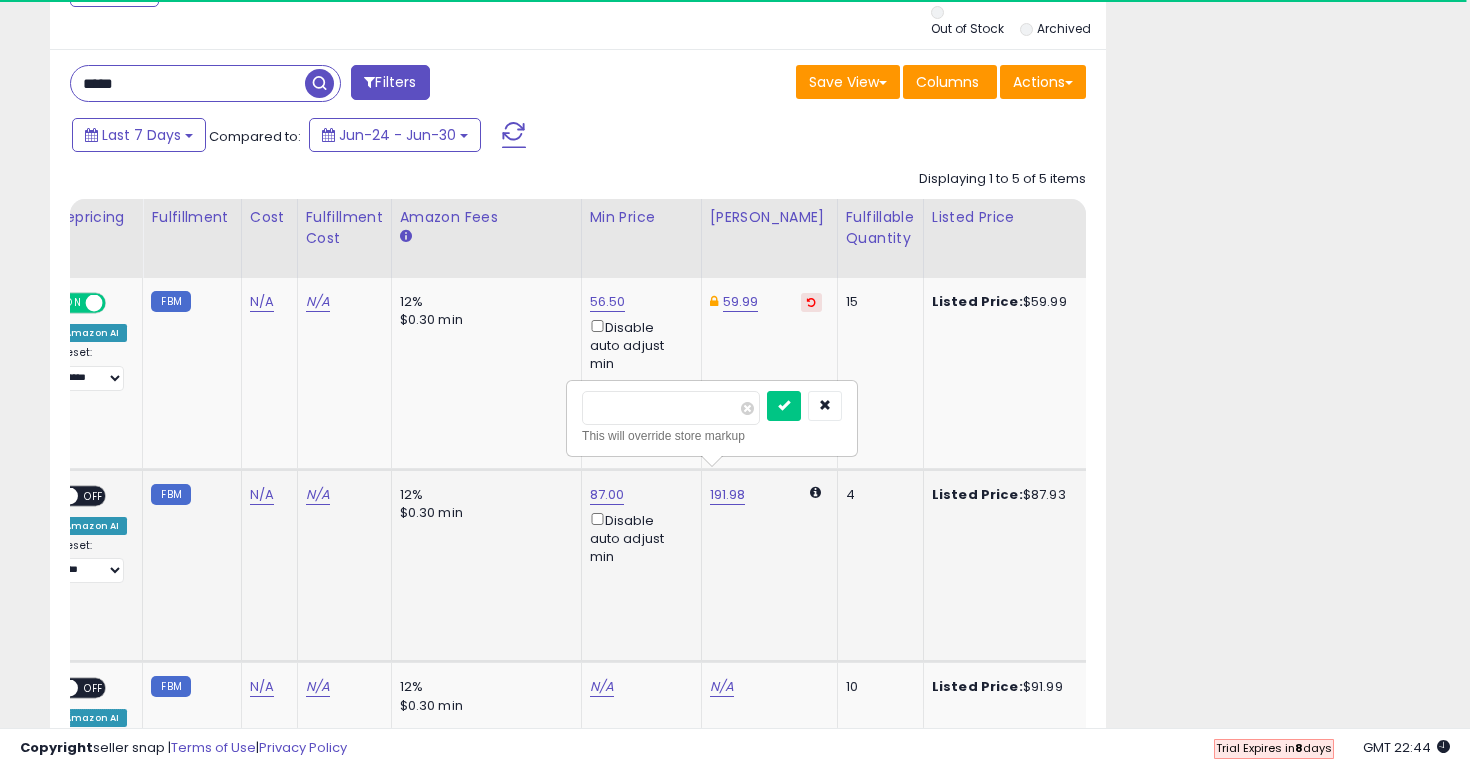 click on "******" at bounding box center [671, 408] 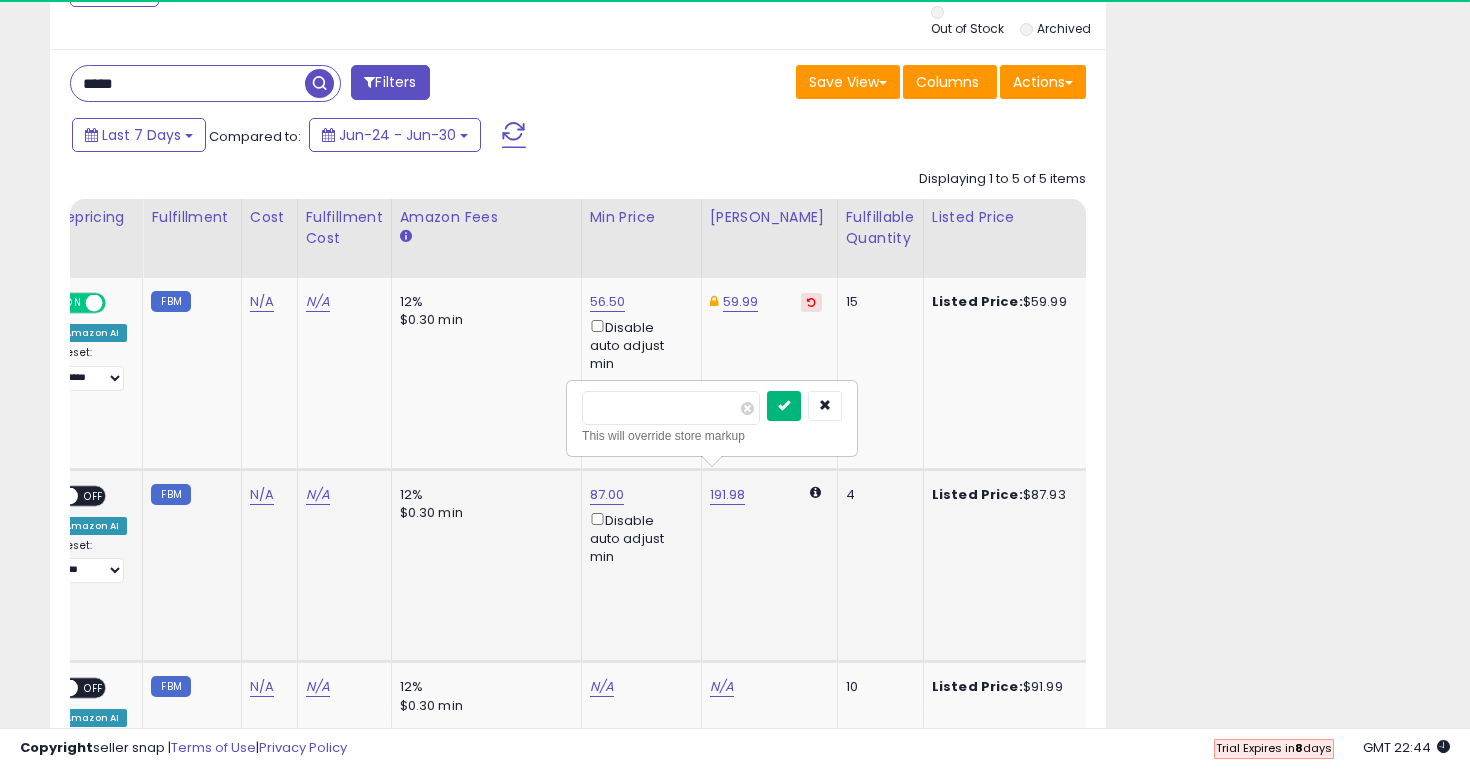 type on "*****" 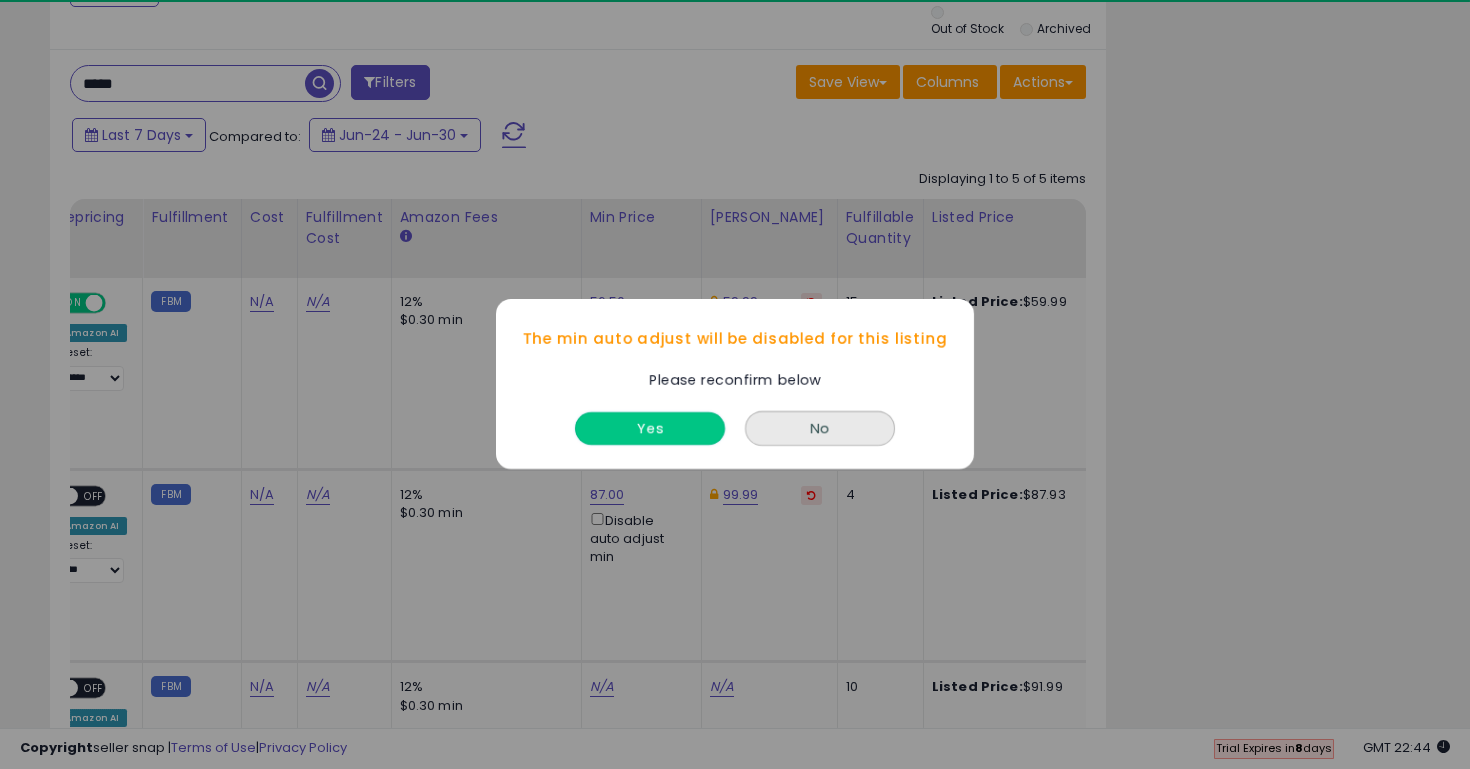 click on "Yes" at bounding box center (650, 429) 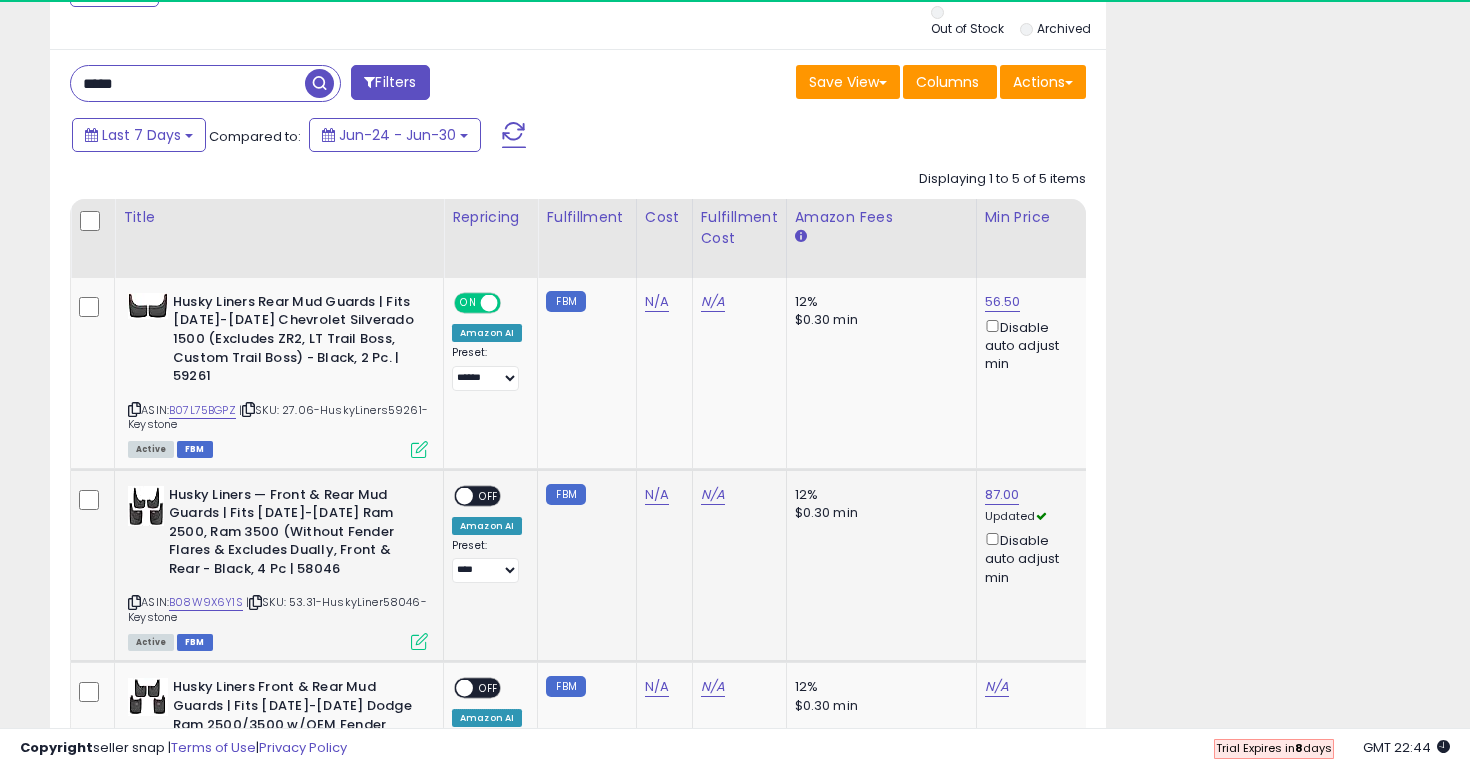 click on "OFF" at bounding box center [489, 495] 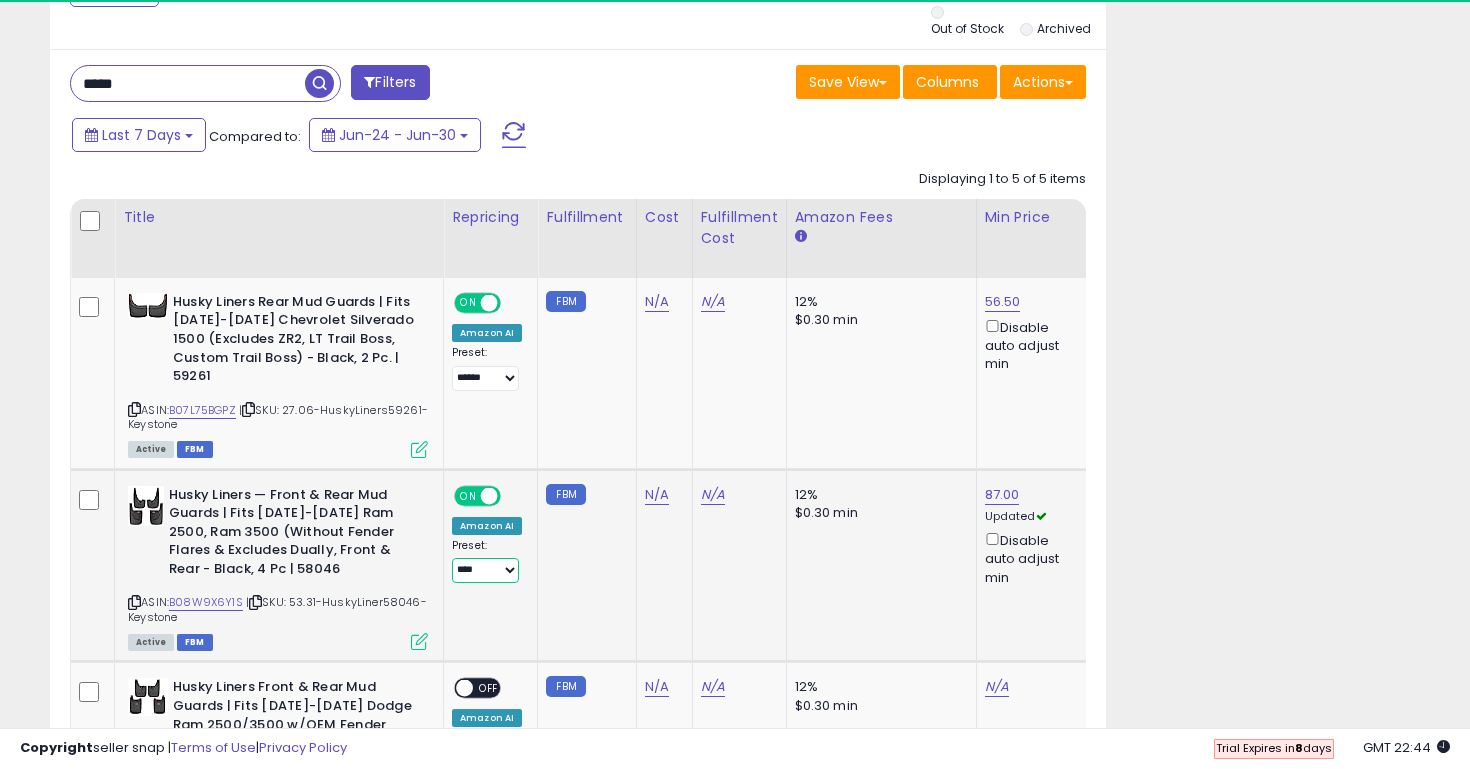 click on "**********" at bounding box center (485, 570) 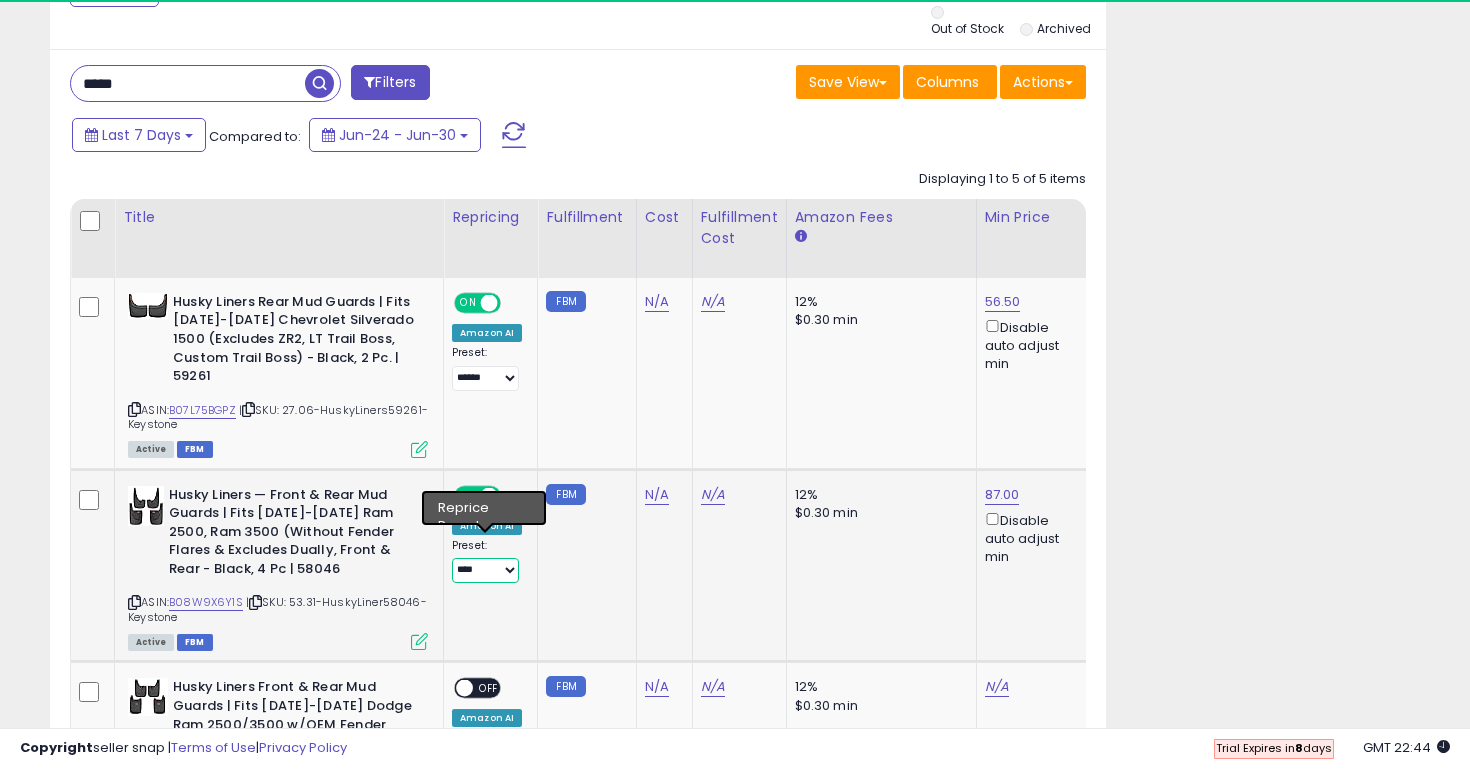 select on "******" 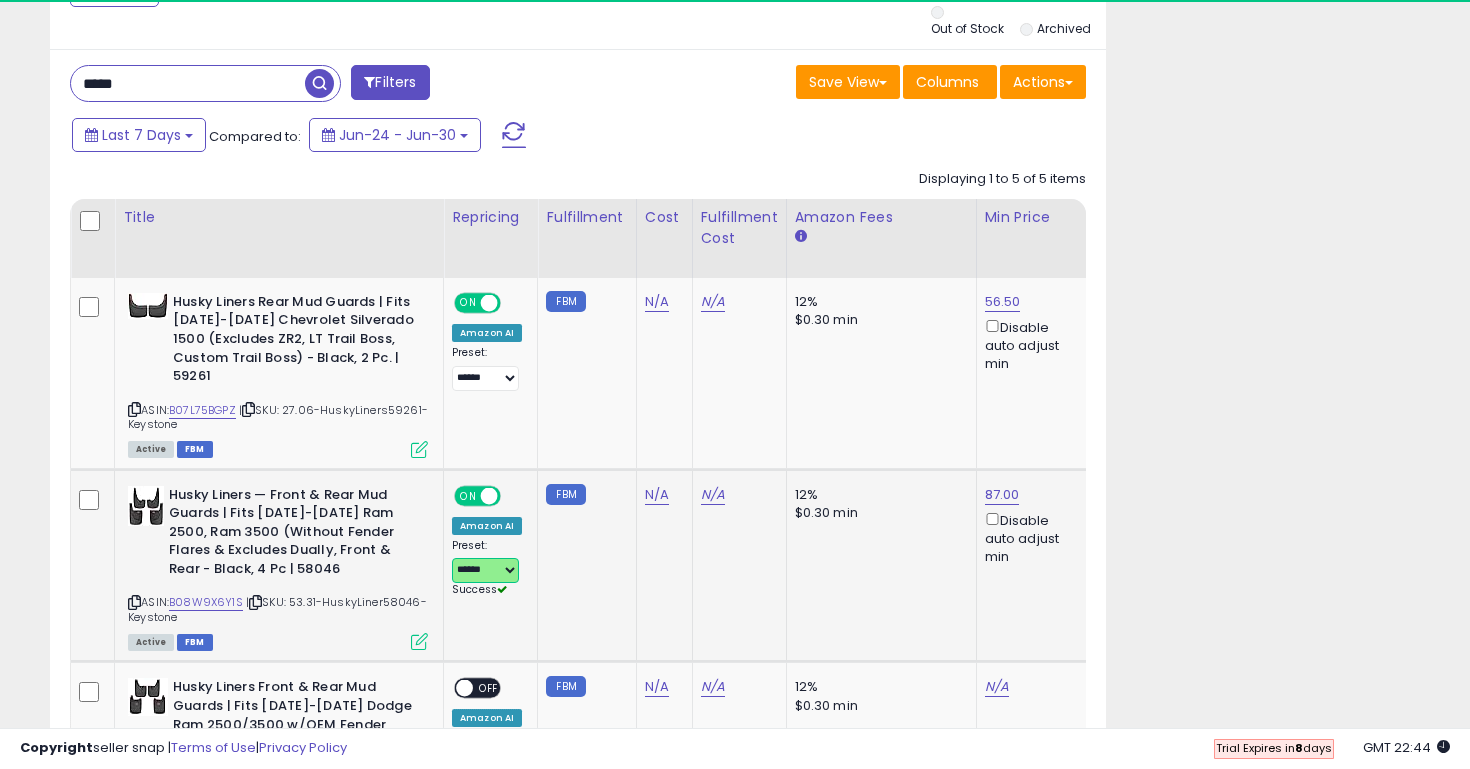 click on "**********" at bounding box center (485, 570) 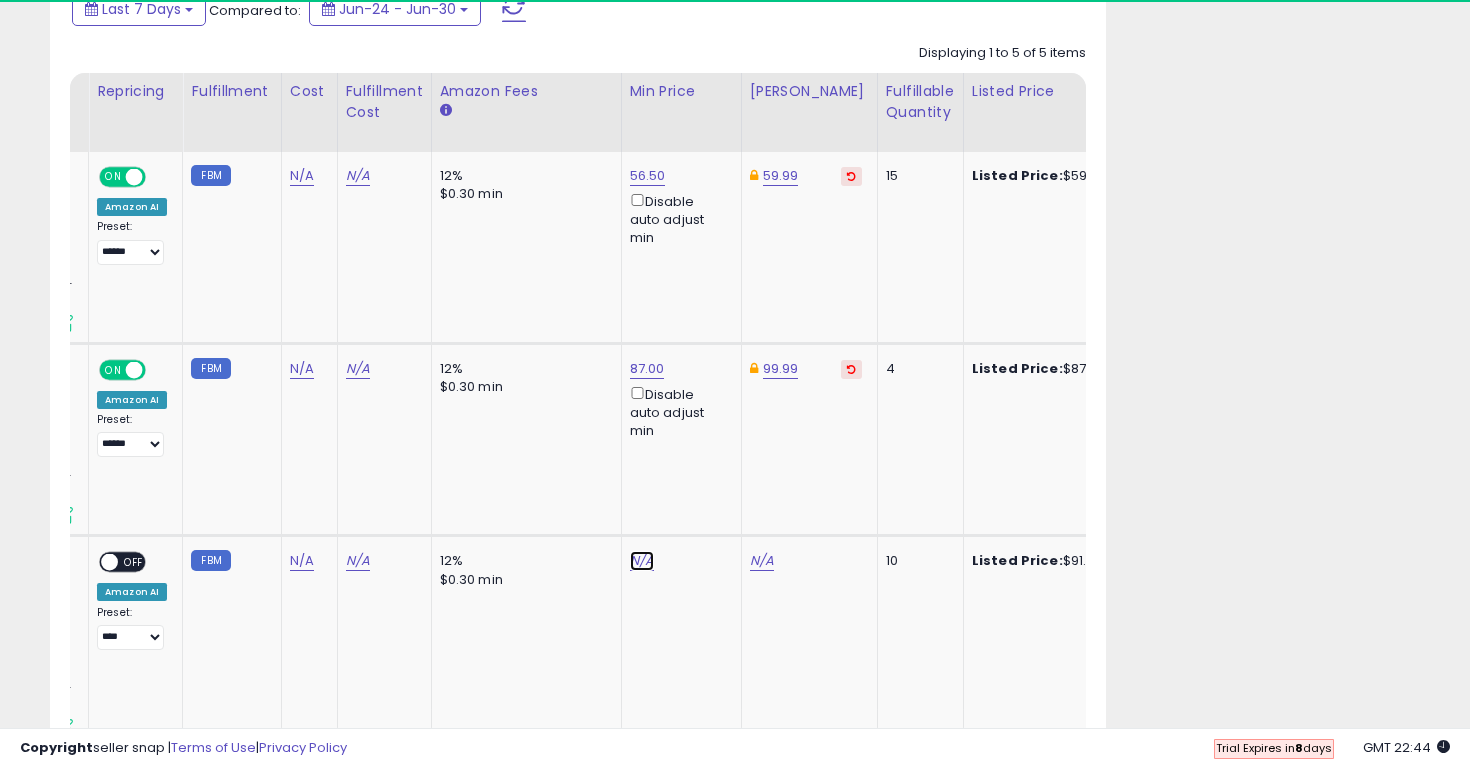 click on "N/A" at bounding box center [642, 561] 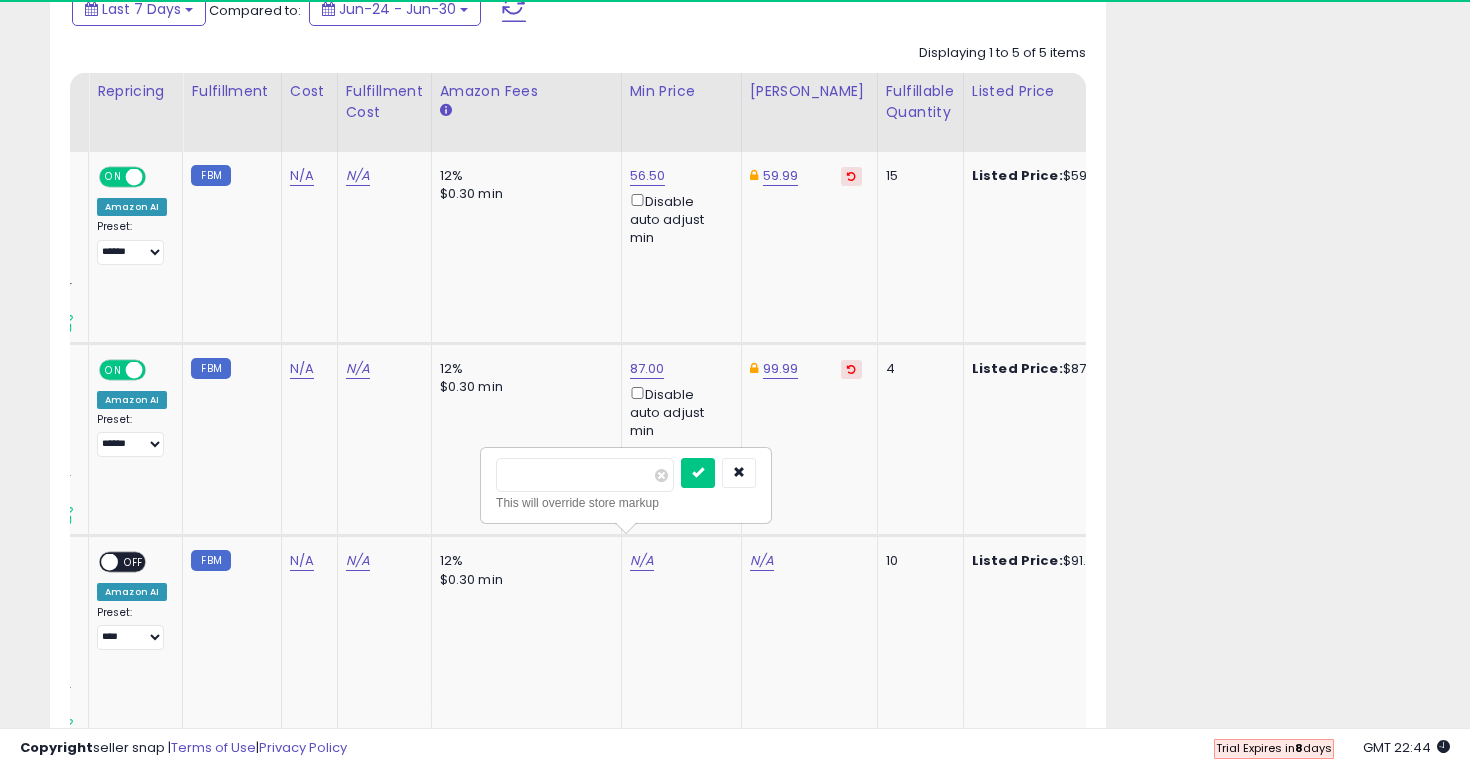 type on "*****" 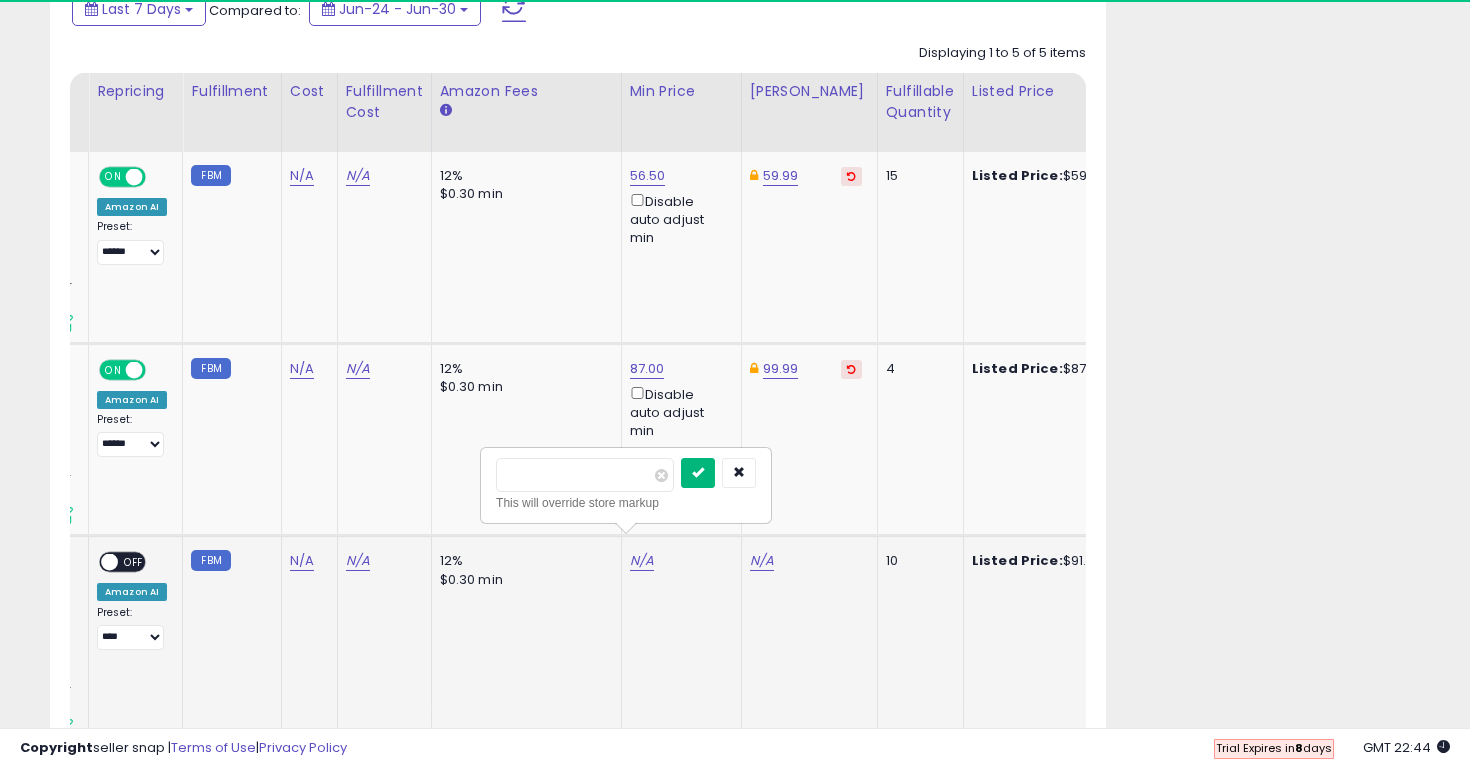 drag, startPoint x: 1444, startPoint y: 232, endPoint x: 717, endPoint y: 469, distance: 764.65546 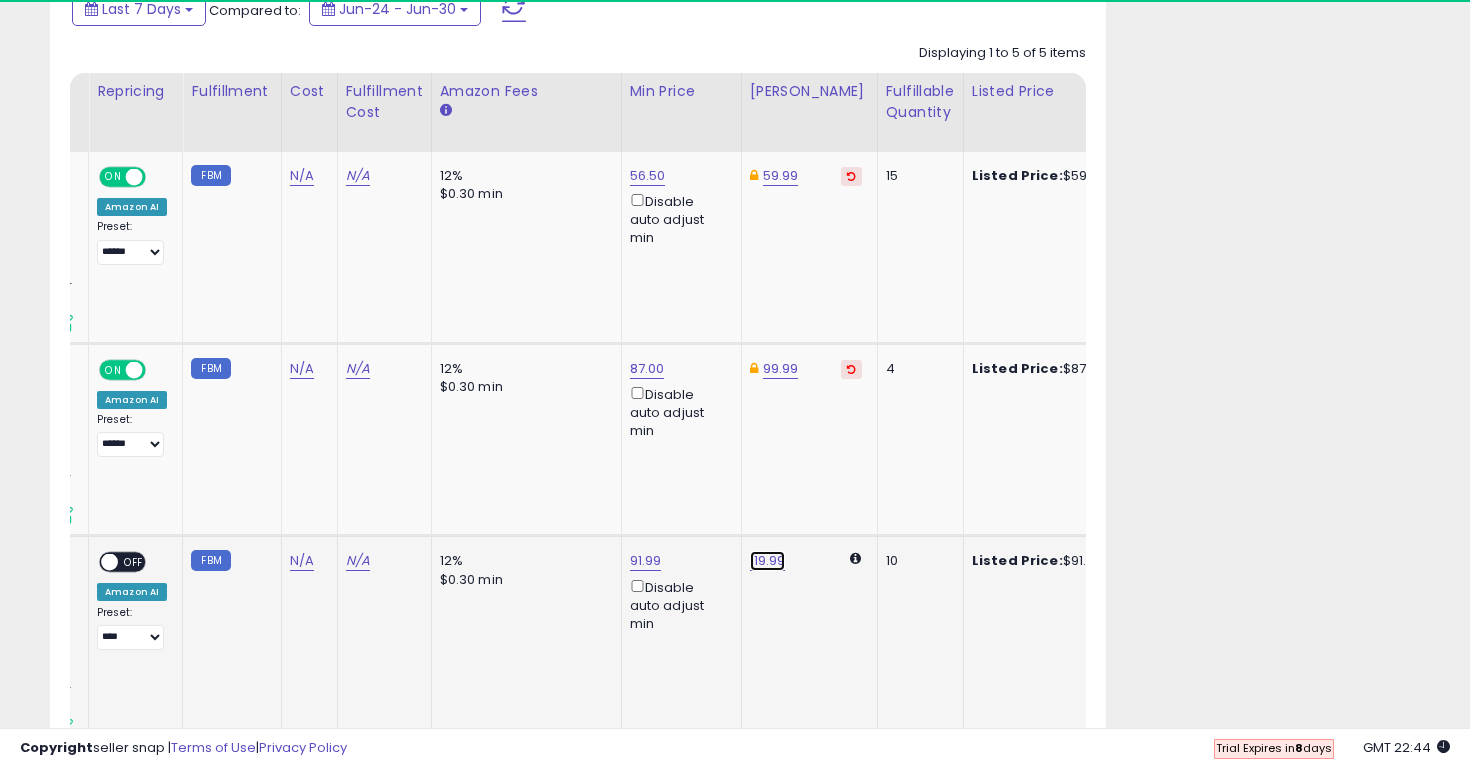click on "119.99" at bounding box center [768, 561] 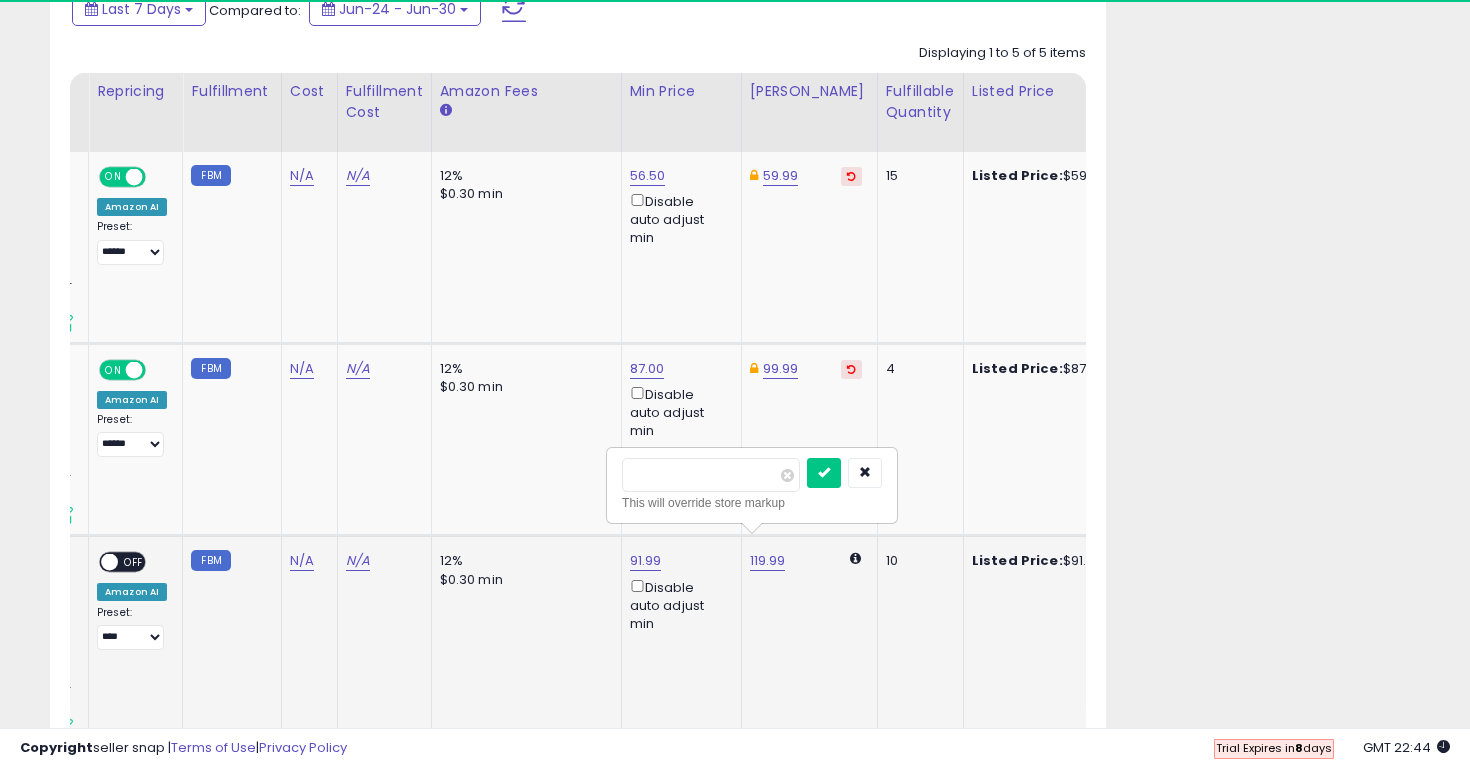click on "******" at bounding box center (711, 475) 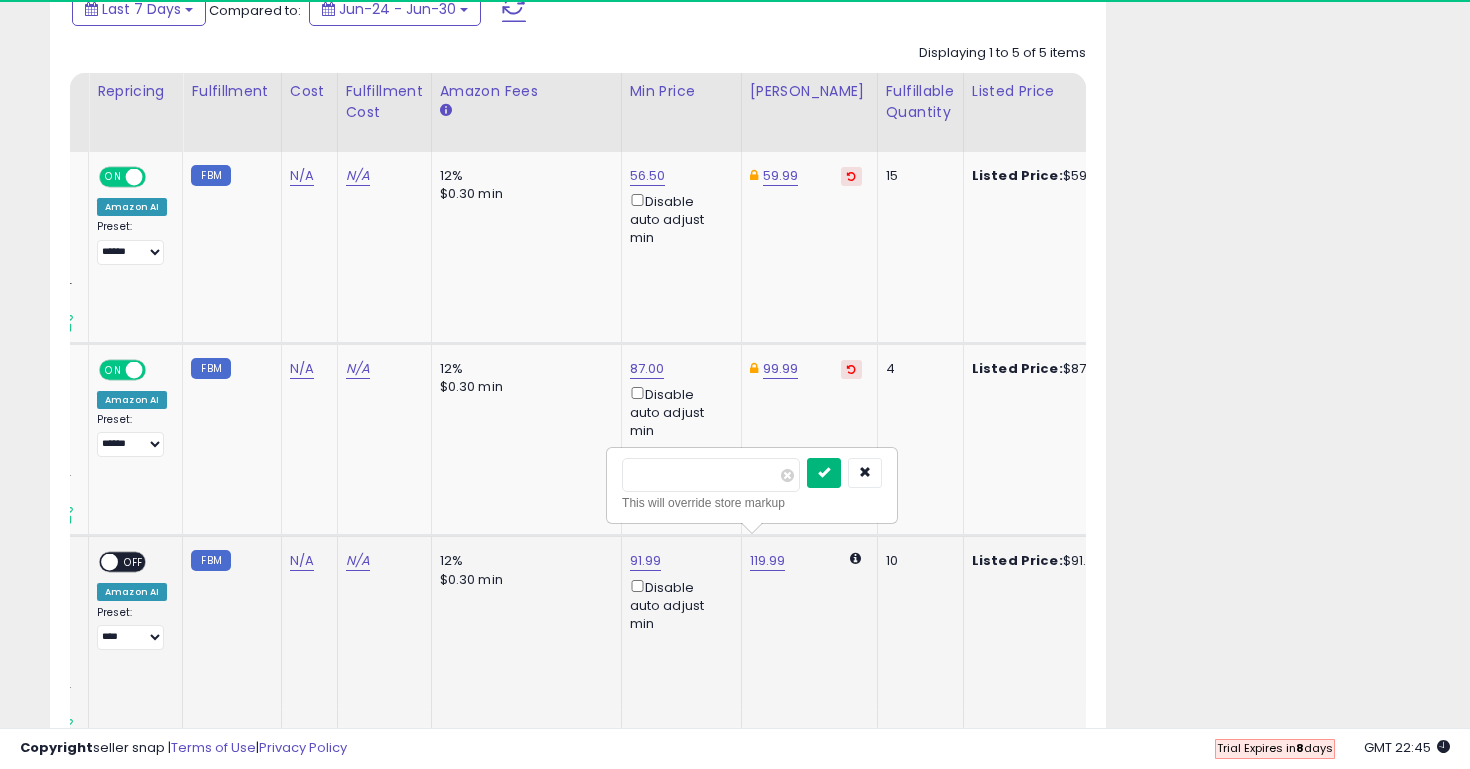 click at bounding box center (824, 472) 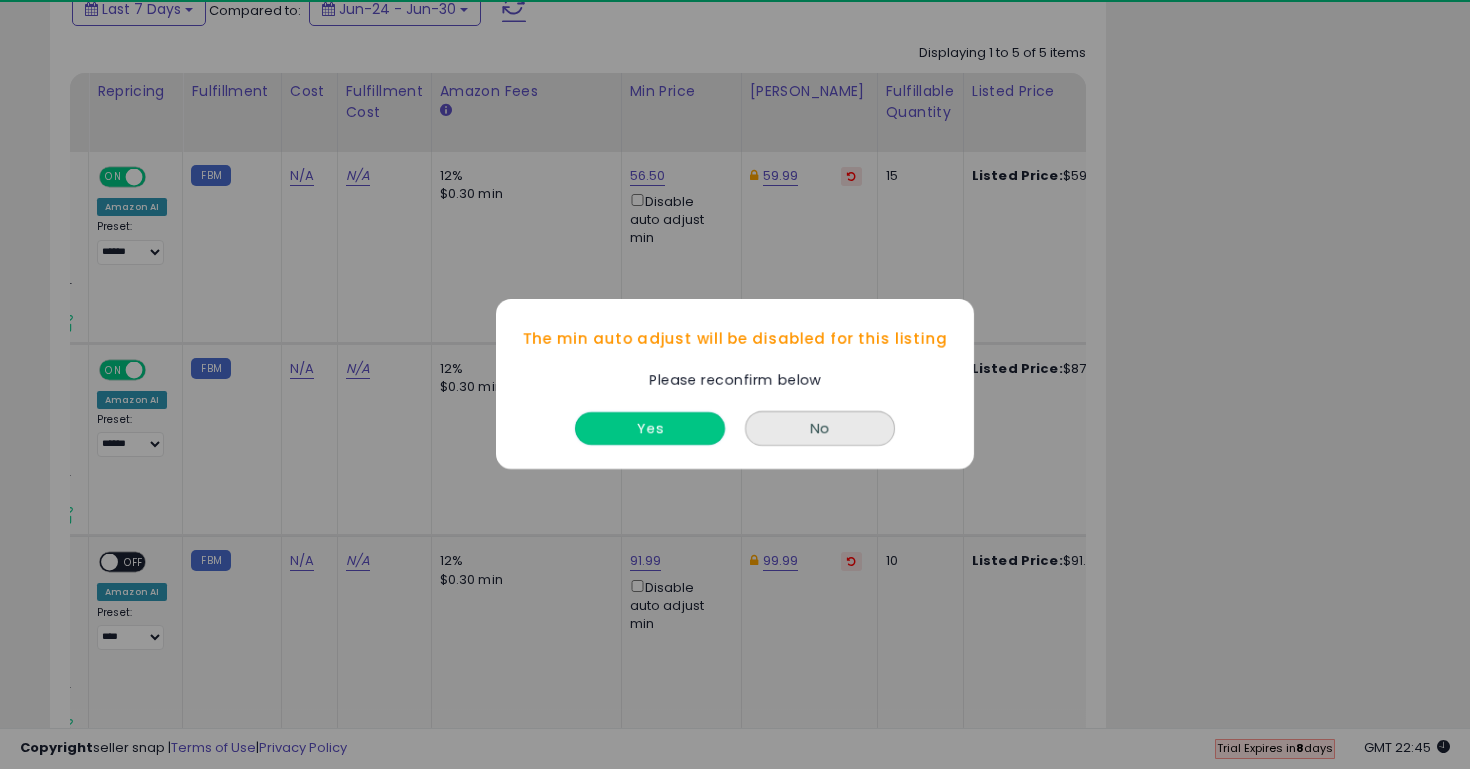 drag, startPoint x: 717, startPoint y: 469, endPoint x: 673, endPoint y: 435, distance: 55.605755 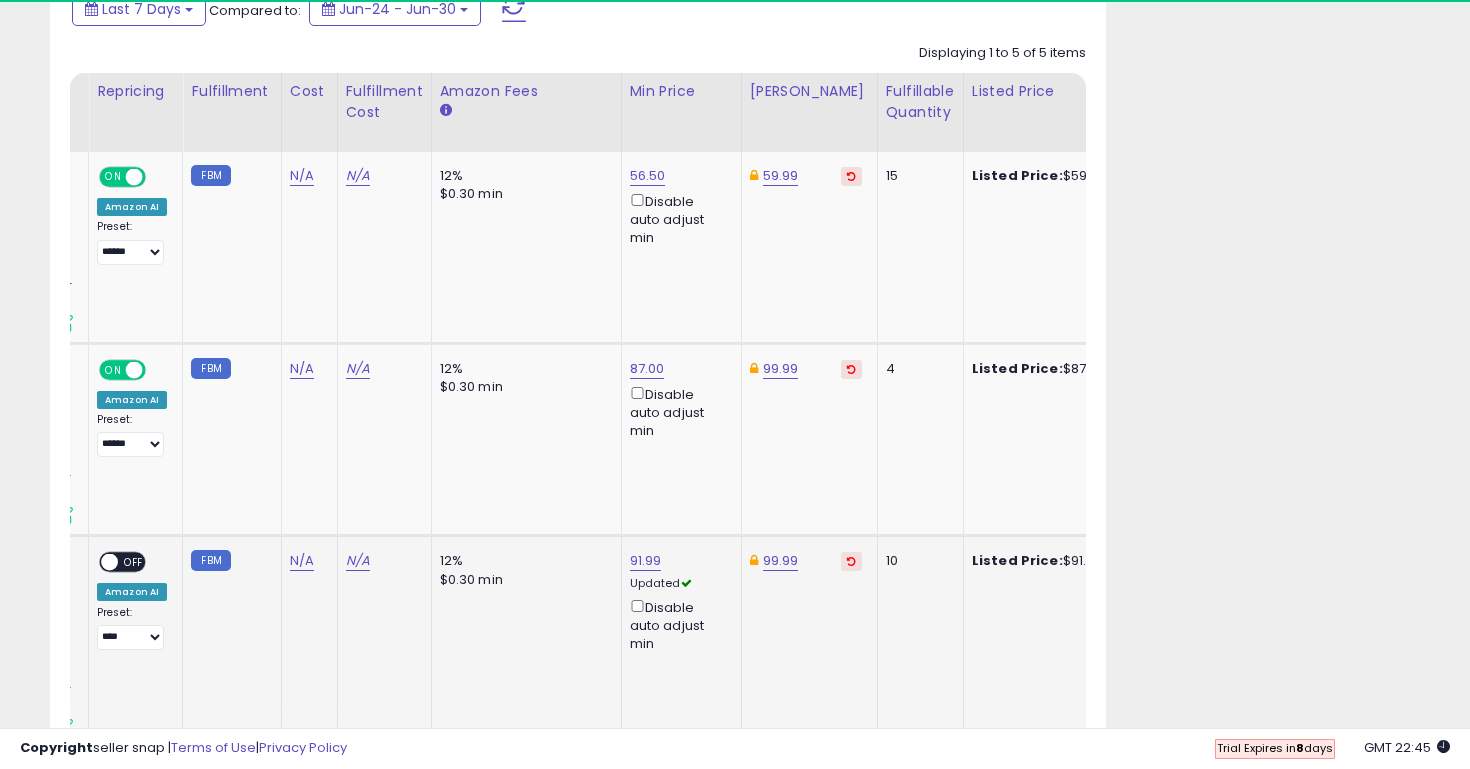 scroll, scrollTop: 948, scrollLeft: 0, axis: vertical 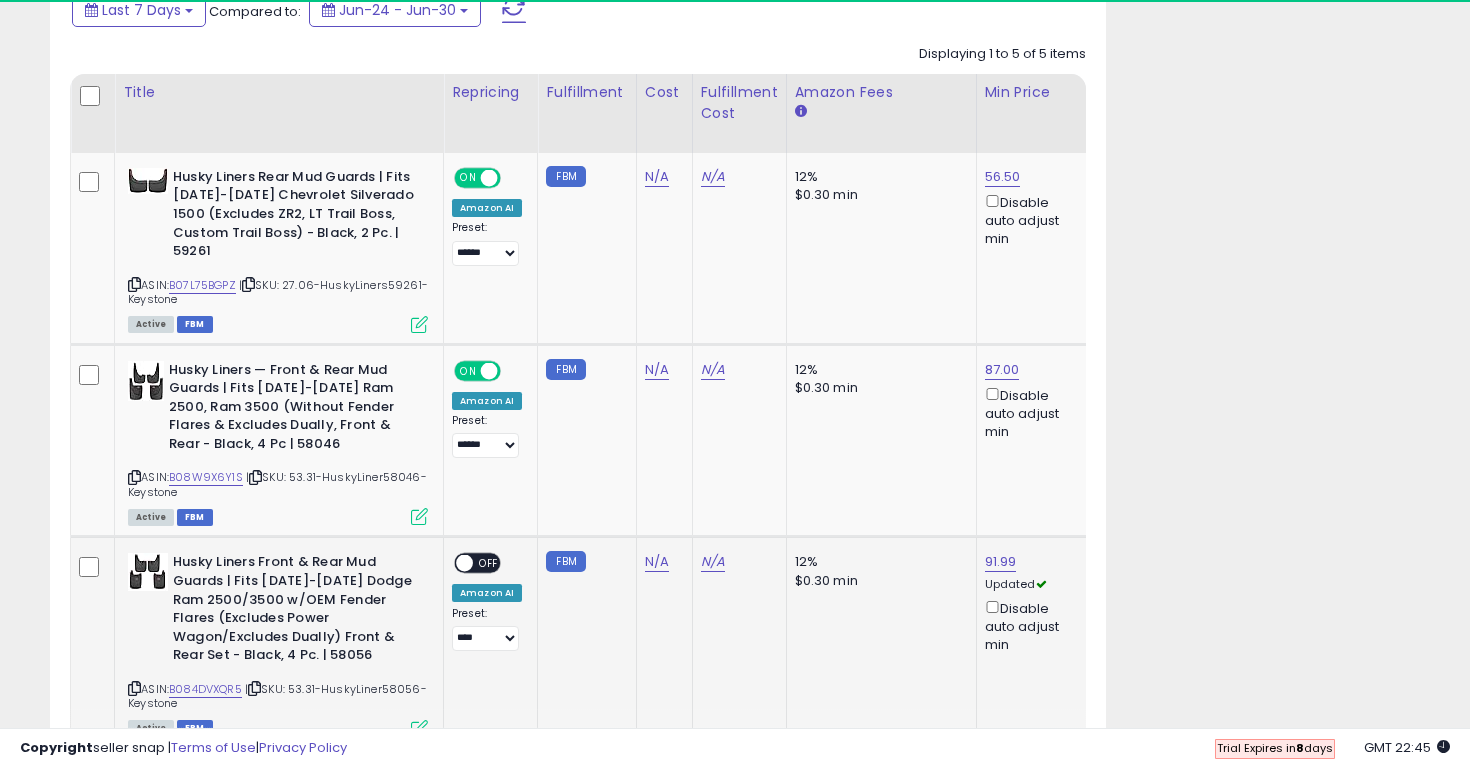 drag, startPoint x: 673, startPoint y: 435, endPoint x: 469, endPoint y: 544, distance: 231.29419 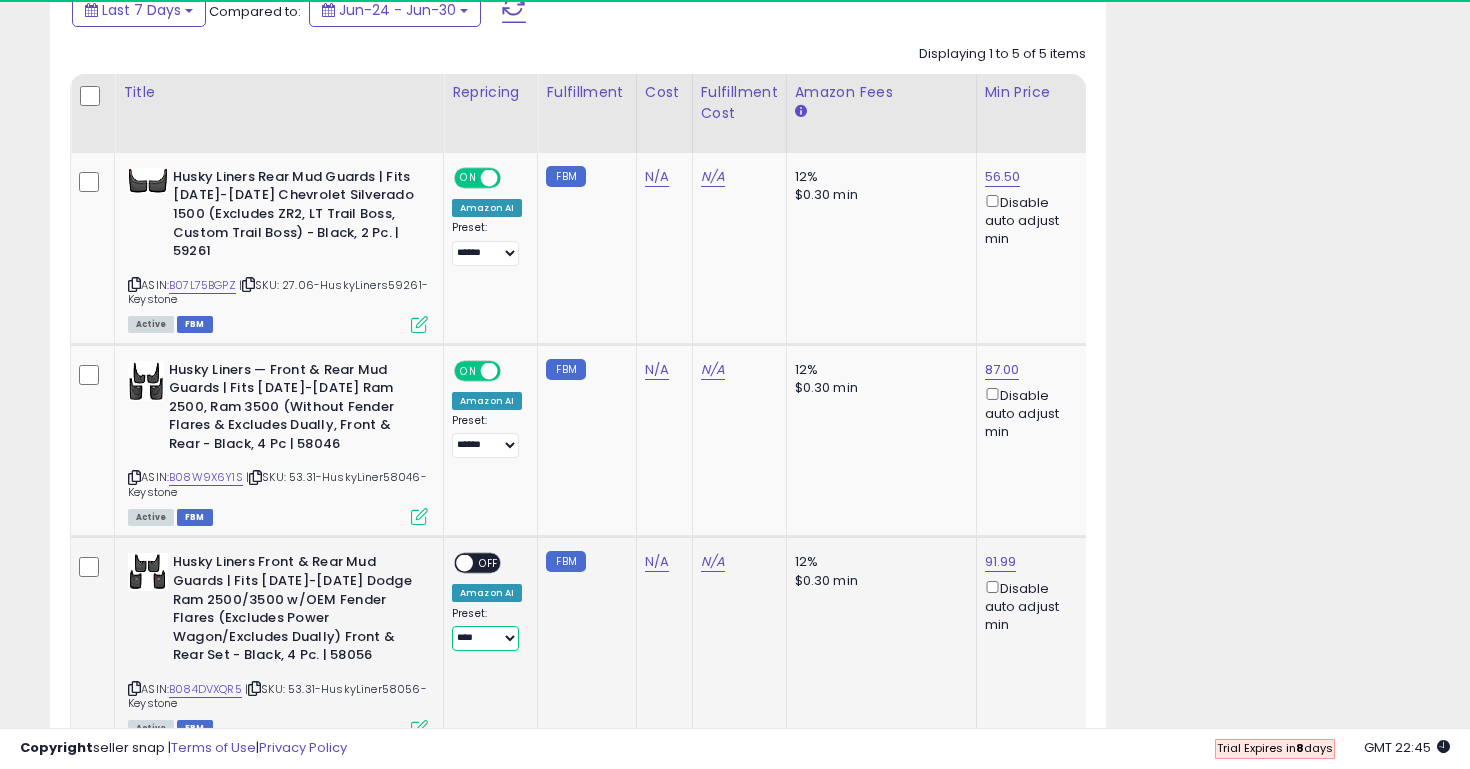 click on "**********" at bounding box center [485, 638] 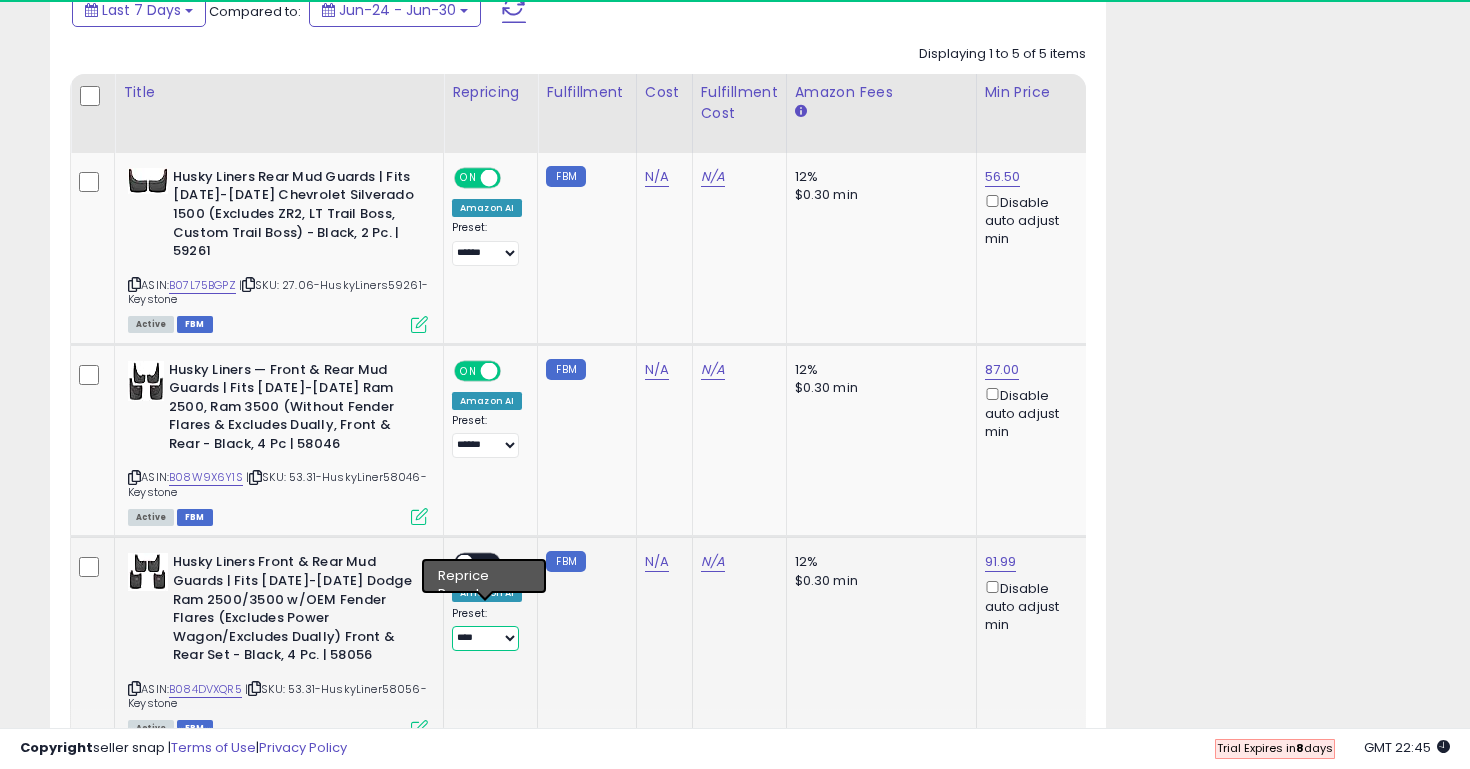 select on "******" 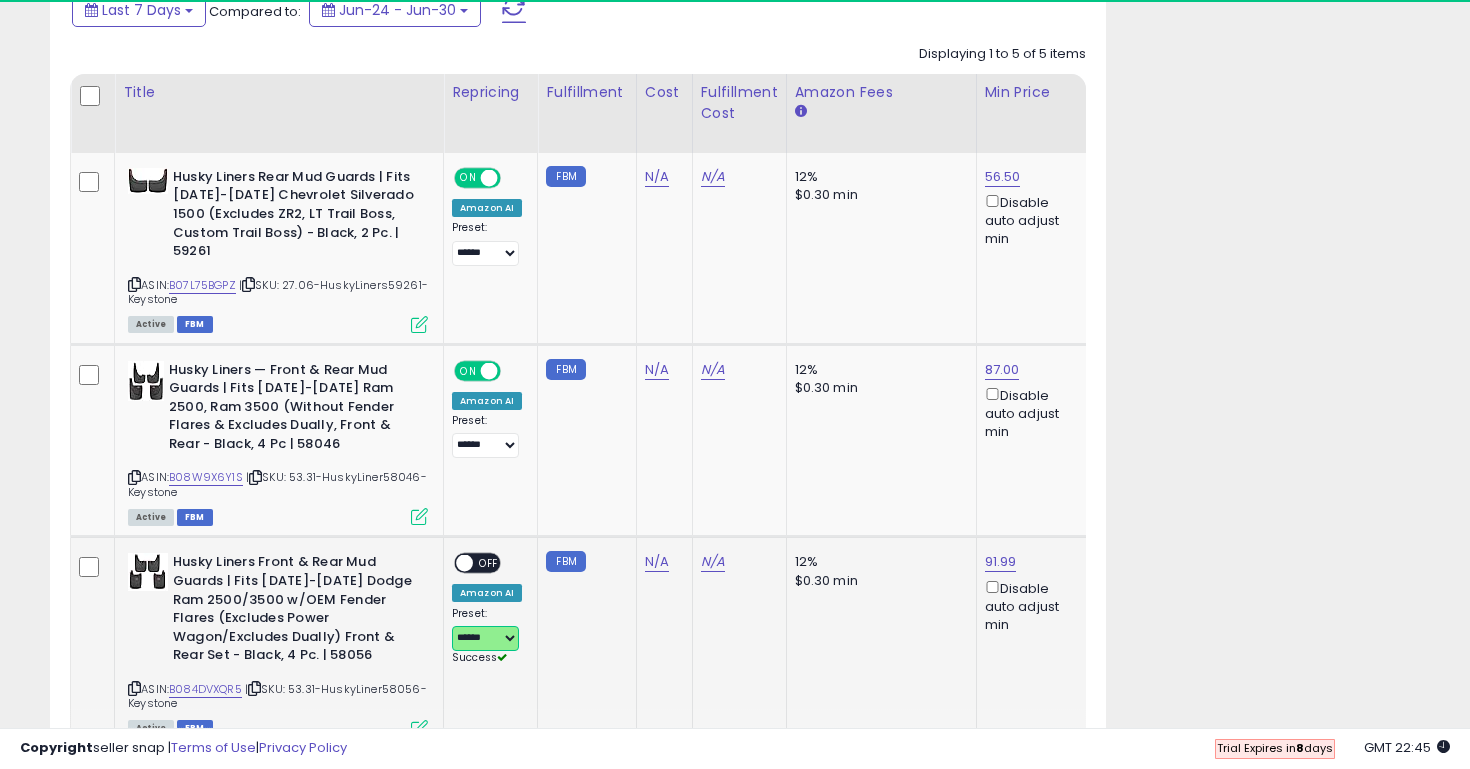 click at bounding box center (464, 563) 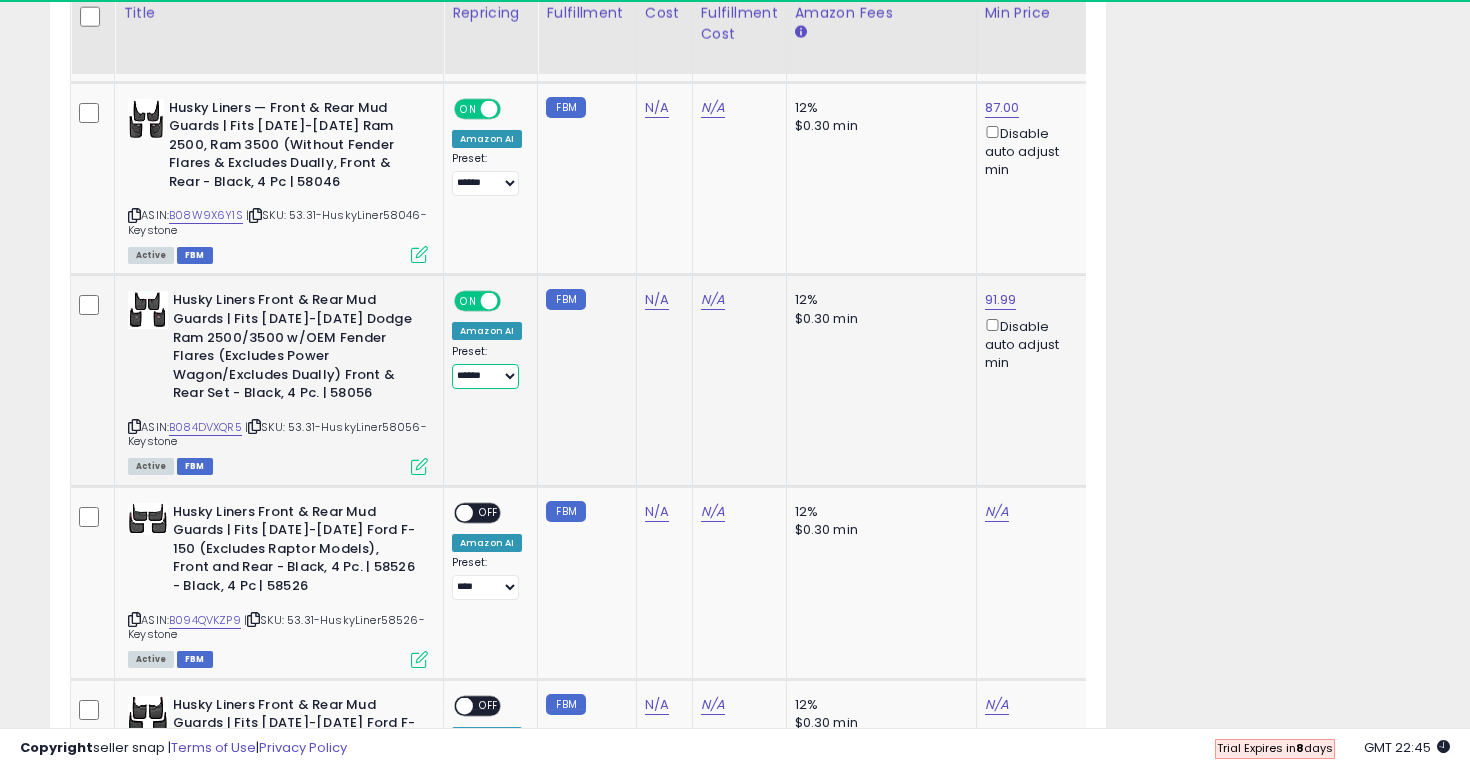 scroll, scrollTop: 1211, scrollLeft: 0, axis: vertical 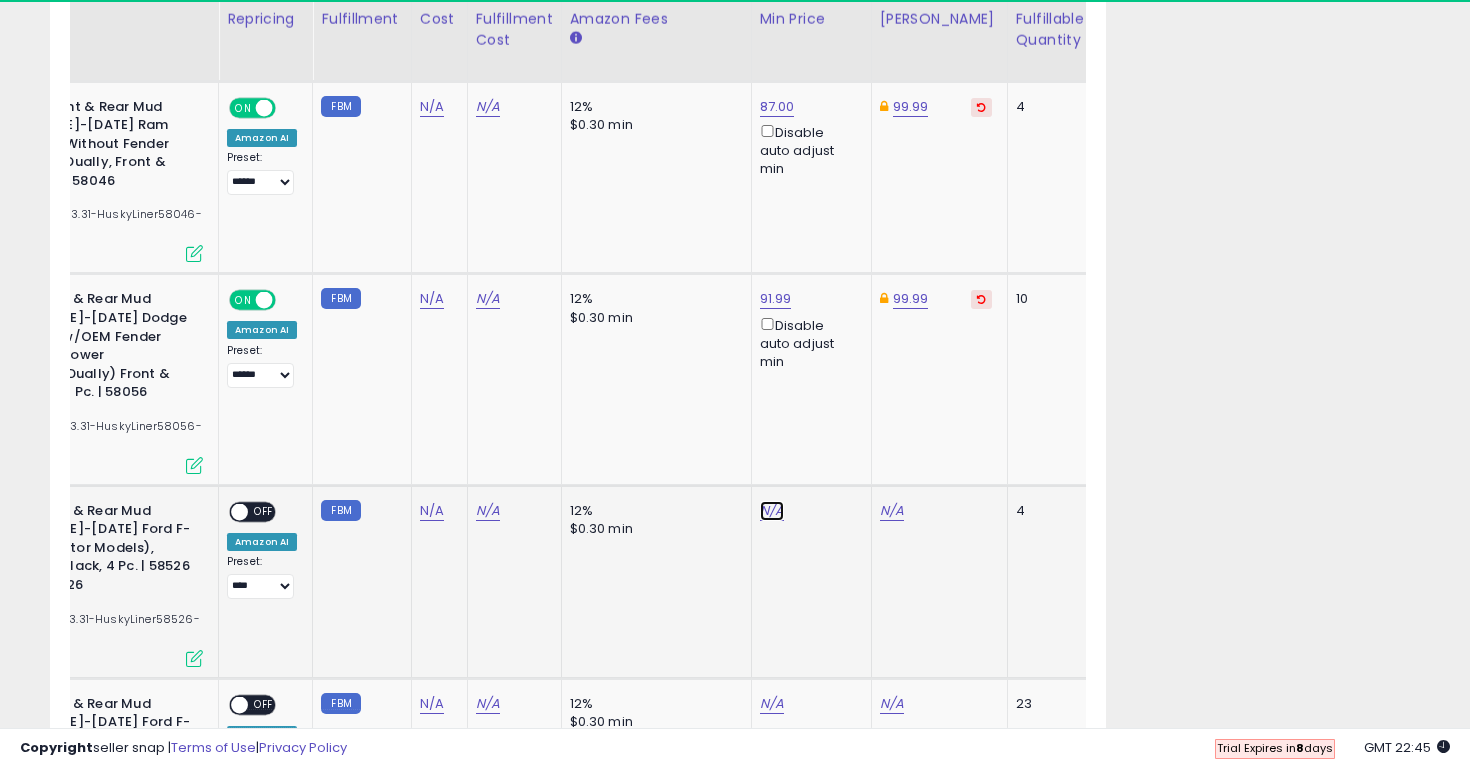 click on "N/A" at bounding box center (772, 511) 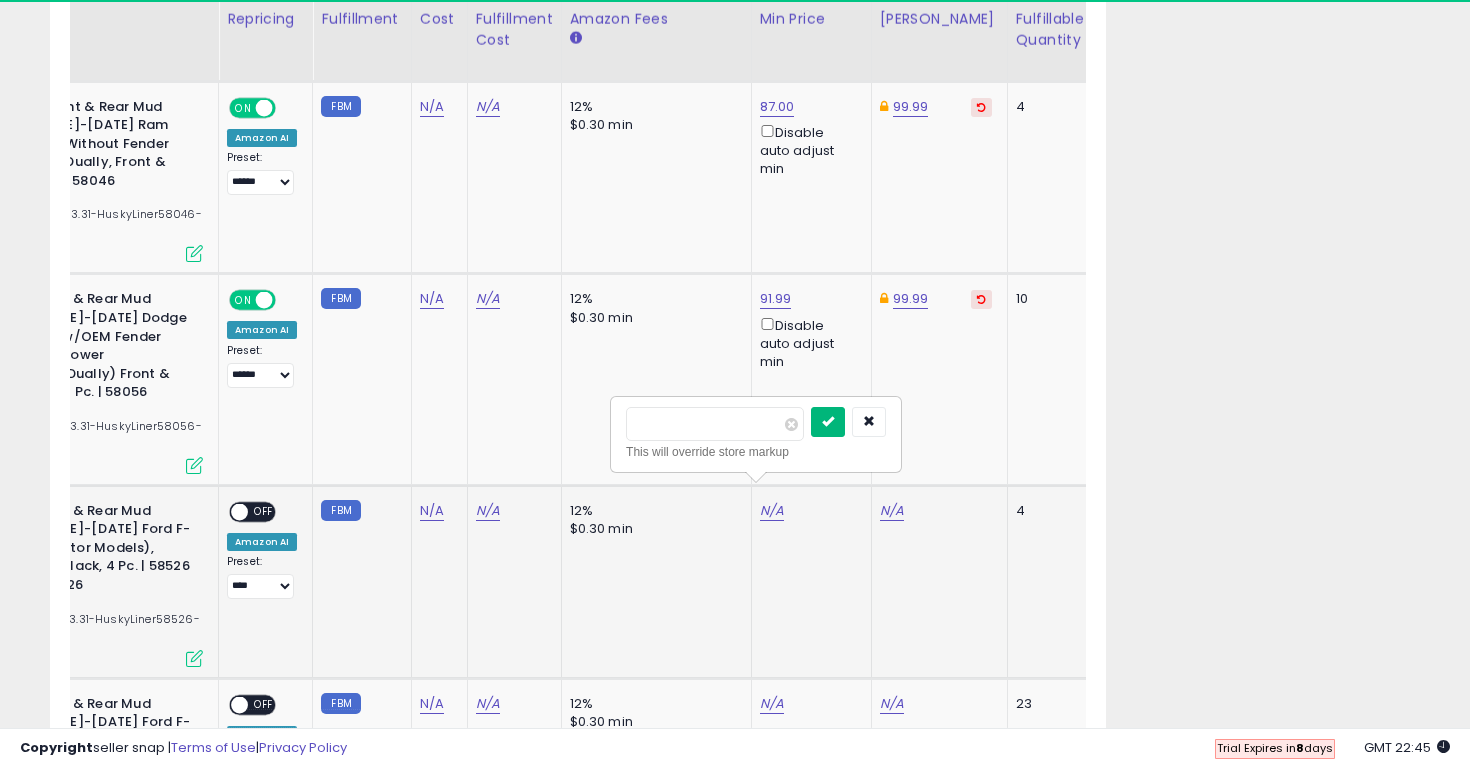 type on "**" 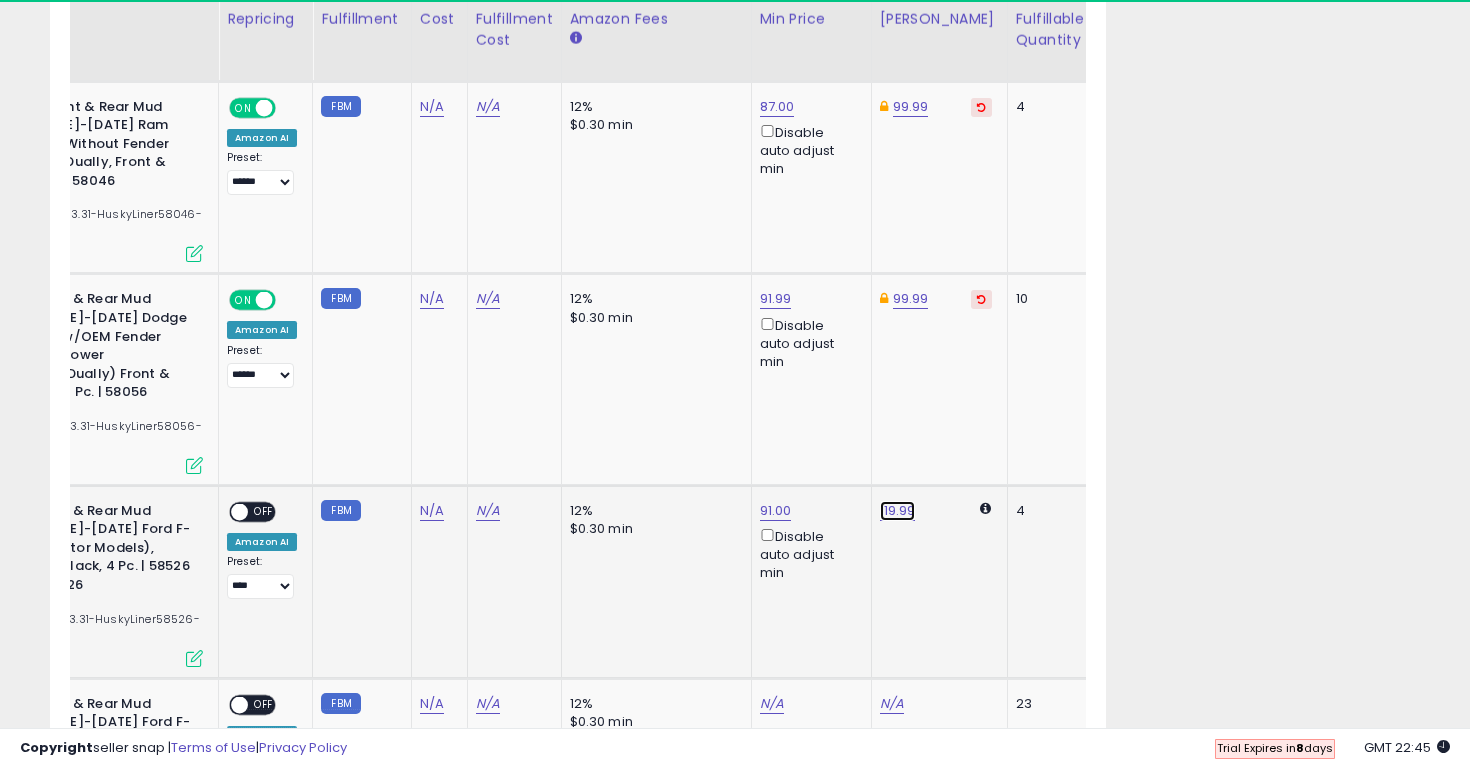 click on "119.99" at bounding box center (898, 511) 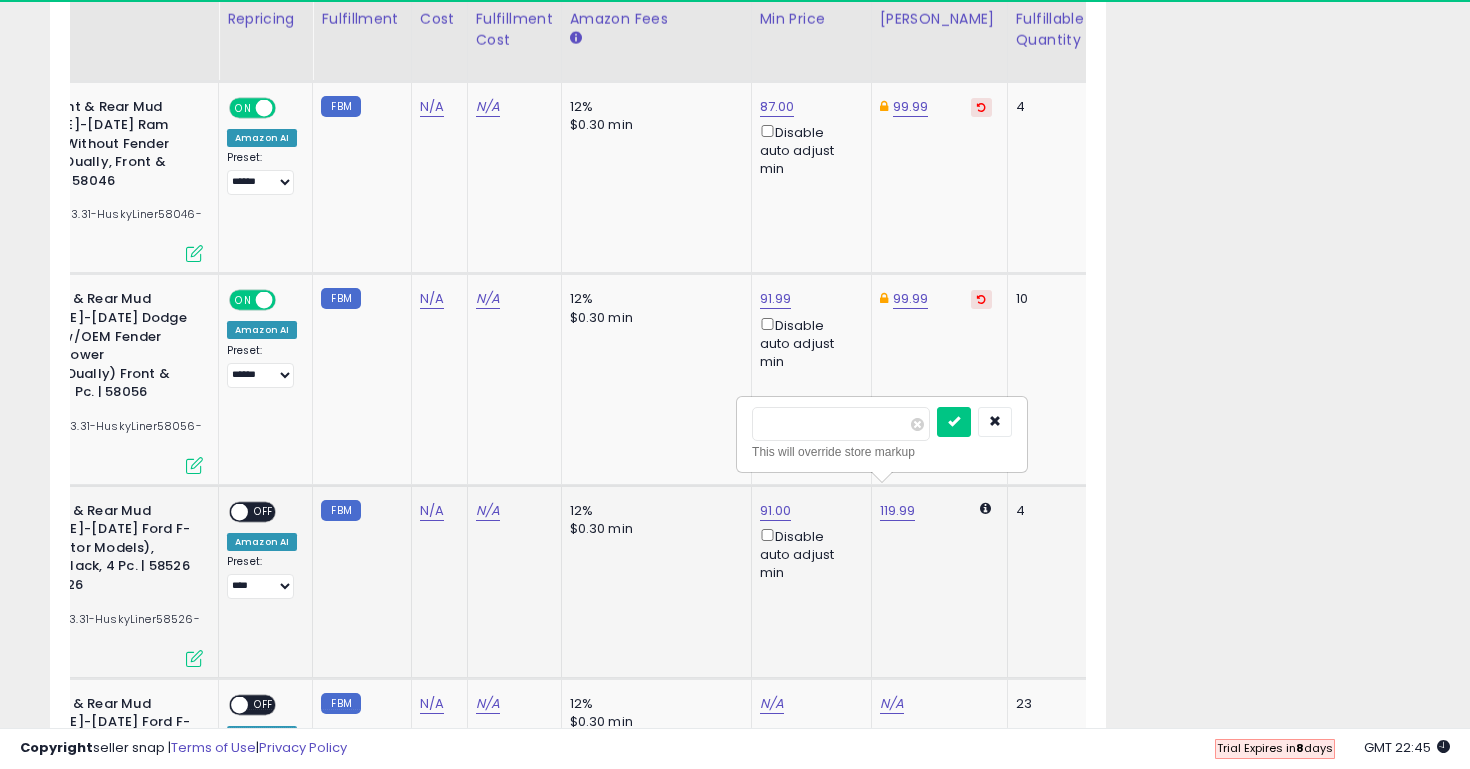 click on "******" at bounding box center (841, 424) 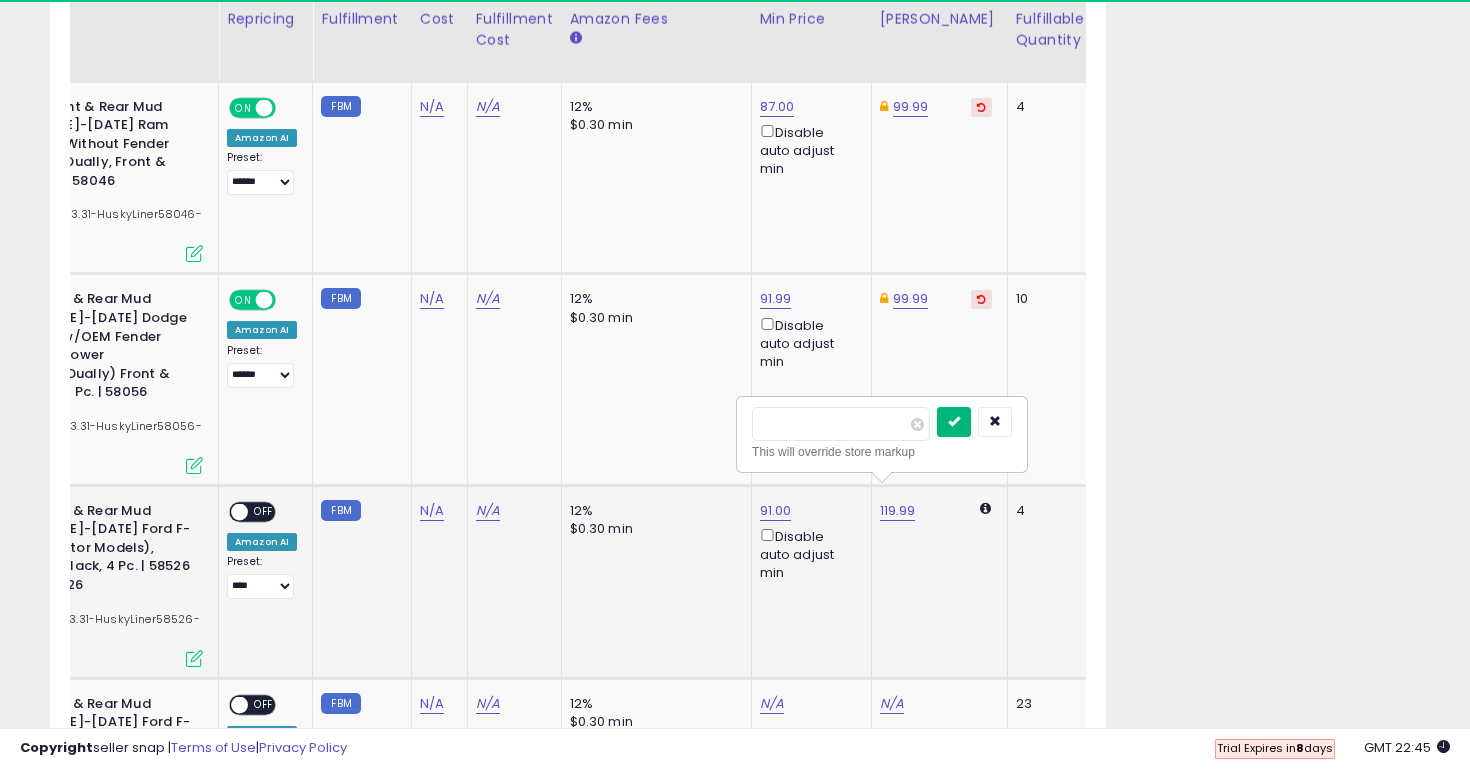 type on "*****" 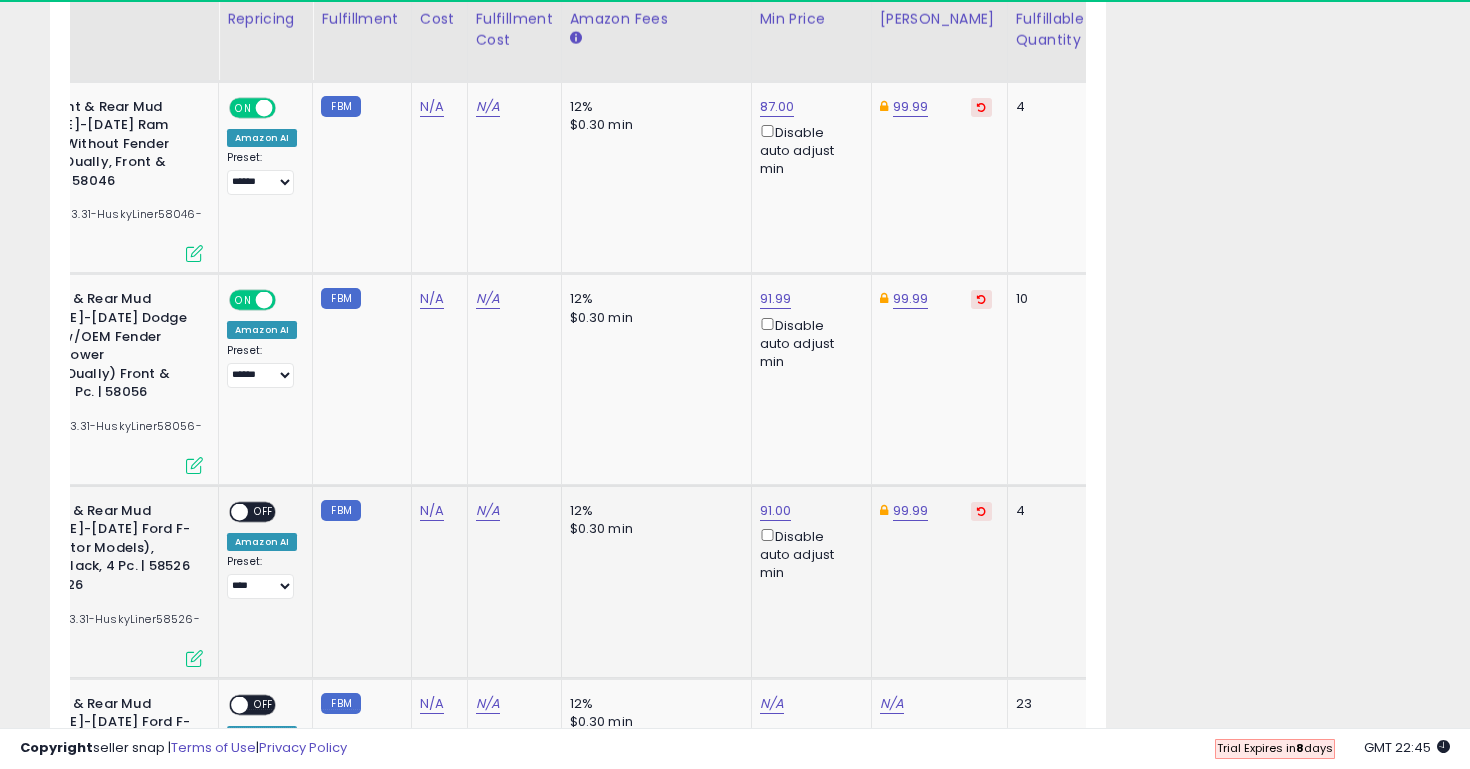 click on "Disable auto adjust min" at bounding box center (808, 554) 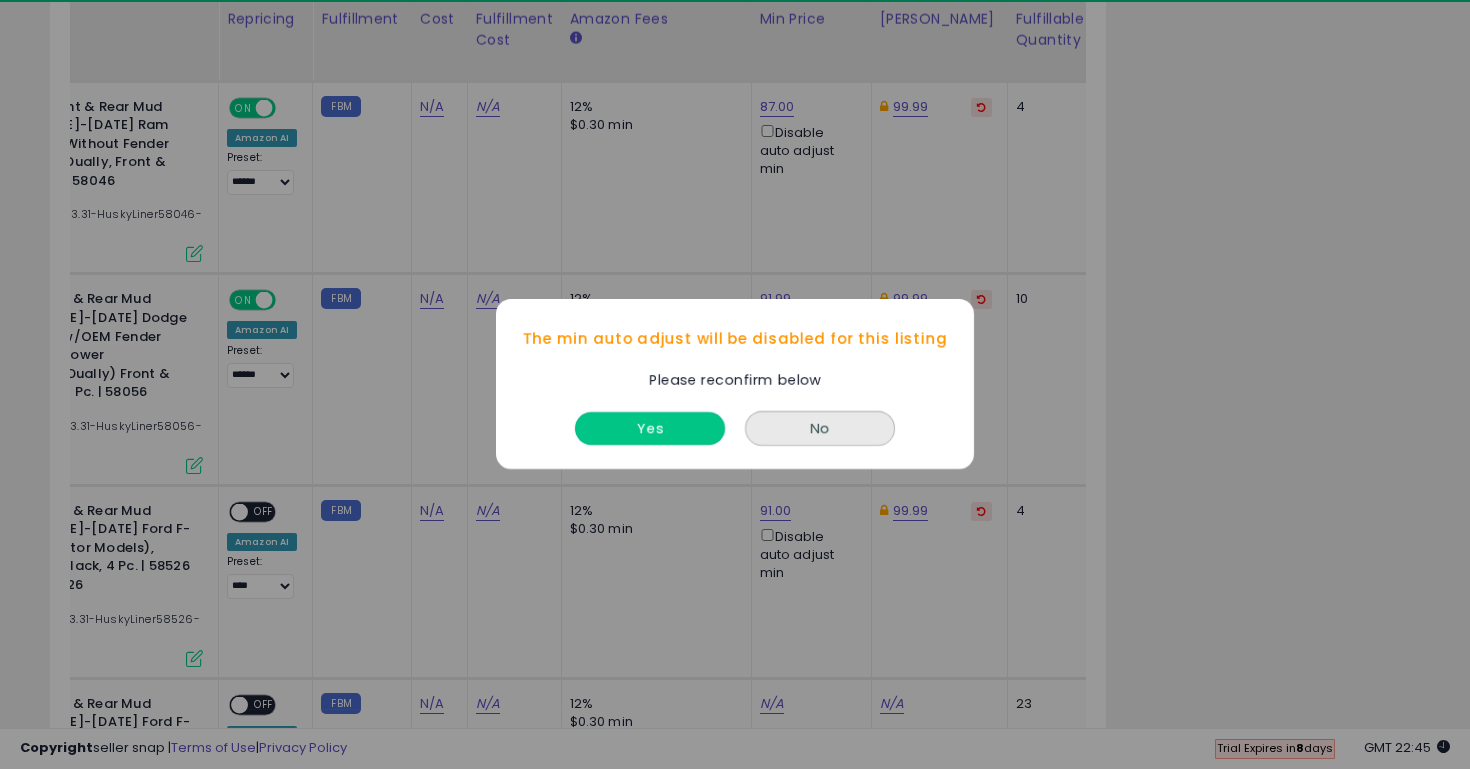click on "Yes" at bounding box center (650, 429) 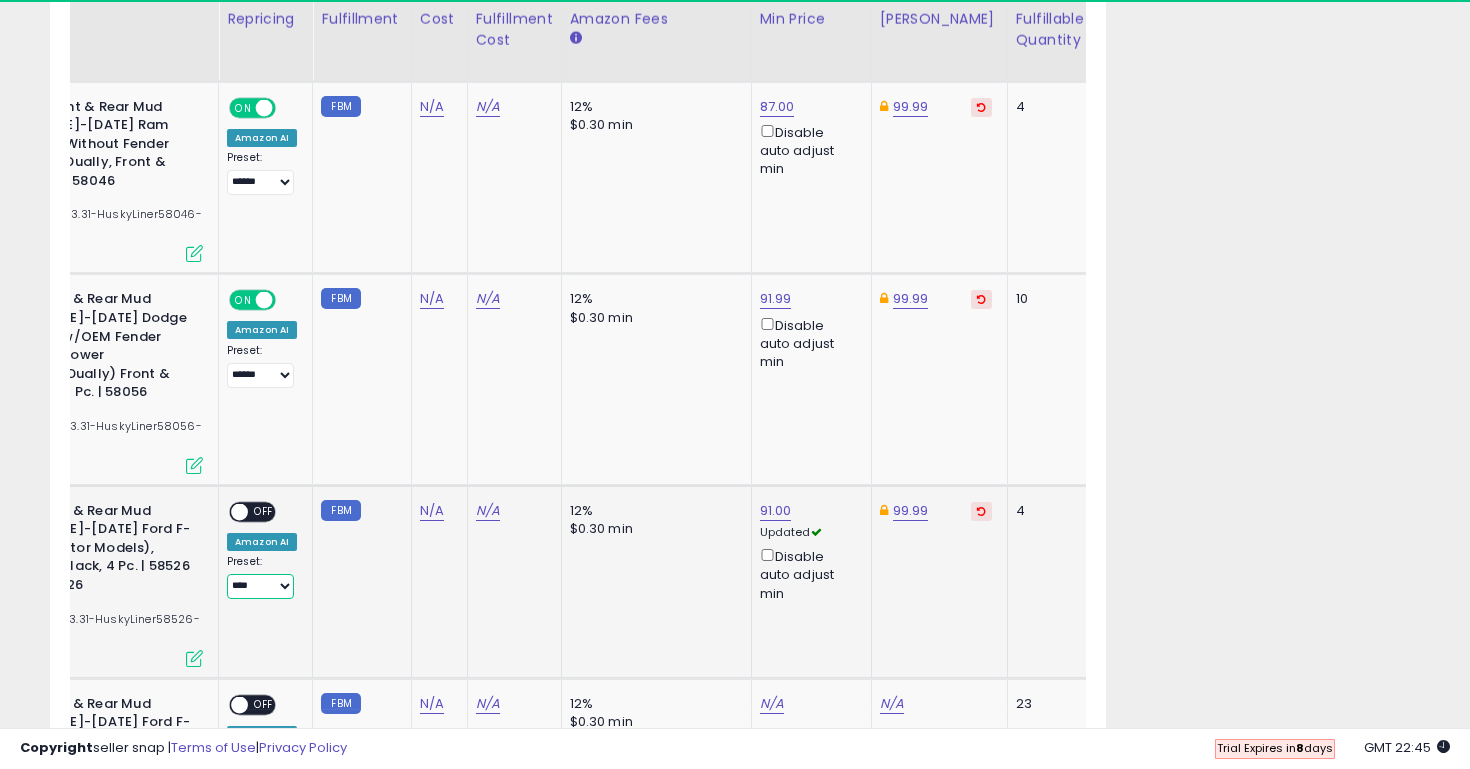 click on "**********" at bounding box center (260, 586) 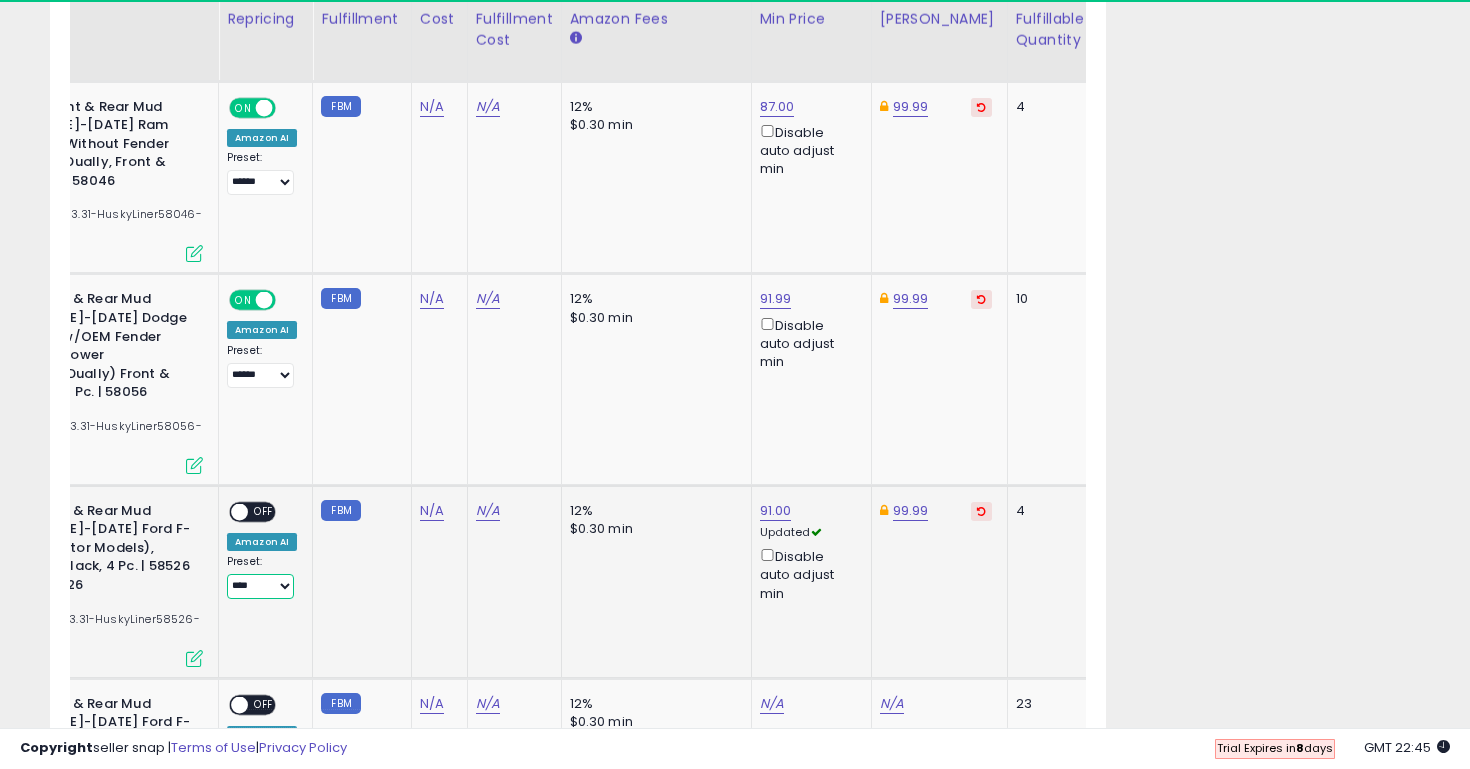 select on "******" 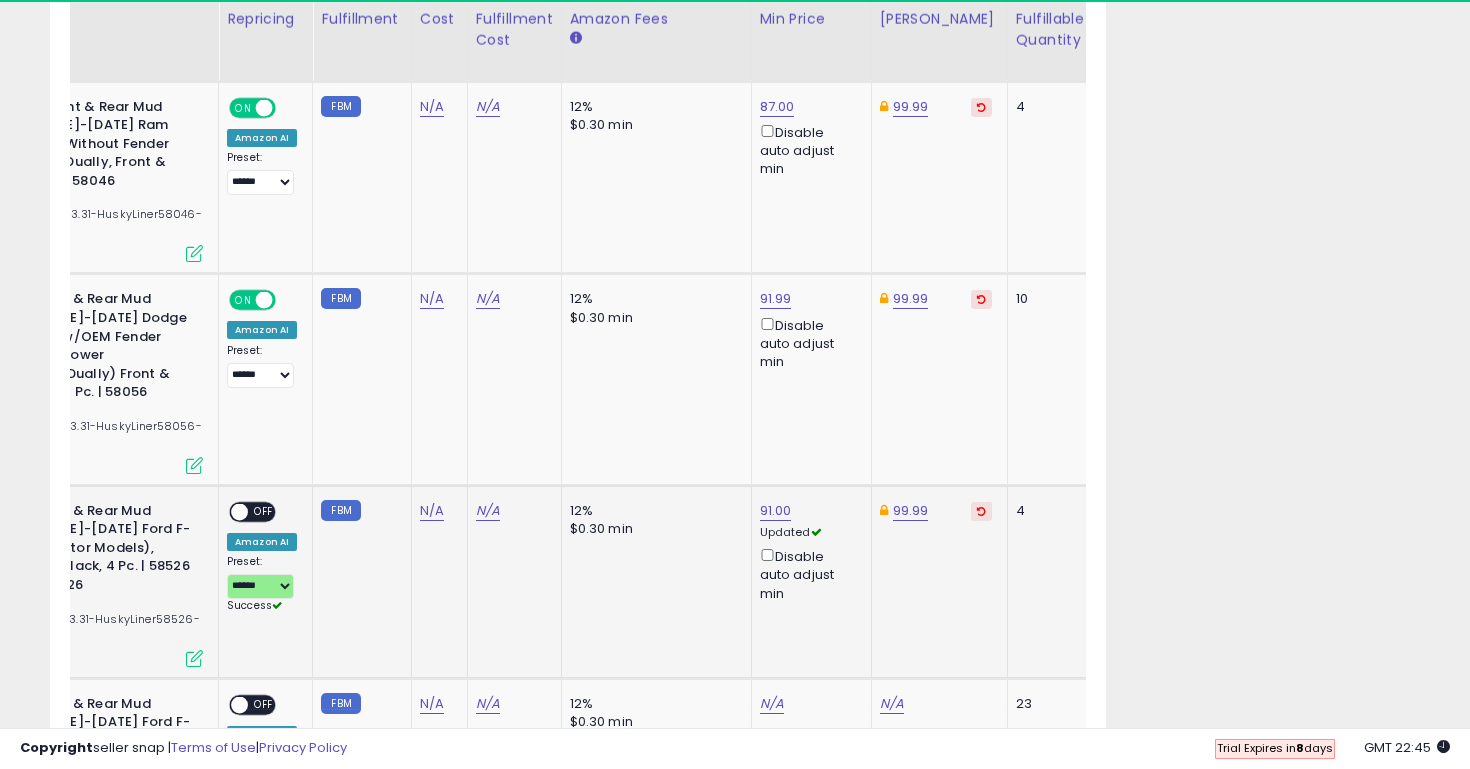 click on "ON   OFF" at bounding box center (230, 511) 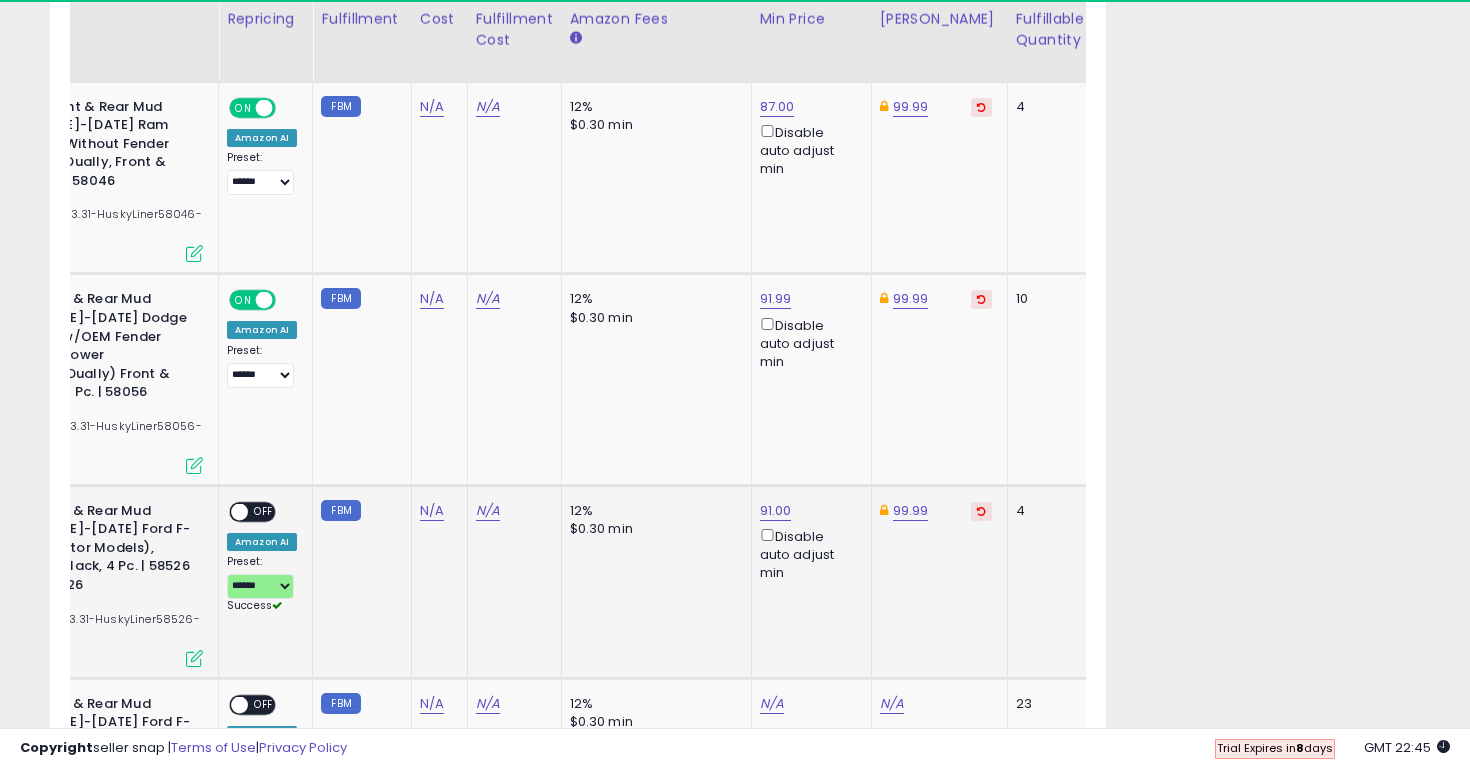 click at bounding box center [239, 511] 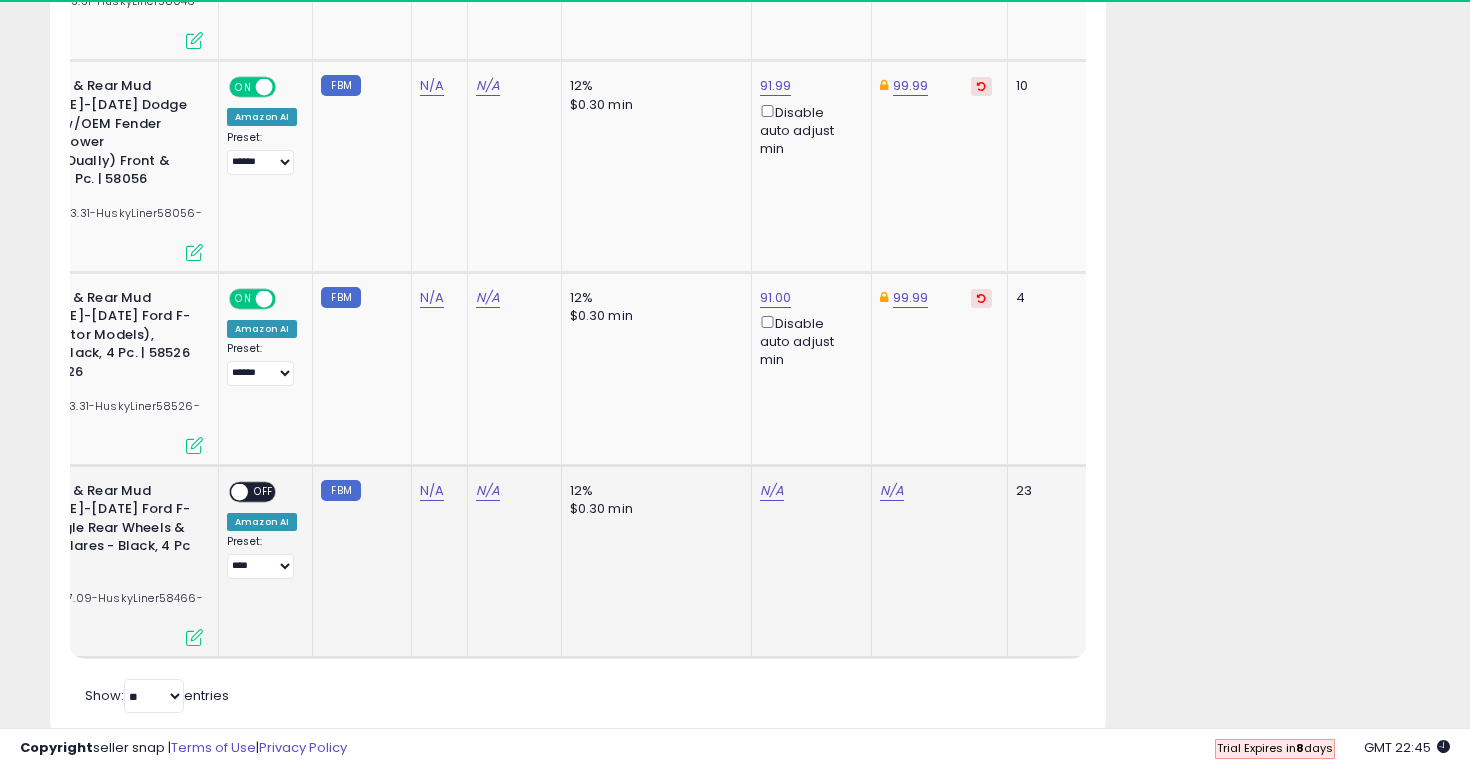 scroll, scrollTop: 1431, scrollLeft: 0, axis: vertical 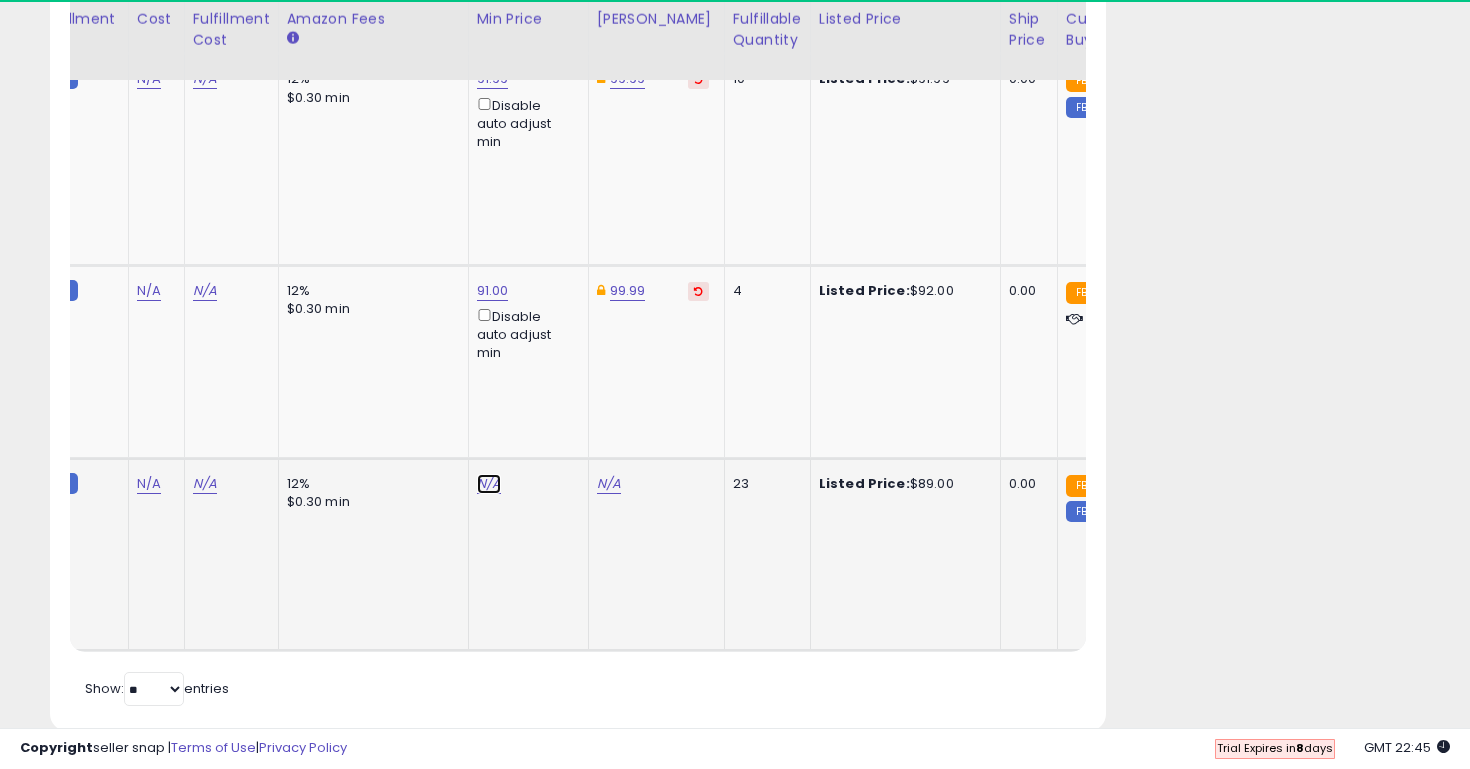 click on "N/A" at bounding box center [489, 484] 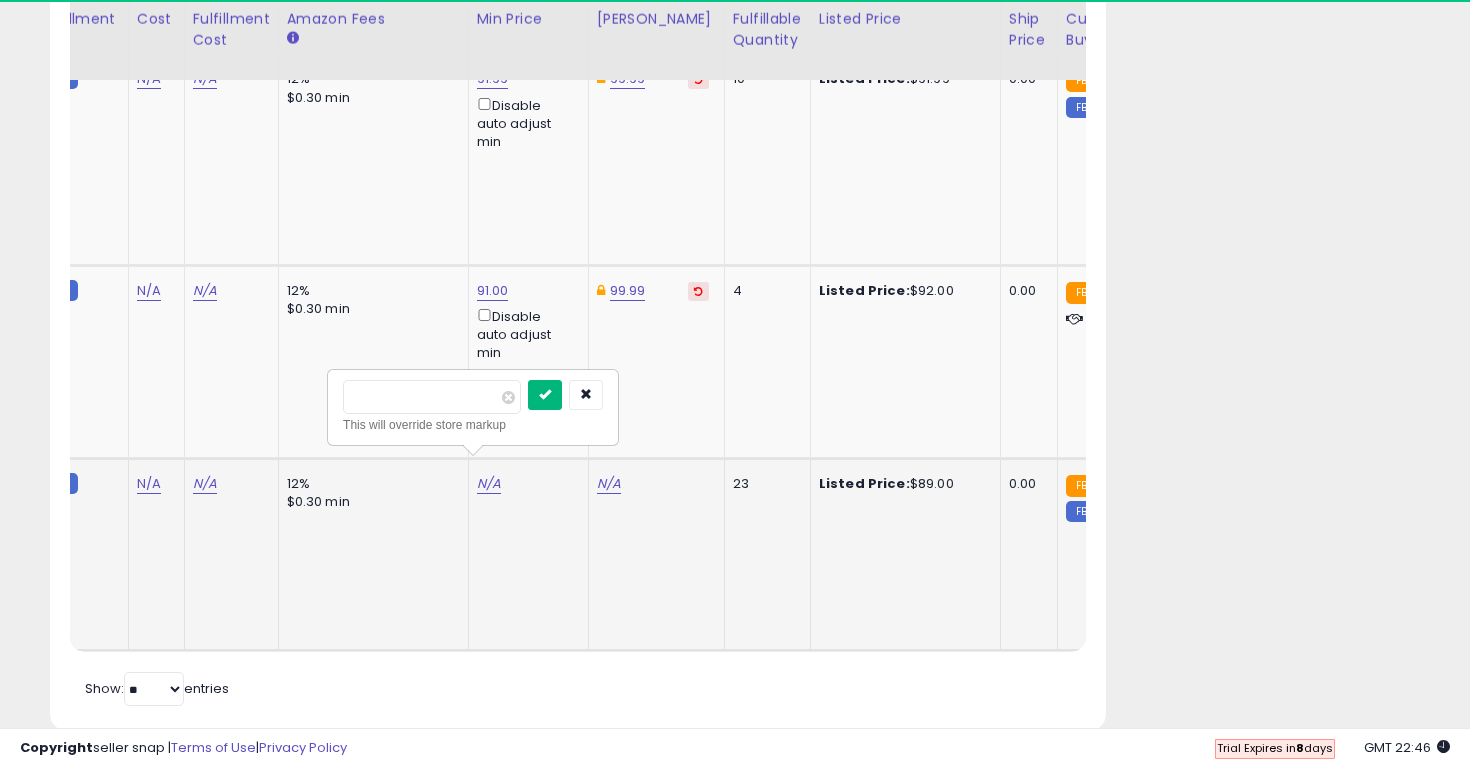 type on "**" 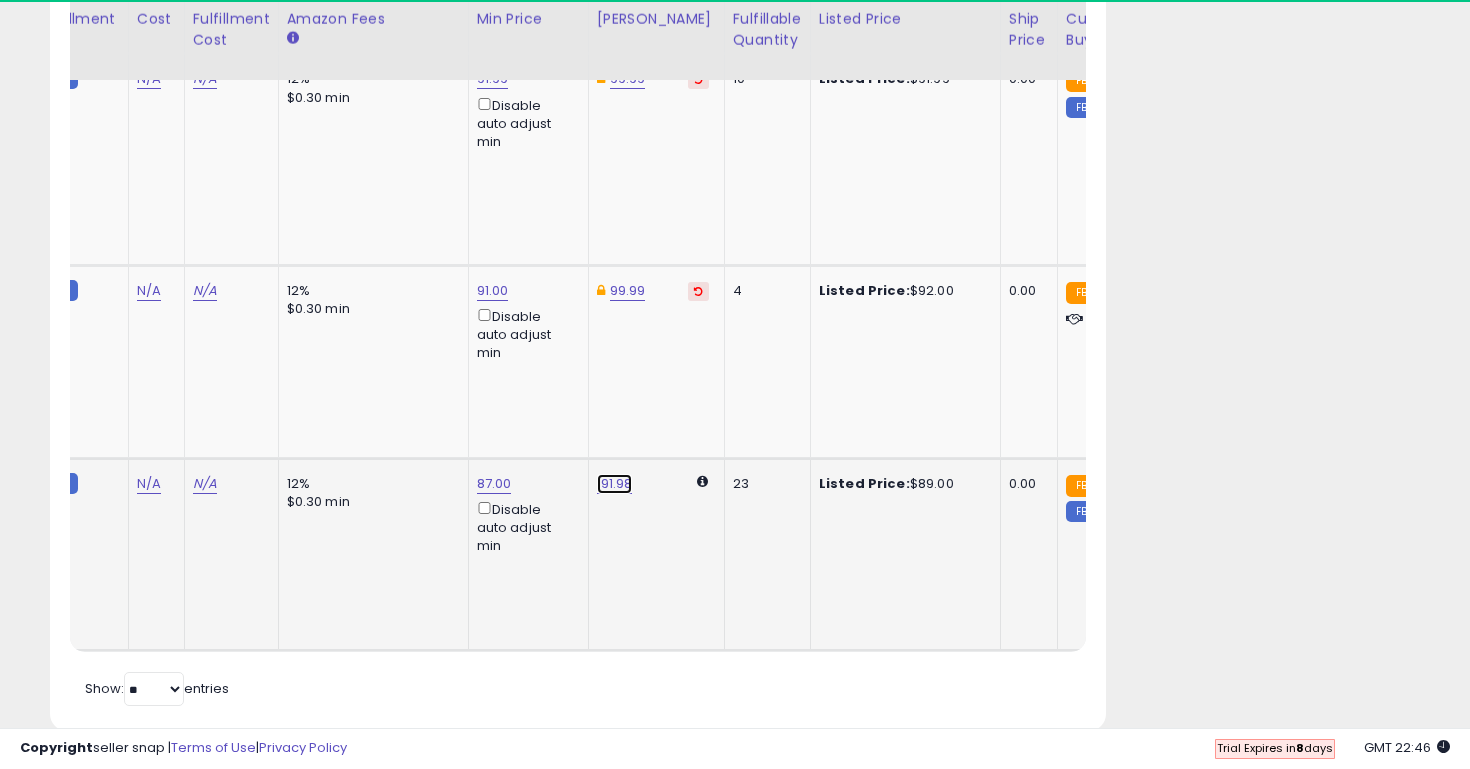 click on "191.98" at bounding box center [615, 484] 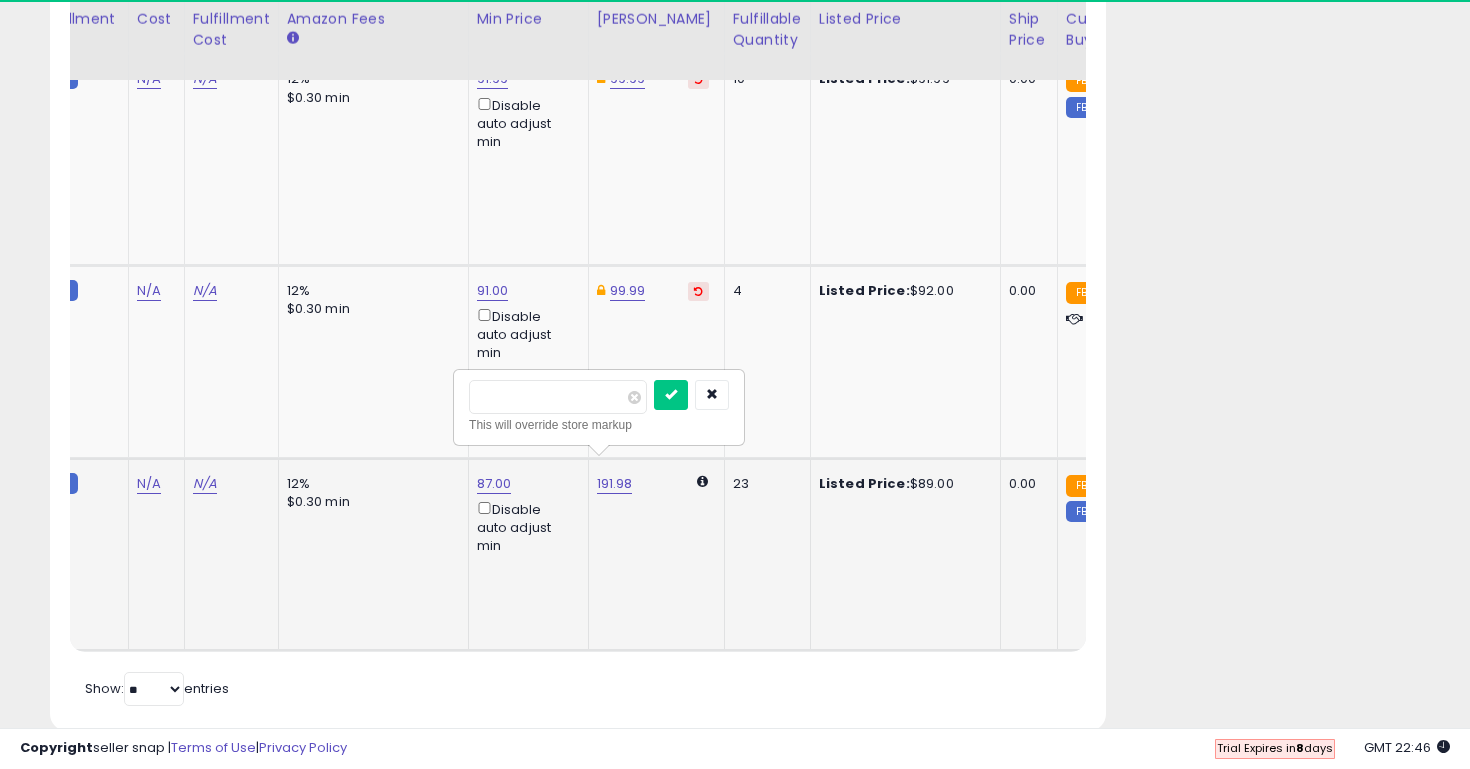 click on "******" at bounding box center [558, 397] 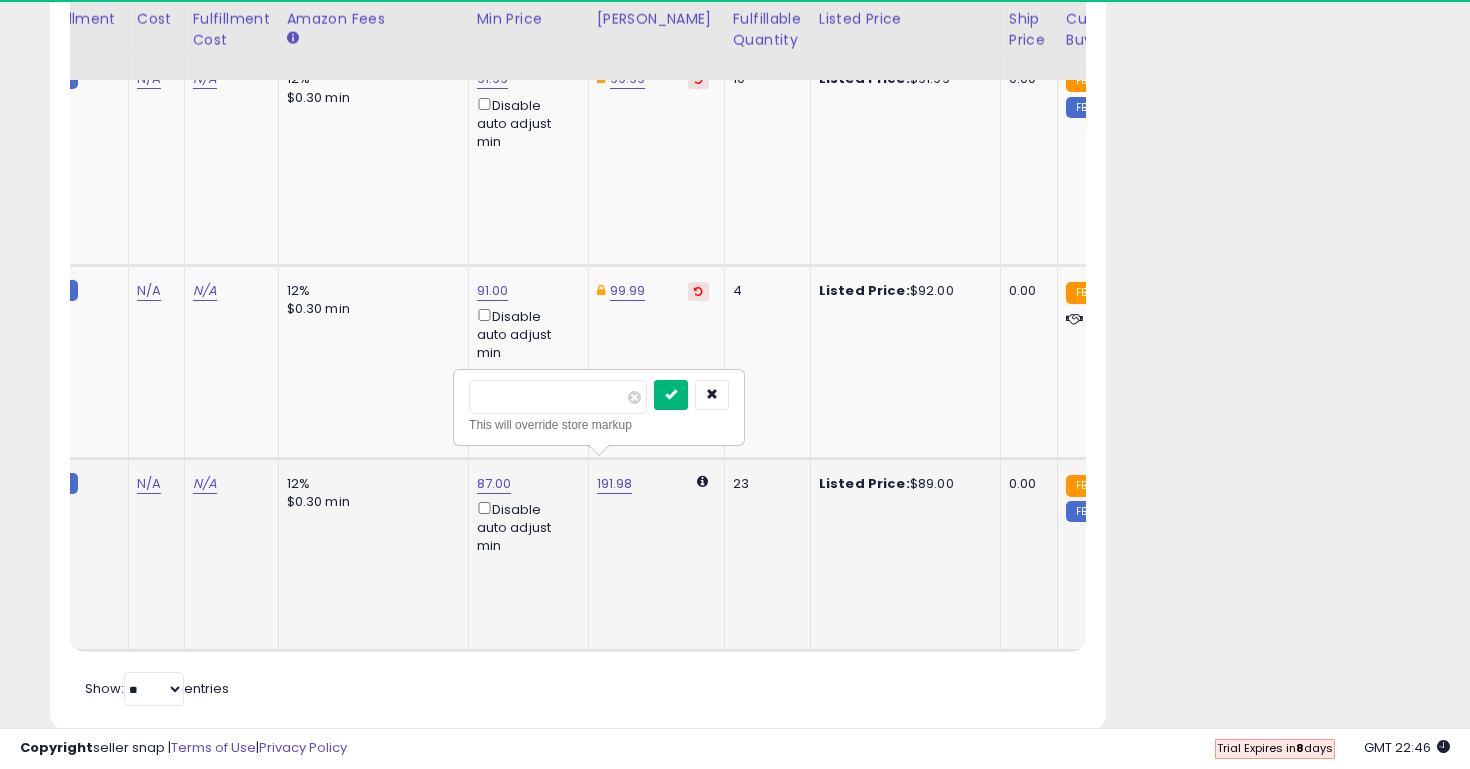 type on "*****" 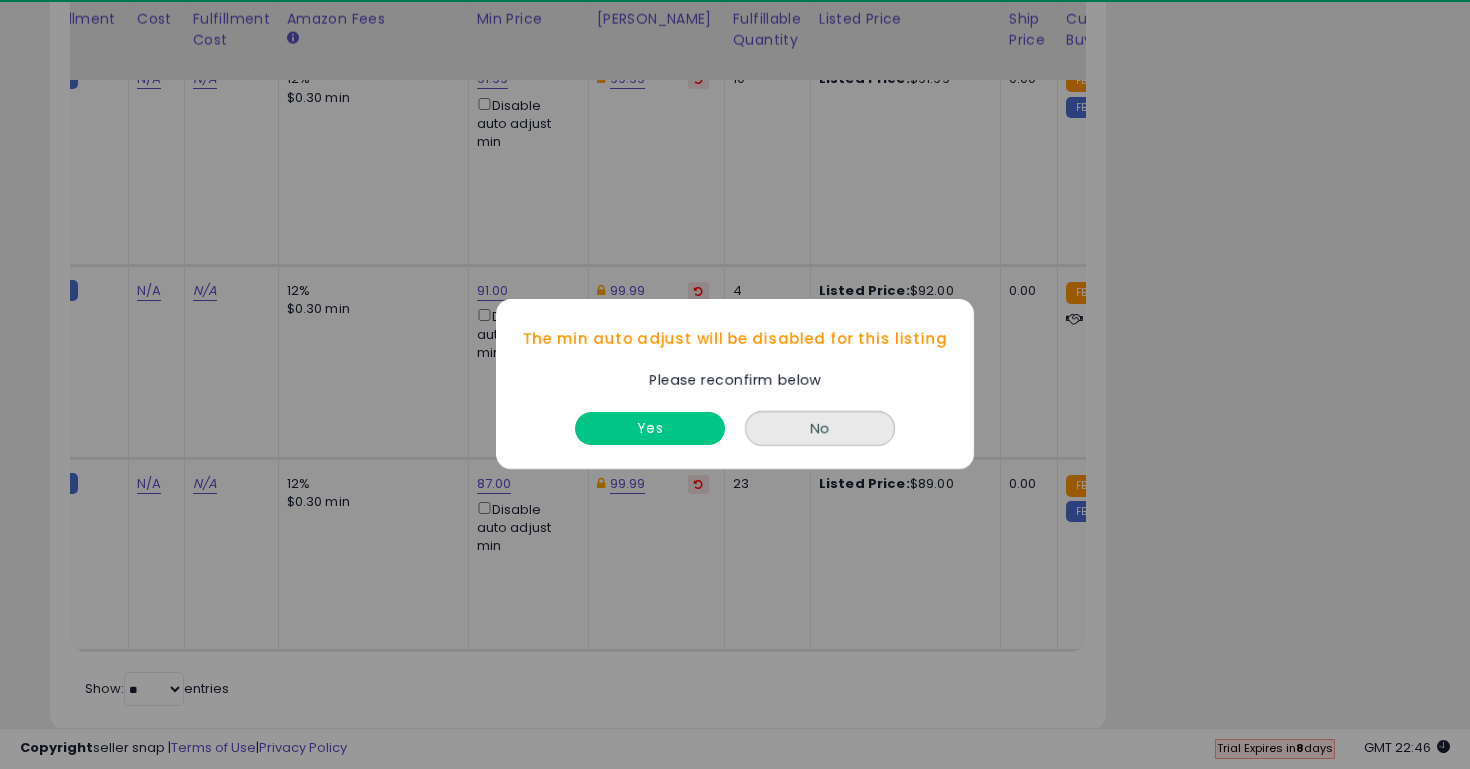 click on "Yes" at bounding box center (650, 424) 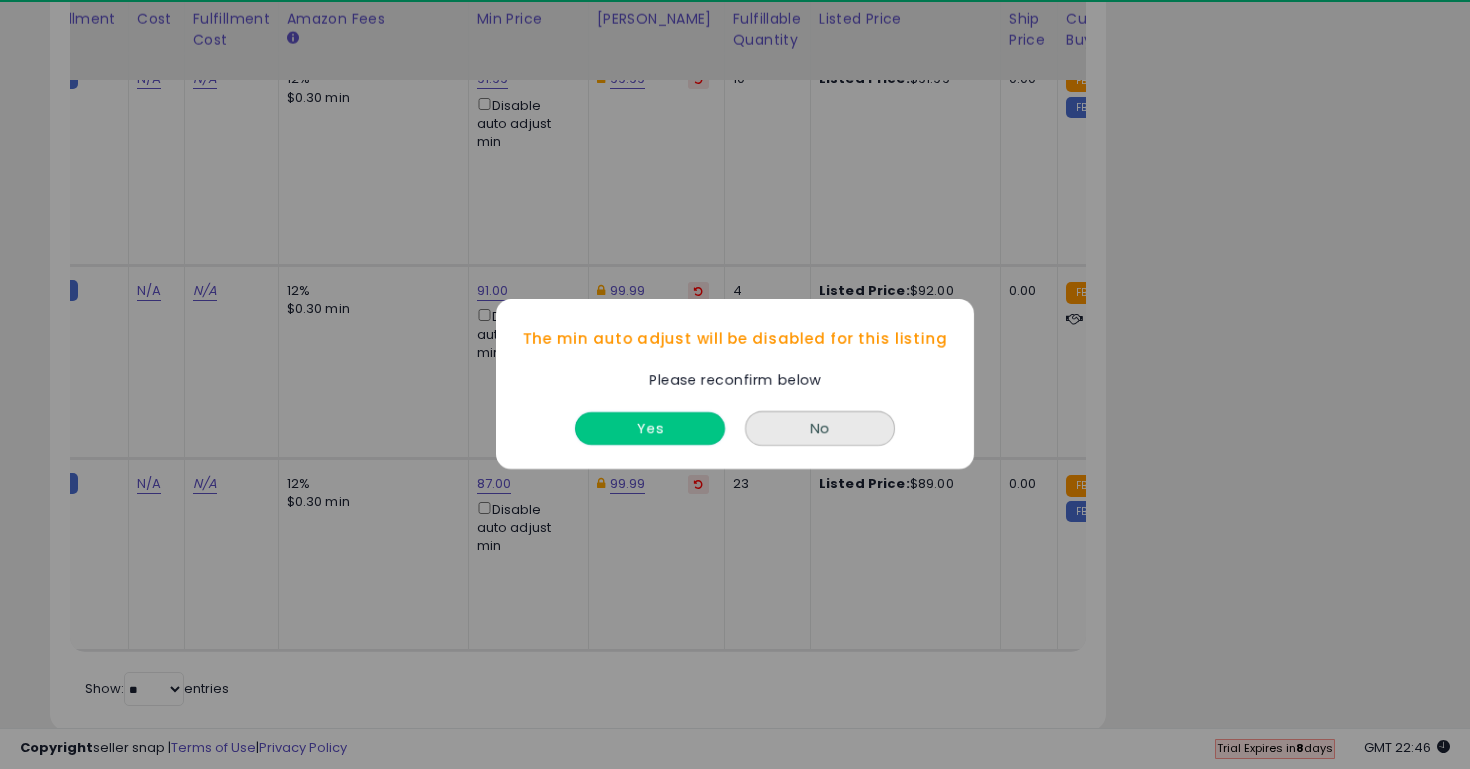 click on "Yes" at bounding box center (650, 429) 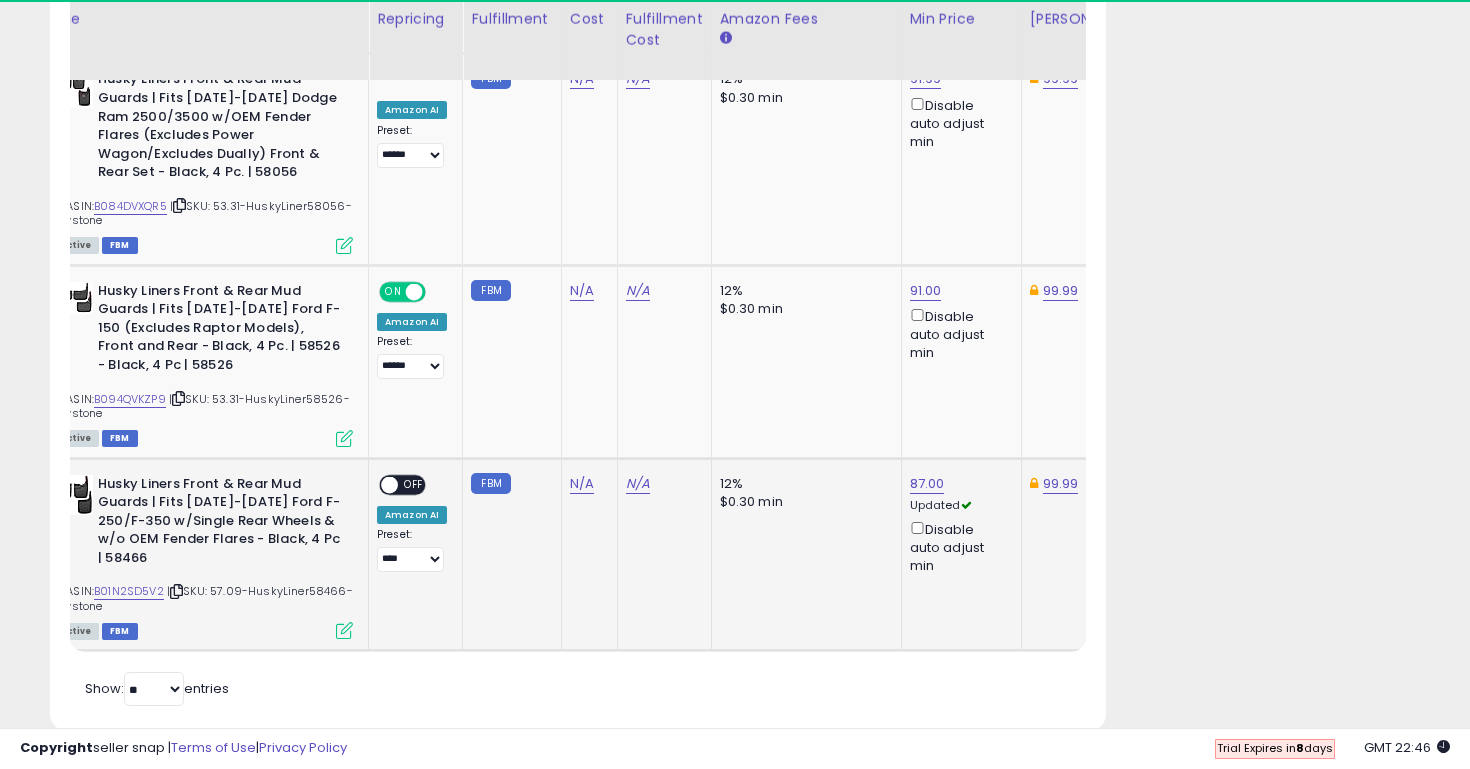 click on "OFF" at bounding box center (414, 484) 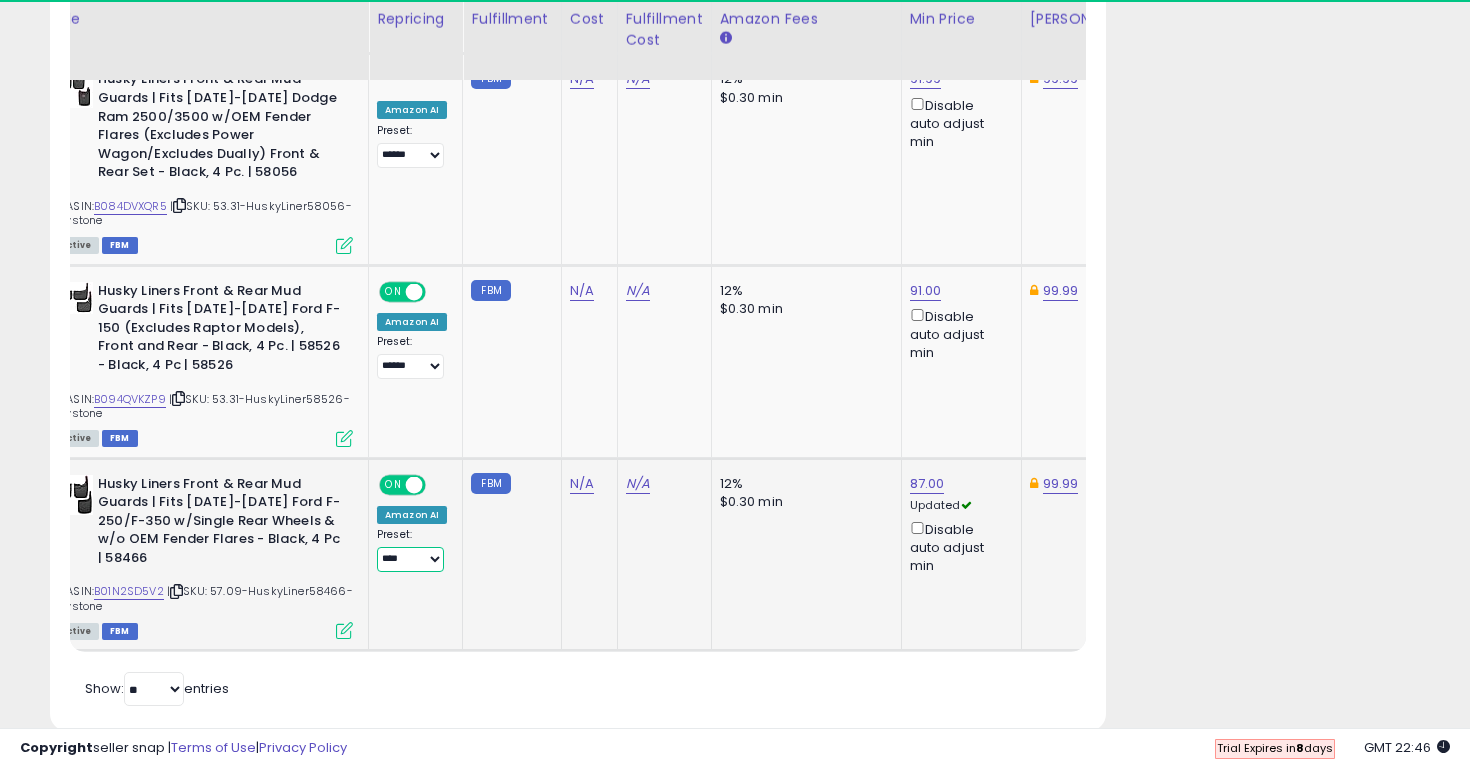 click on "**********" at bounding box center (410, 559) 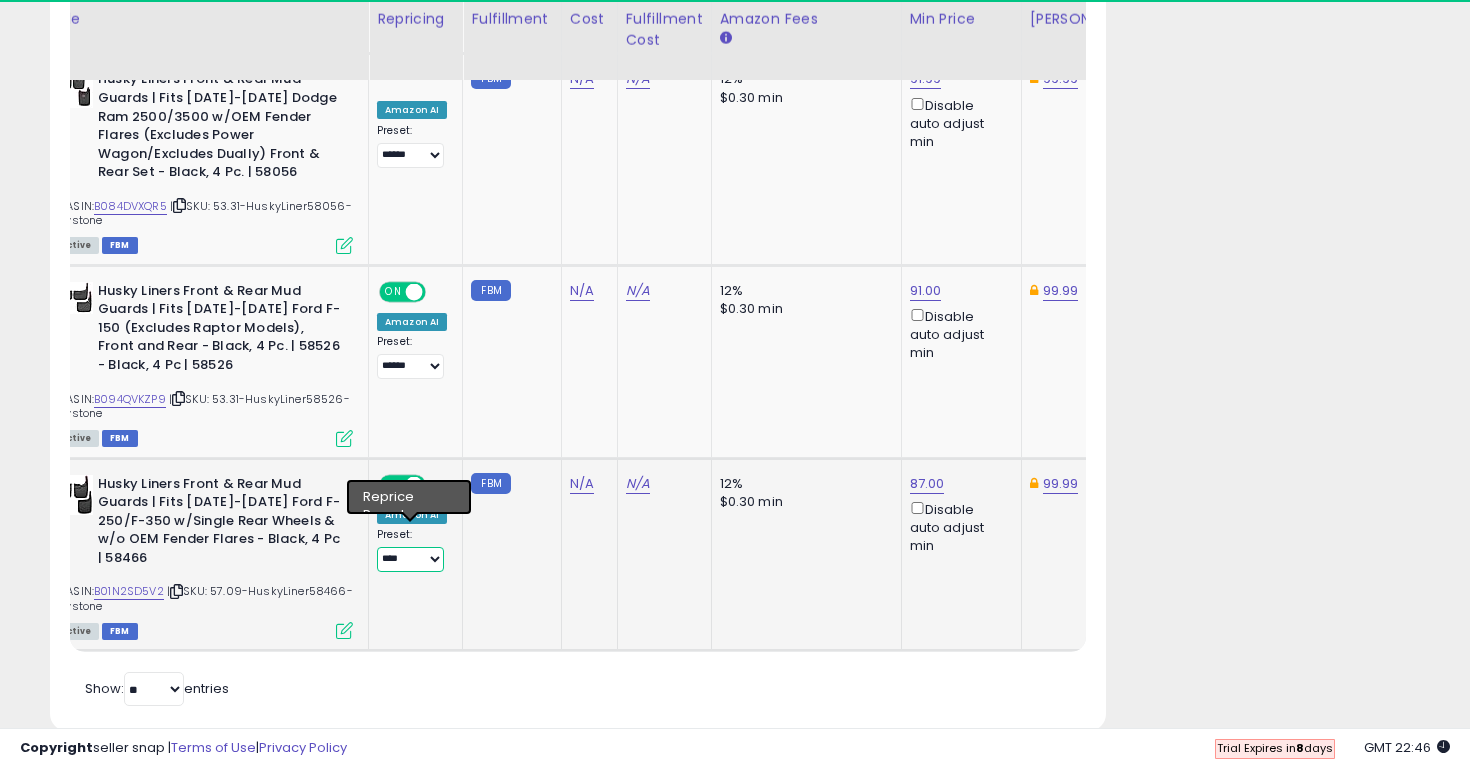 select on "******" 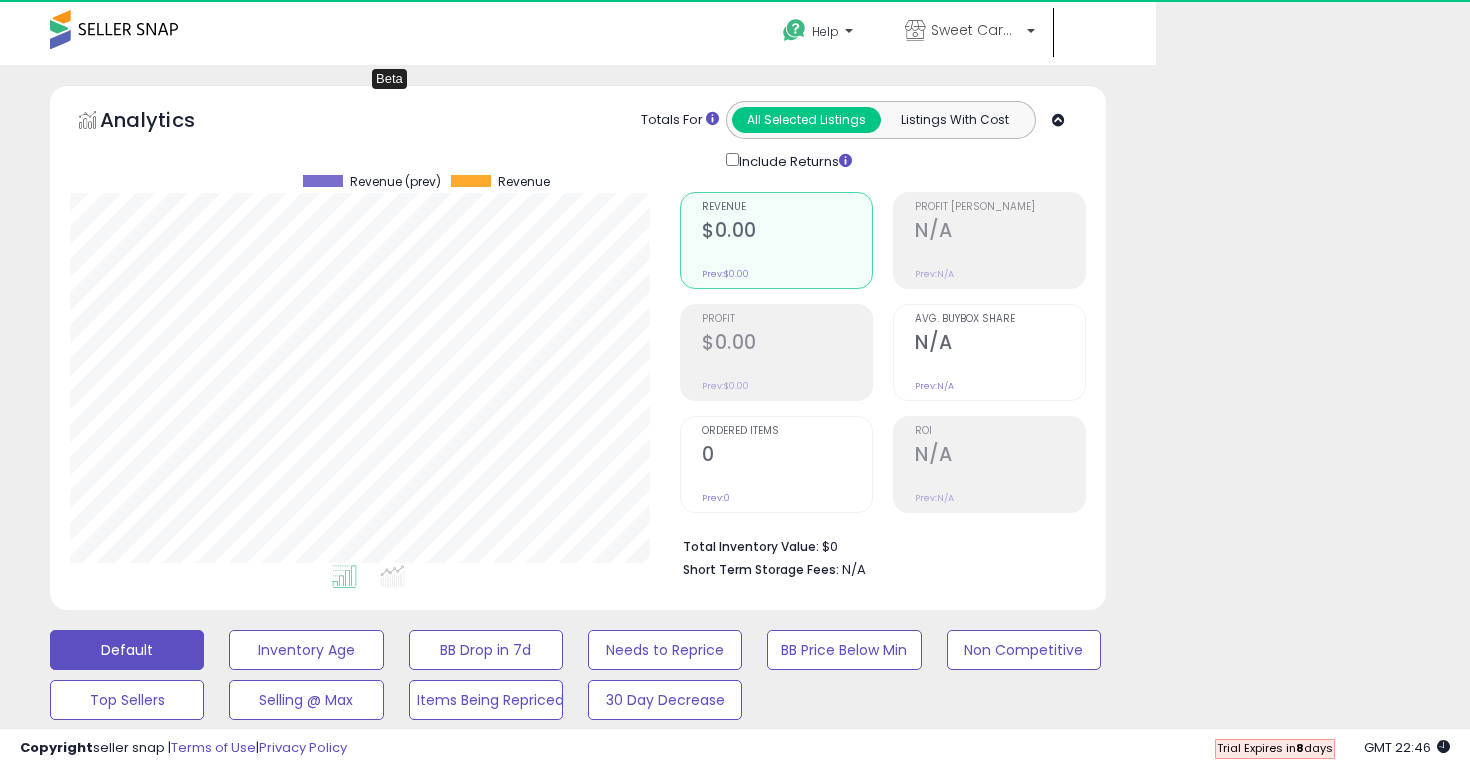 click at bounding box center [314, 2237] 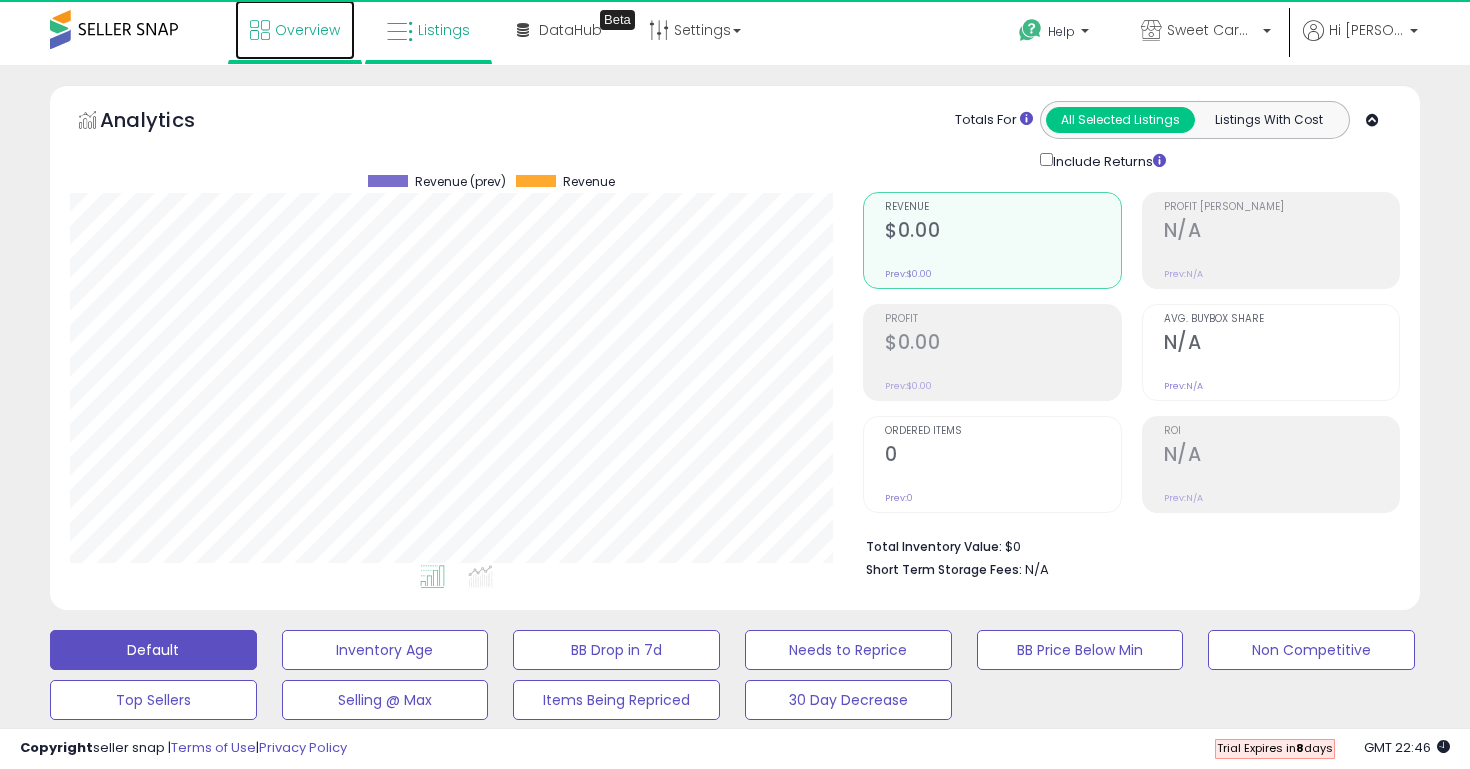 click on "Overview" at bounding box center (307, 30) 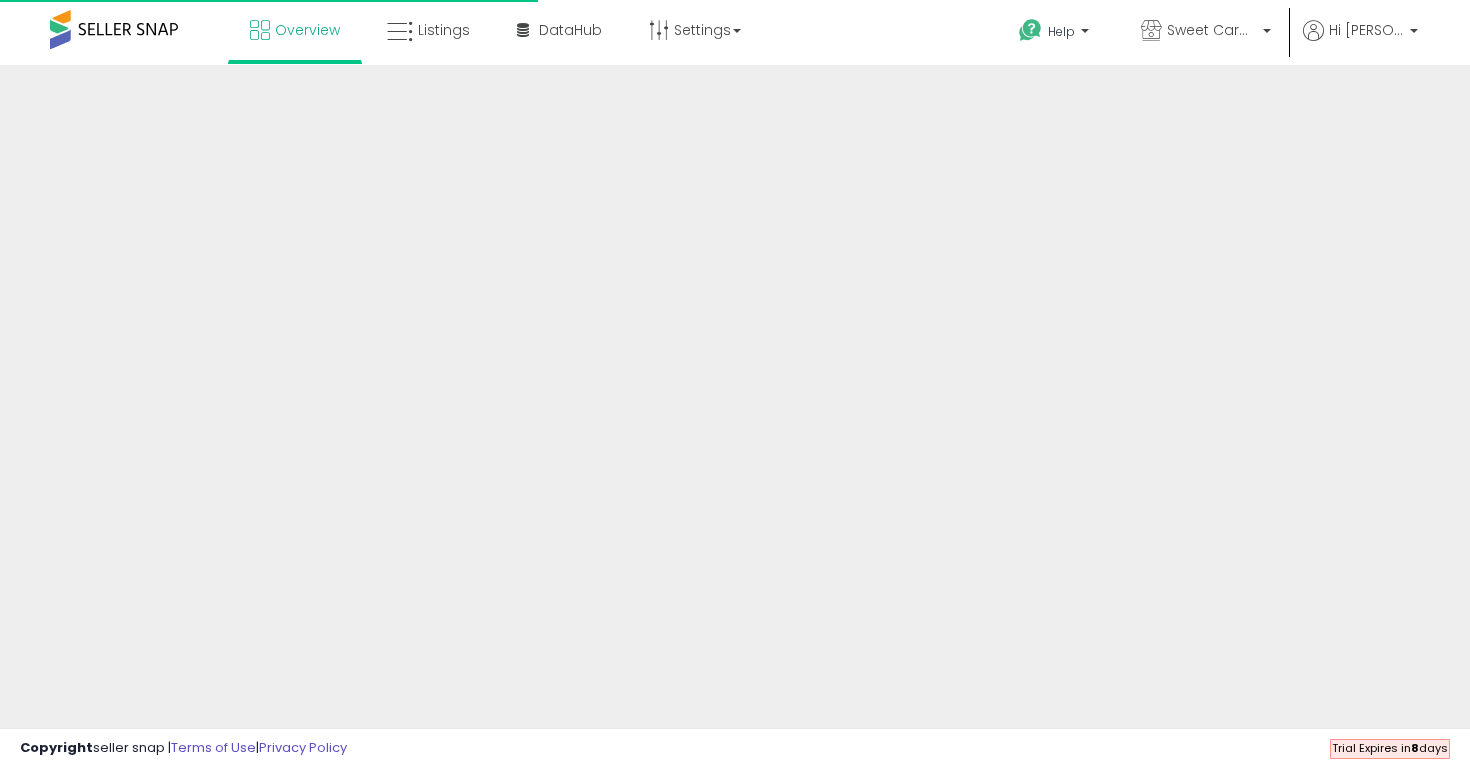 scroll, scrollTop: 0, scrollLeft: 0, axis: both 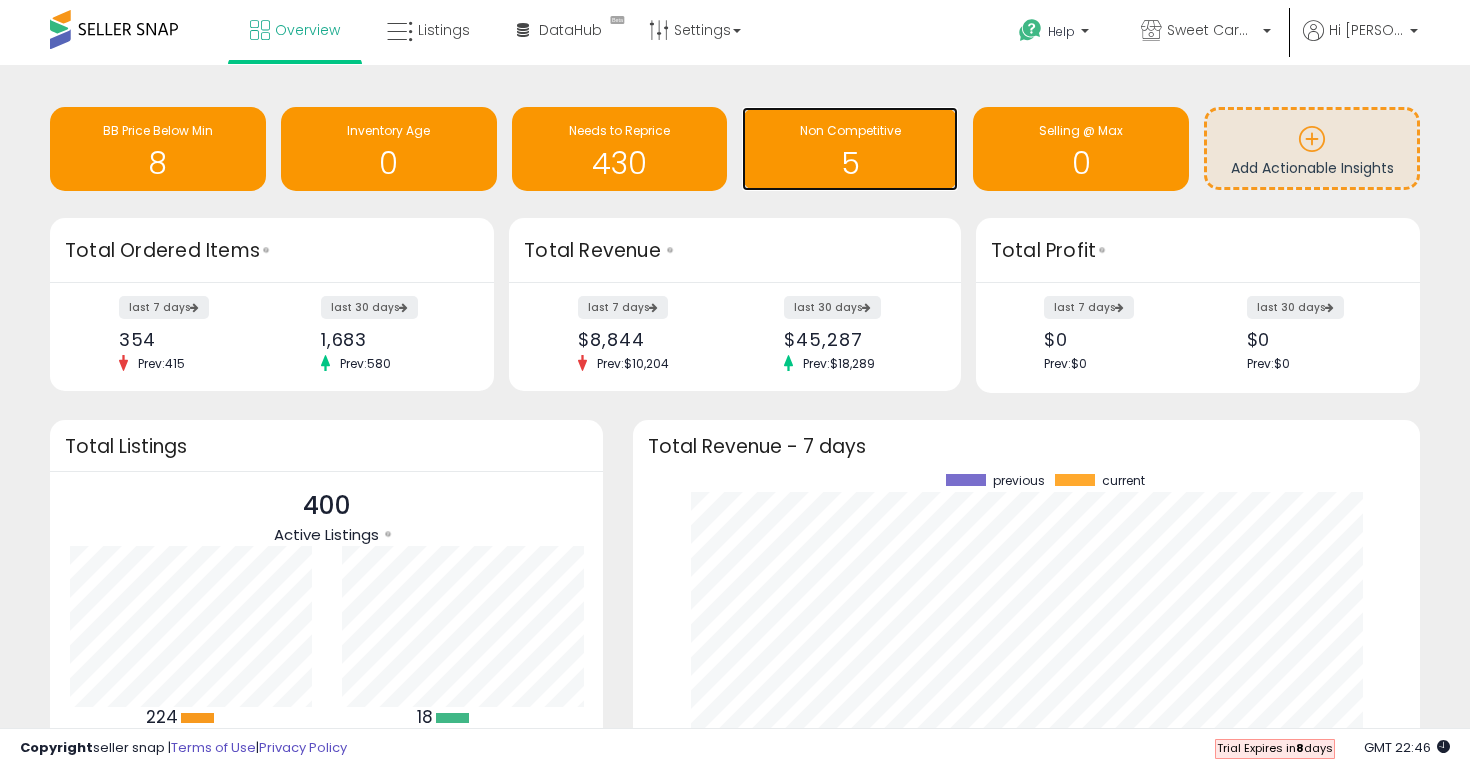 click on "Non Competitive" at bounding box center [850, 130] 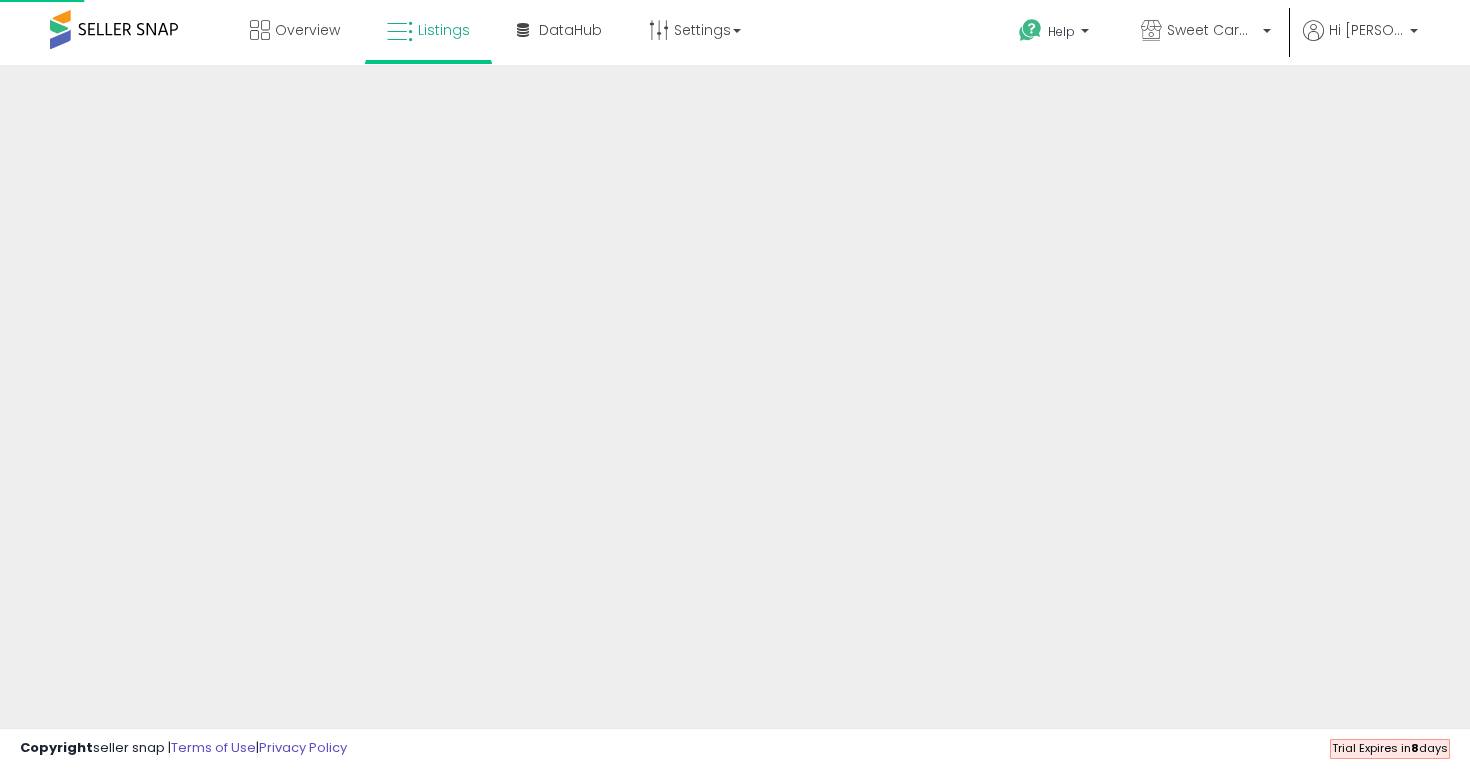 scroll, scrollTop: 0, scrollLeft: 0, axis: both 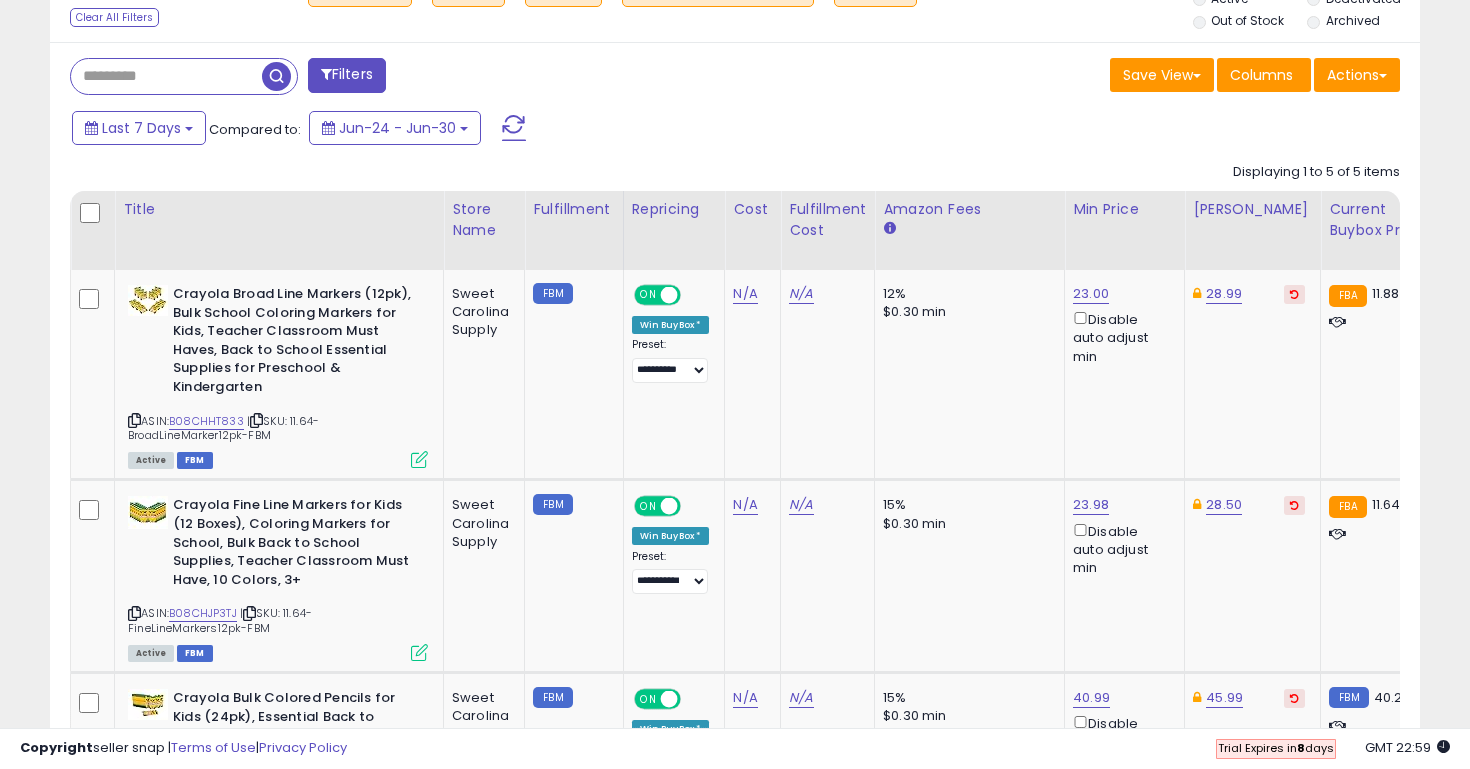 click at bounding box center [166, 76] 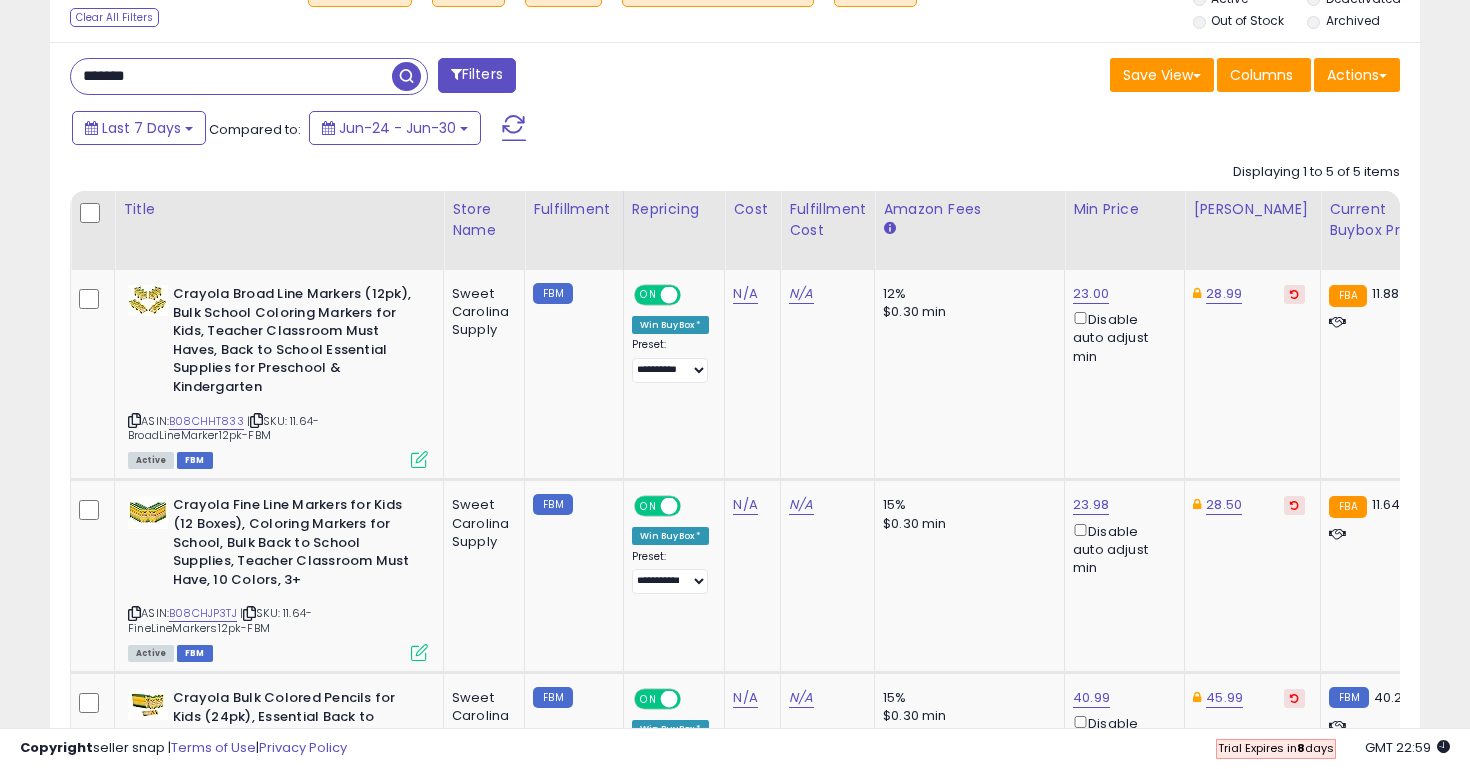 click at bounding box center (406, 76) 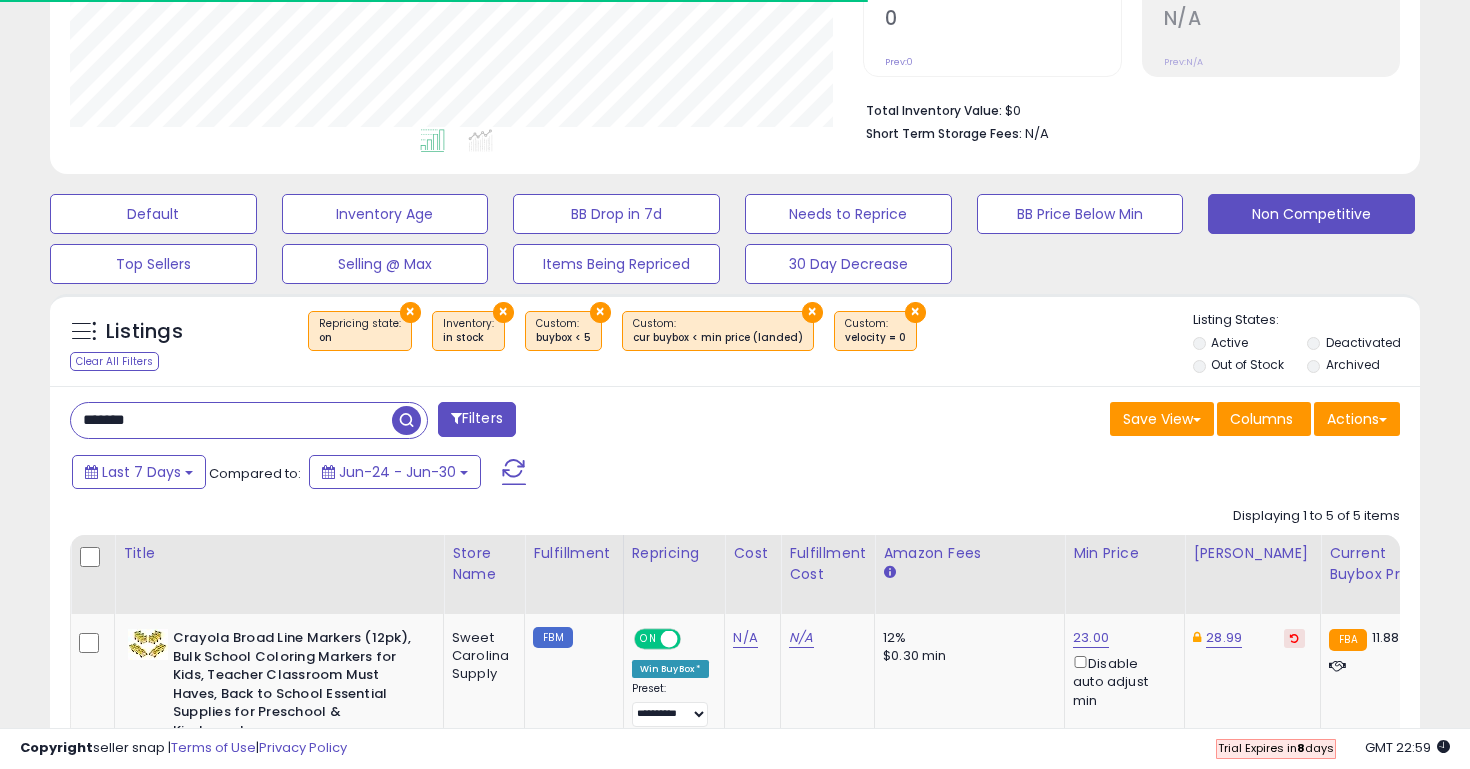 scroll, scrollTop: 780, scrollLeft: 0, axis: vertical 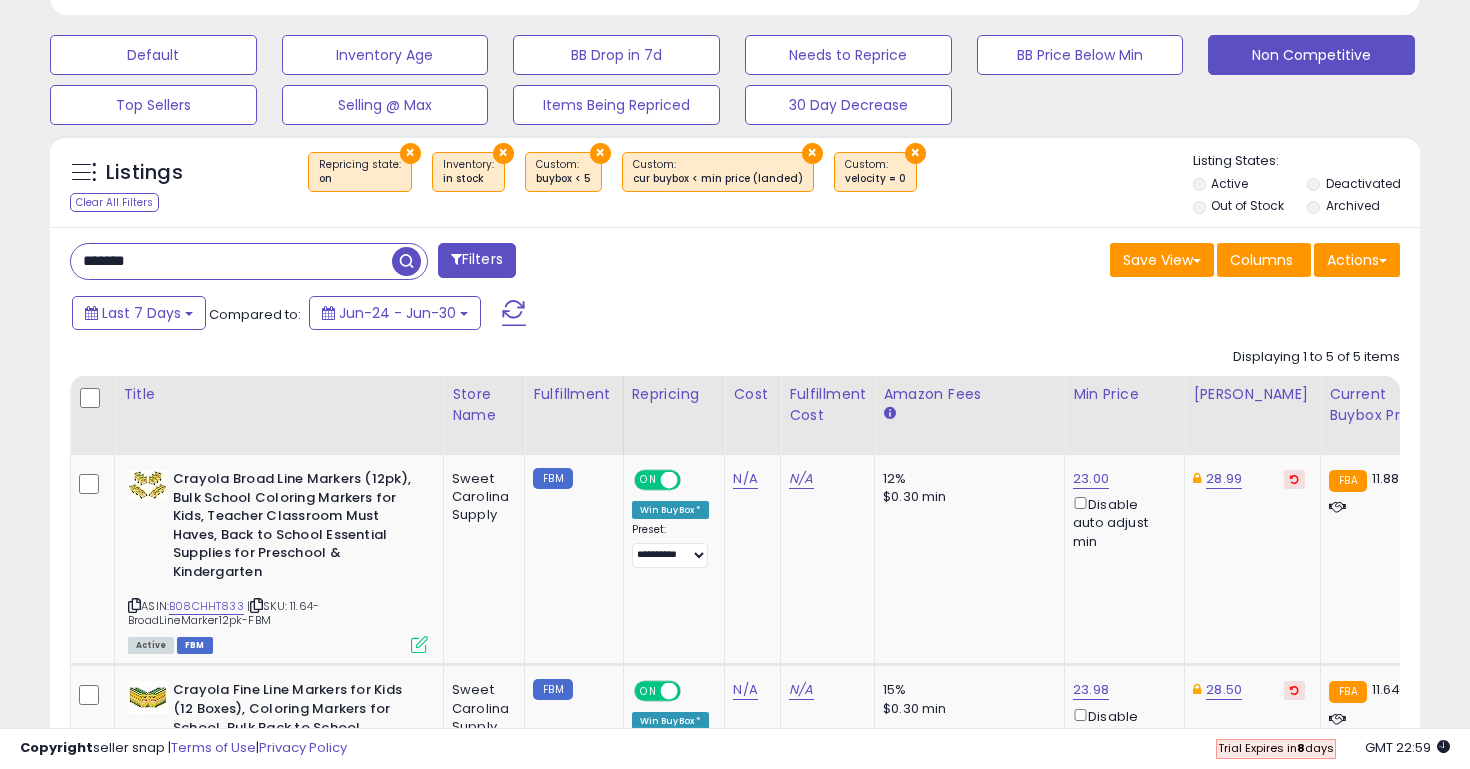 click on "×" at bounding box center [812, 153] 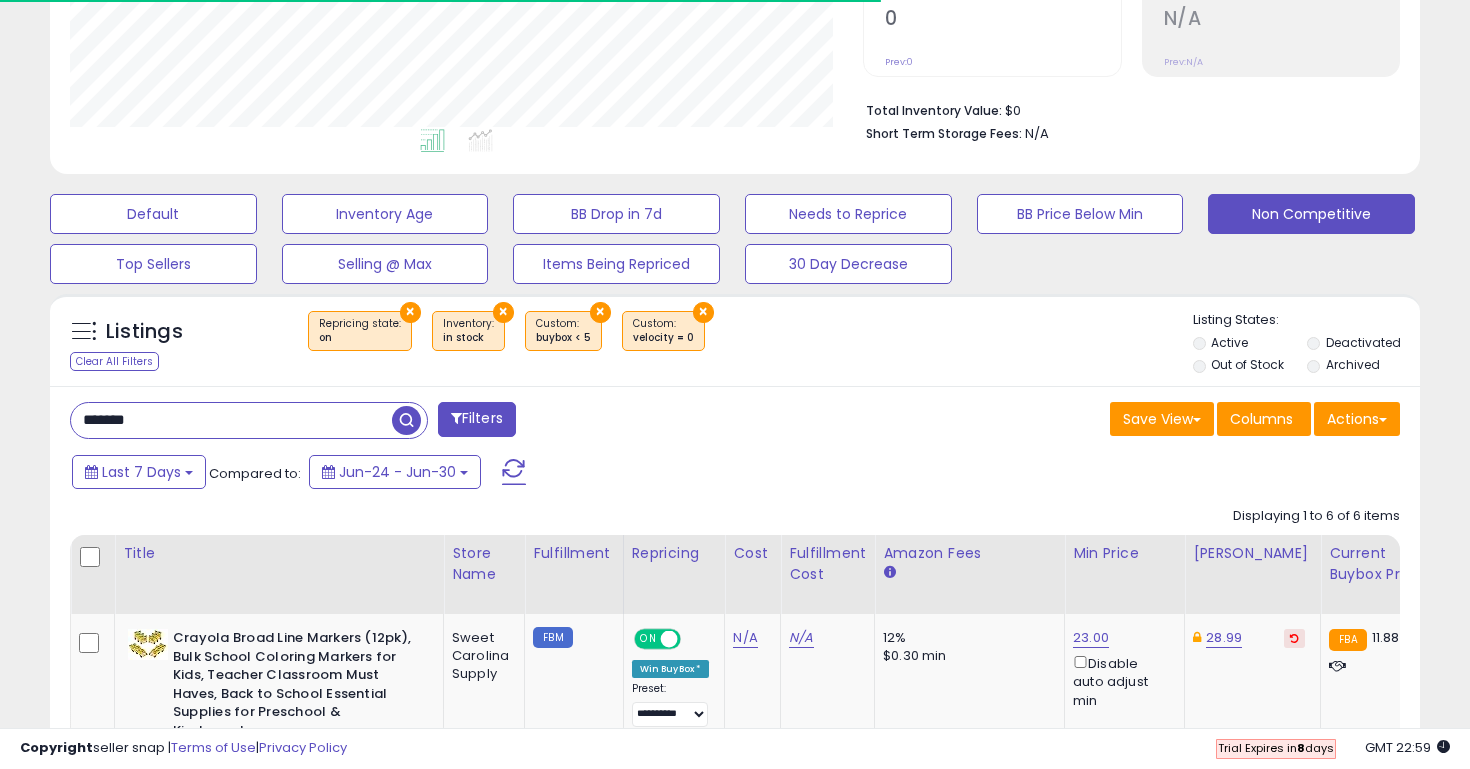 scroll, scrollTop: 595, scrollLeft: 0, axis: vertical 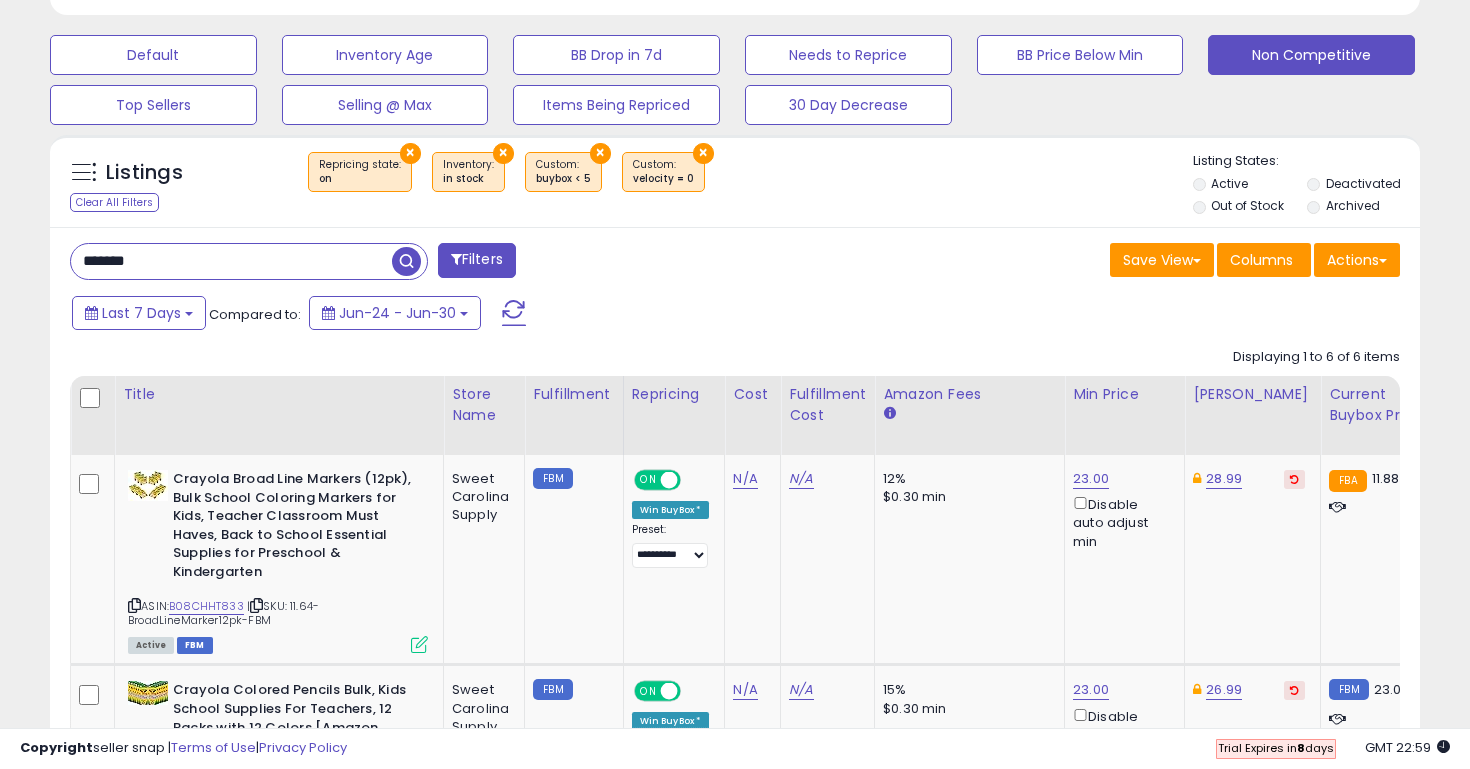 click on "×" at bounding box center [703, 153] 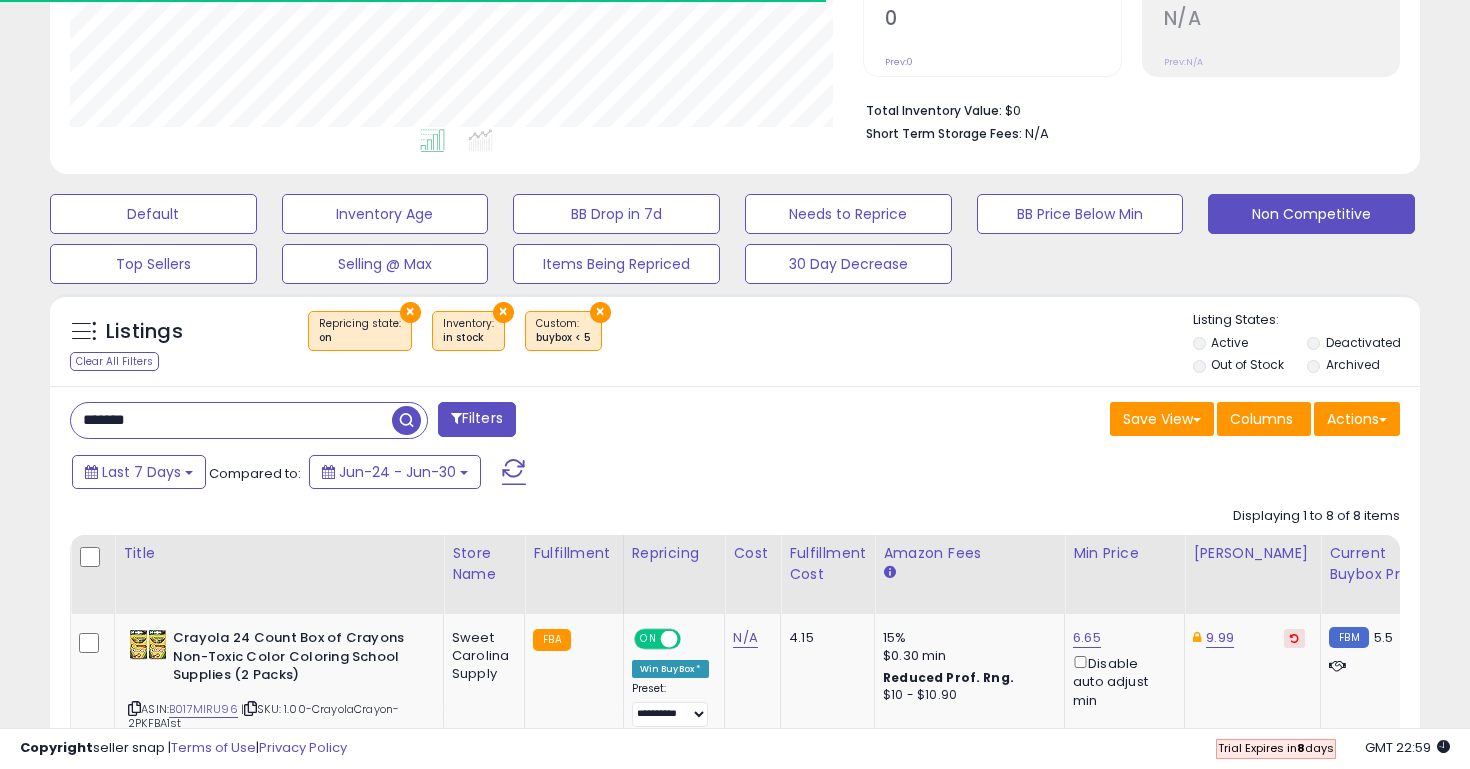 scroll, scrollTop: 595, scrollLeft: 0, axis: vertical 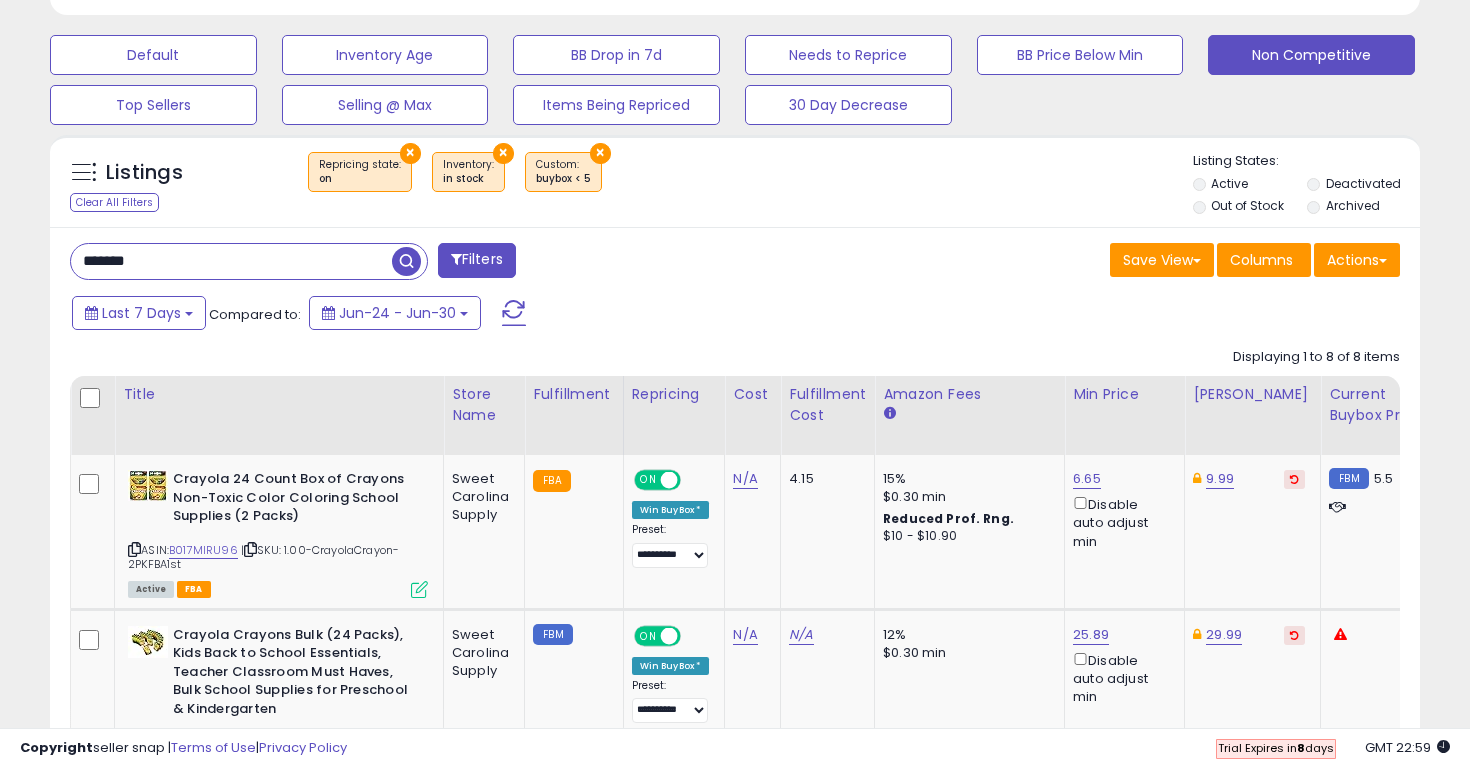 click on "×" at bounding box center (503, 153) 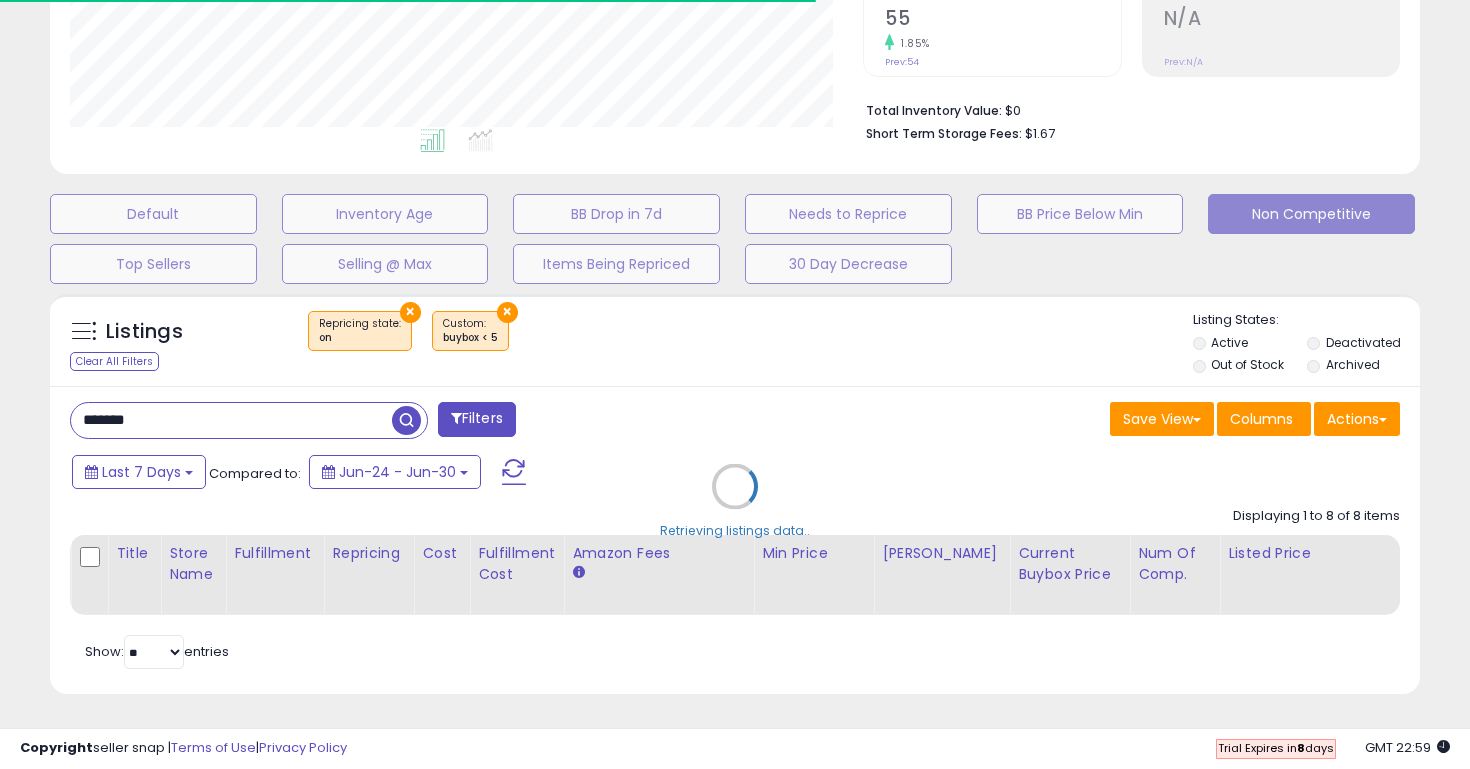 scroll, scrollTop: 595, scrollLeft: 0, axis: vertical 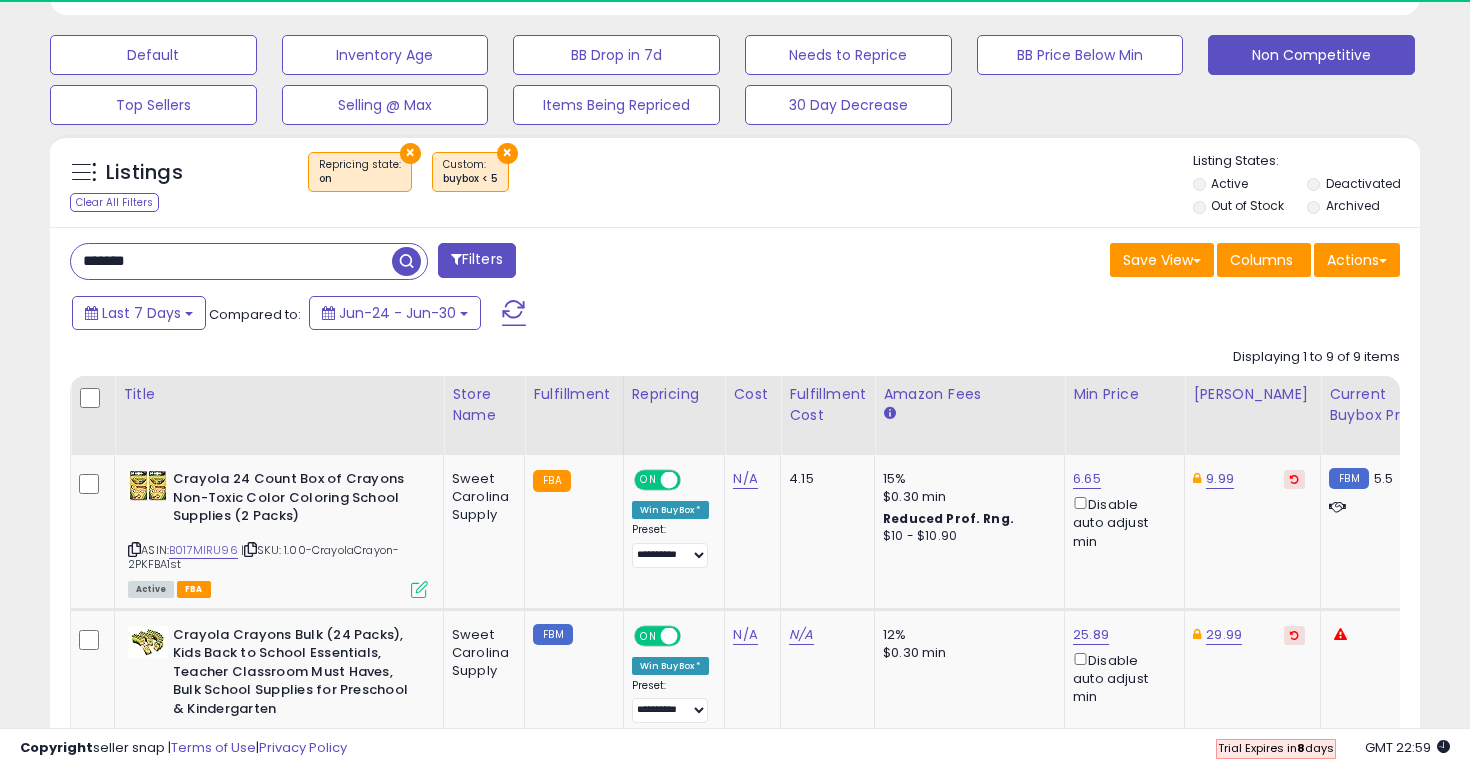 click on "×" at bounding box center [507, 153] 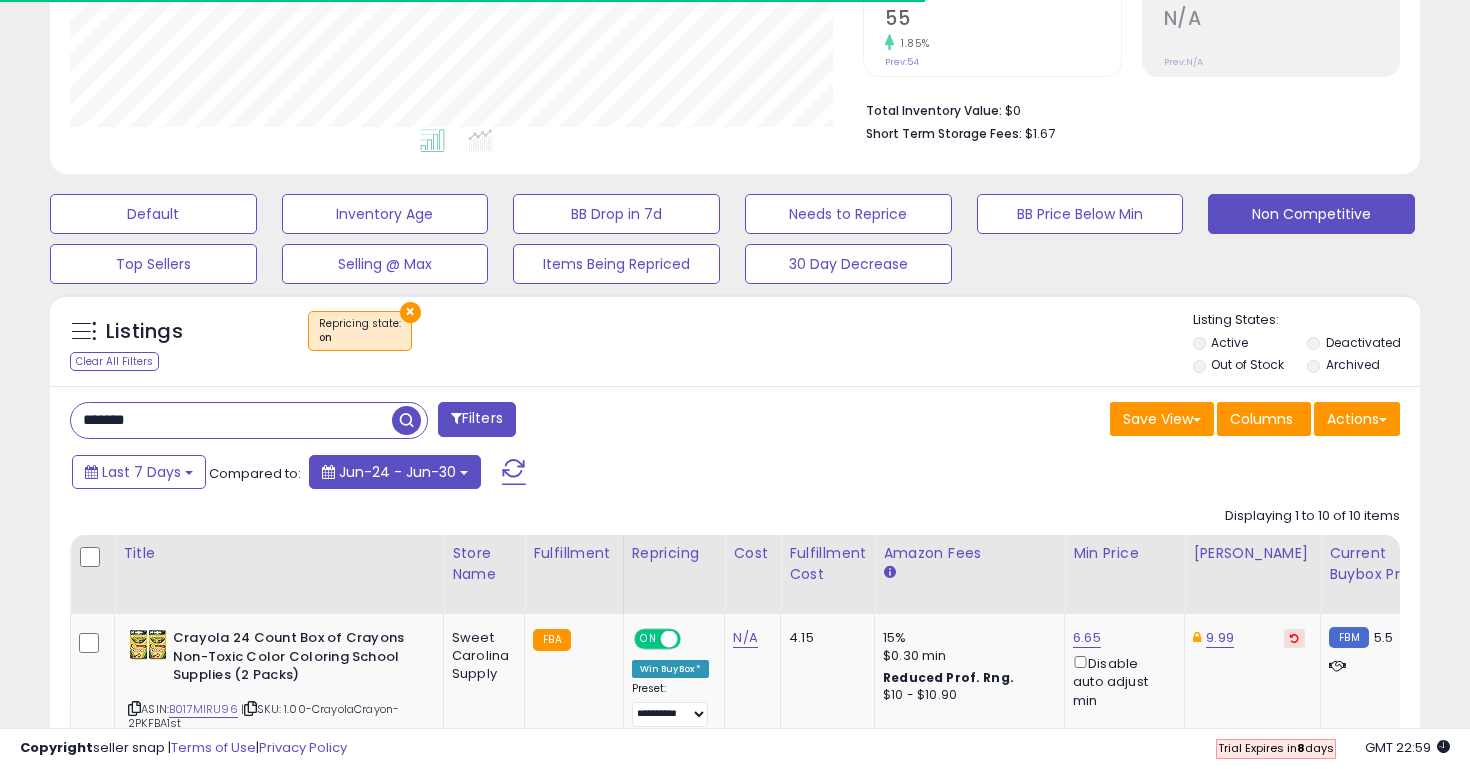 scroll, scrollTop: 595, scrollLeft: 0, axis: vertical 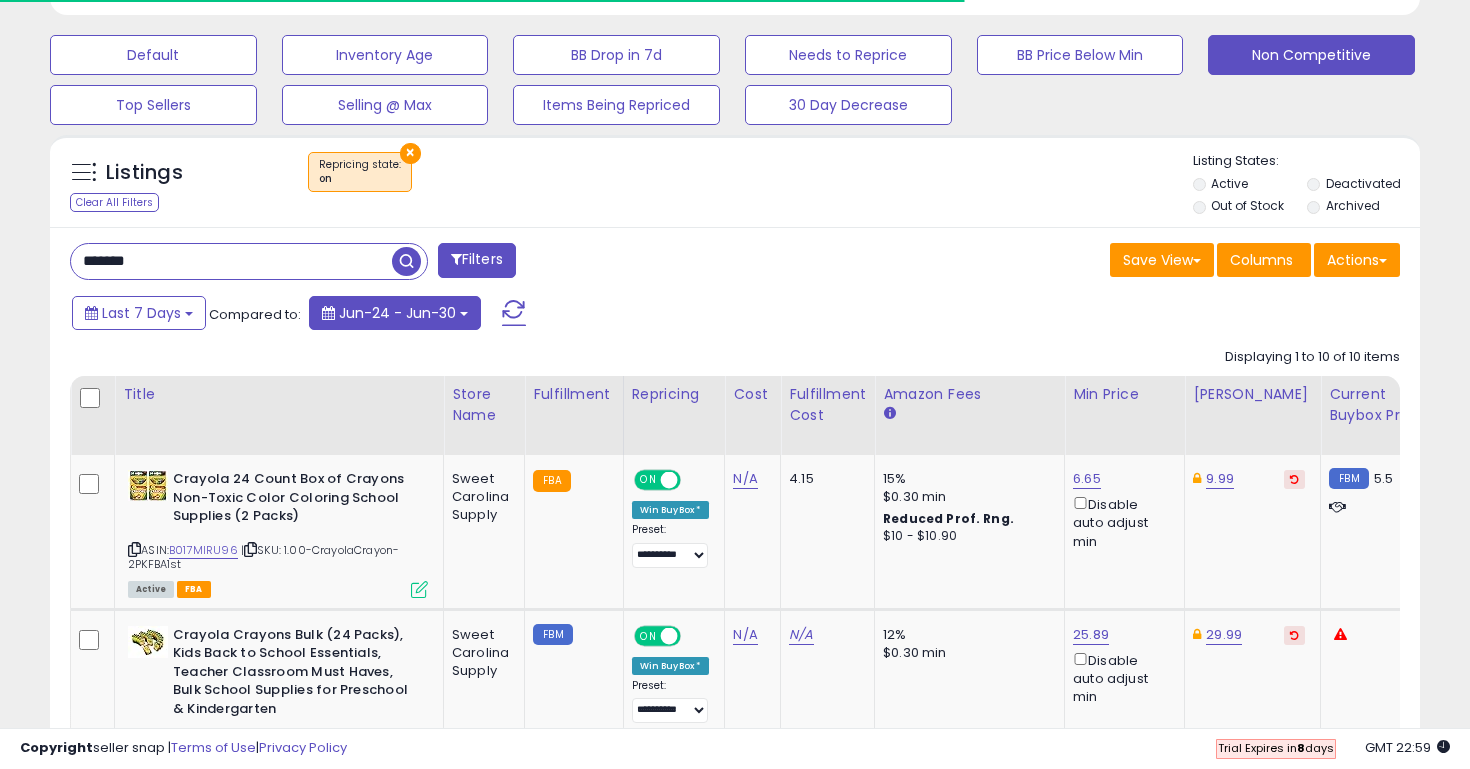 click on "Jun-24 - Jun-30" at bounding box center (397, 313) 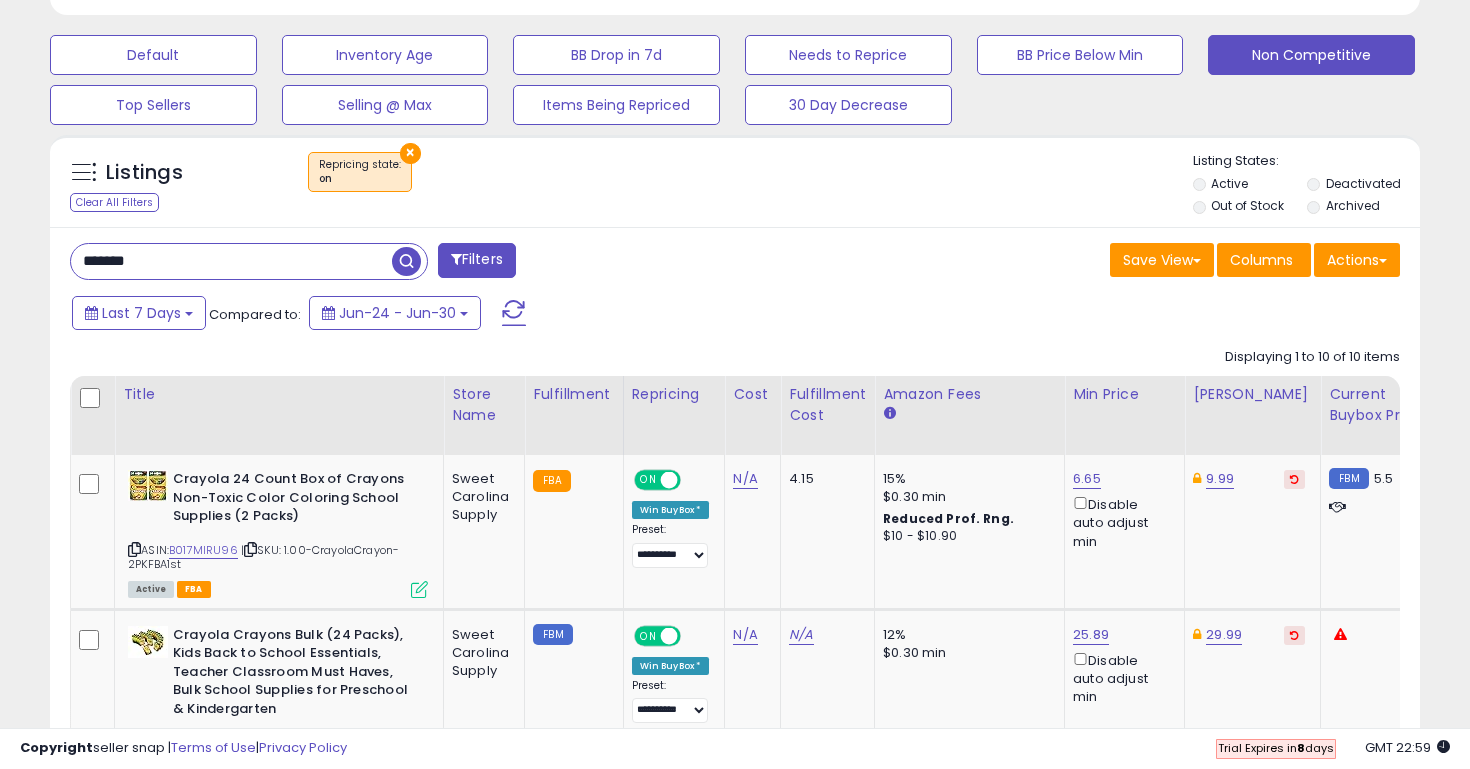 click on "×" at bounding box center (410, 153) 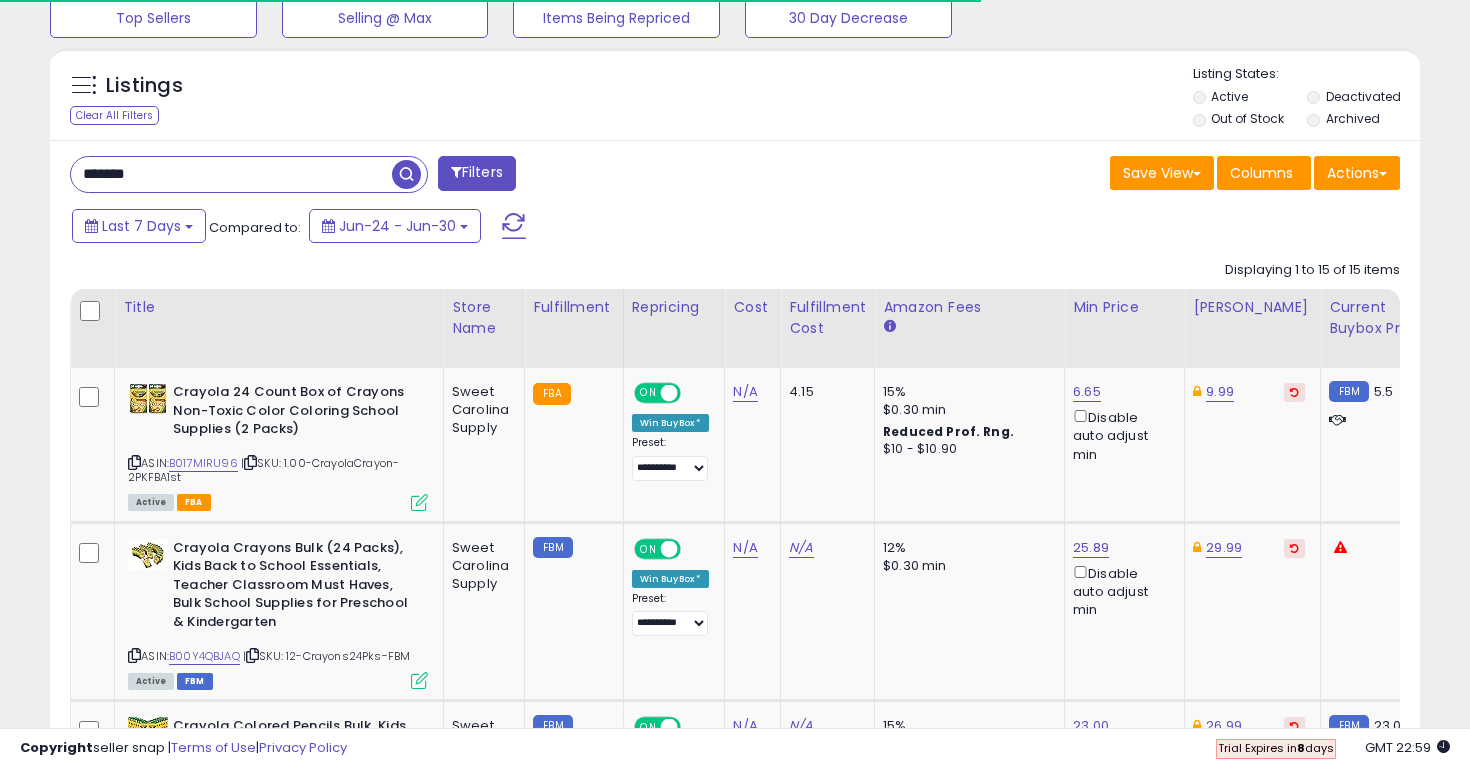 scroll, scrollTop: 688, scrollLeft: 0, axis: vertical 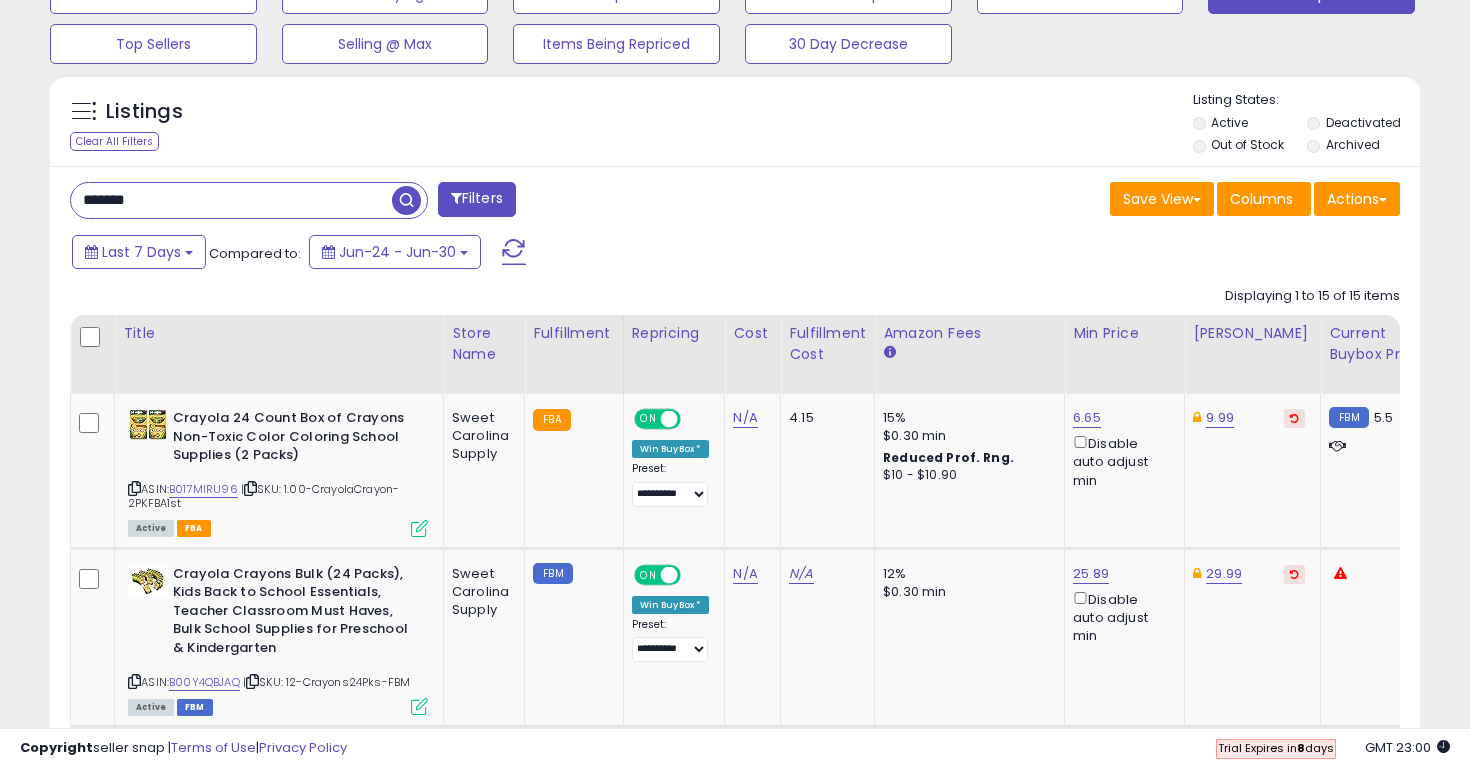 click on "*******" at bounding box center [231, 200] 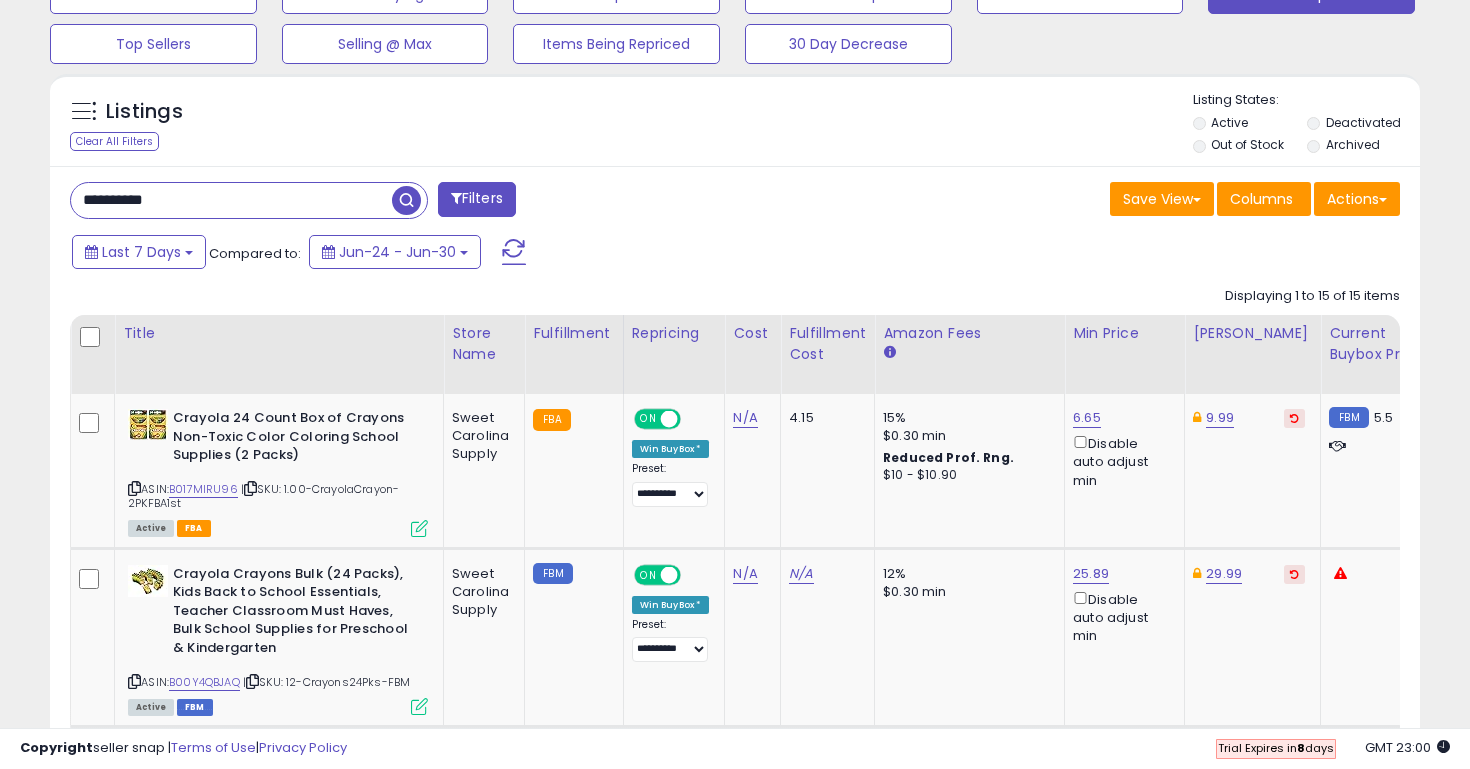 type on "**********" 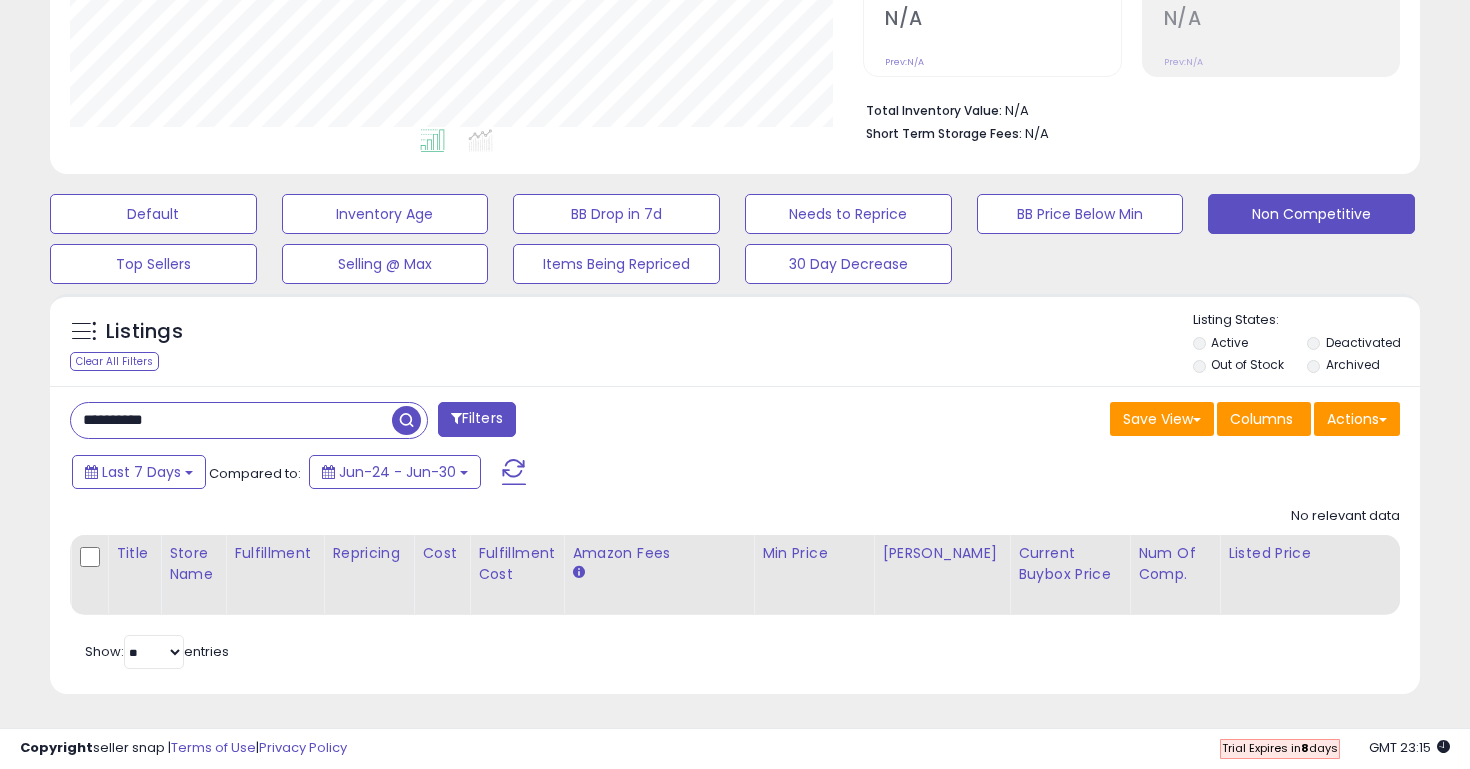 click at bounding box center [406, 420] 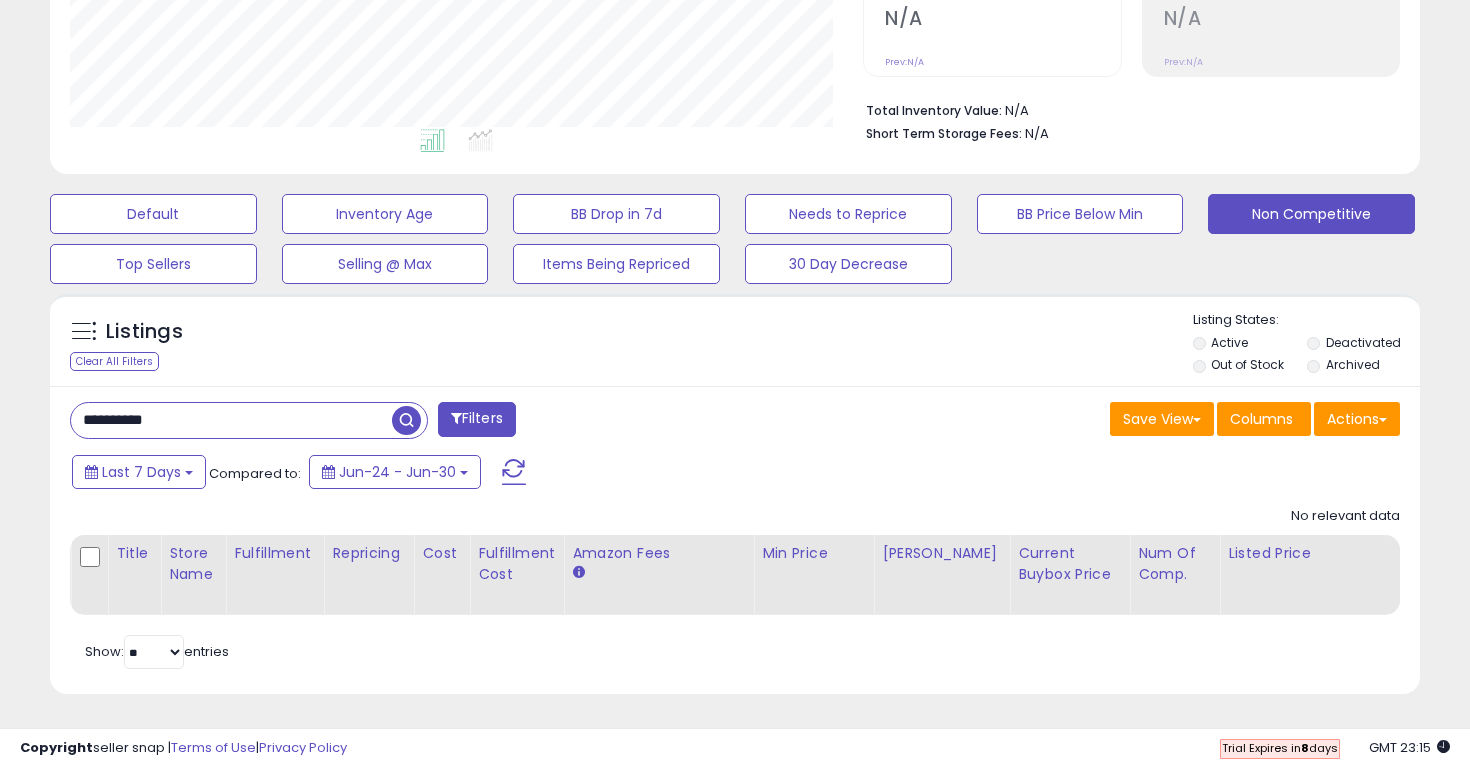 scroll, scrollTop: 999590, scrollLeft: 999206, axis: both 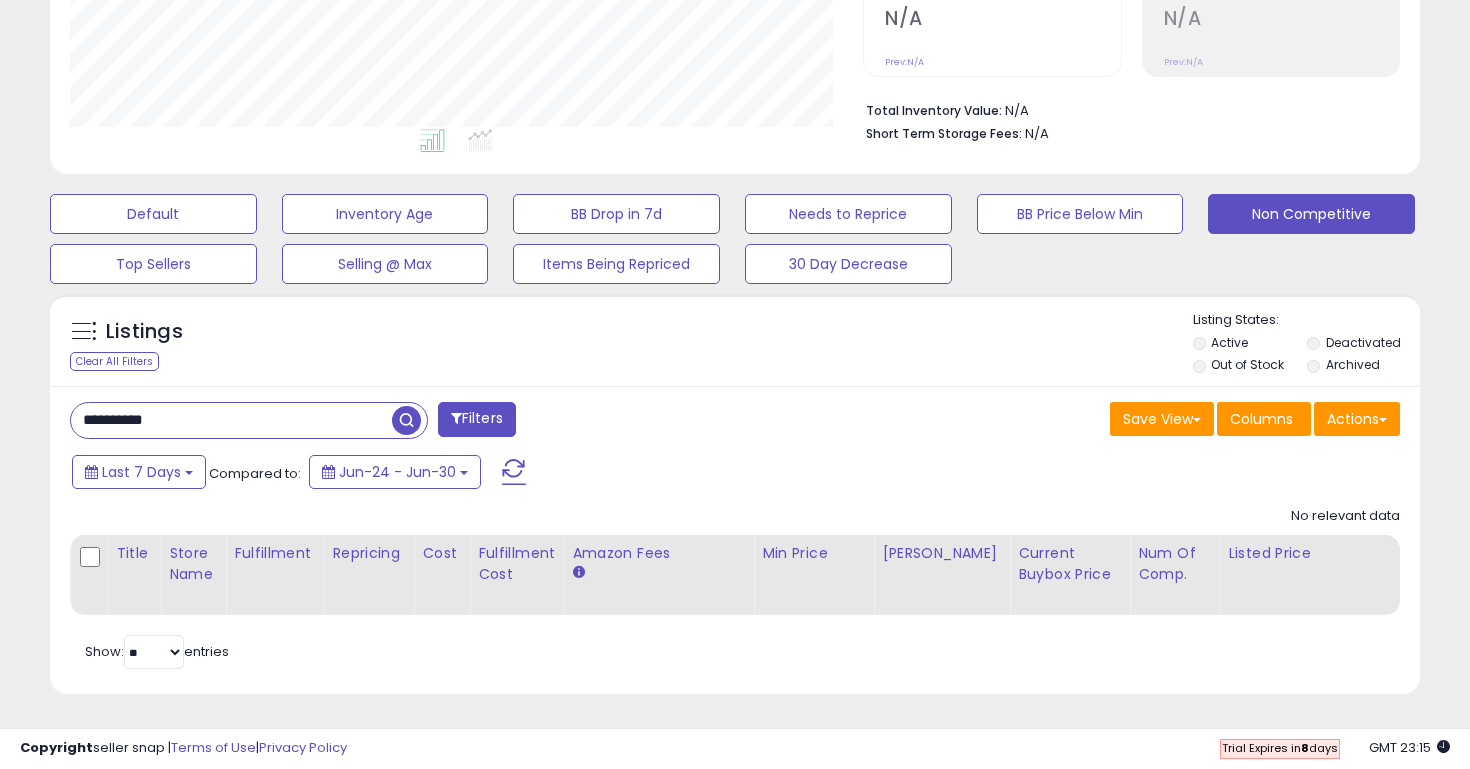 click at bounding box center [406, 420] 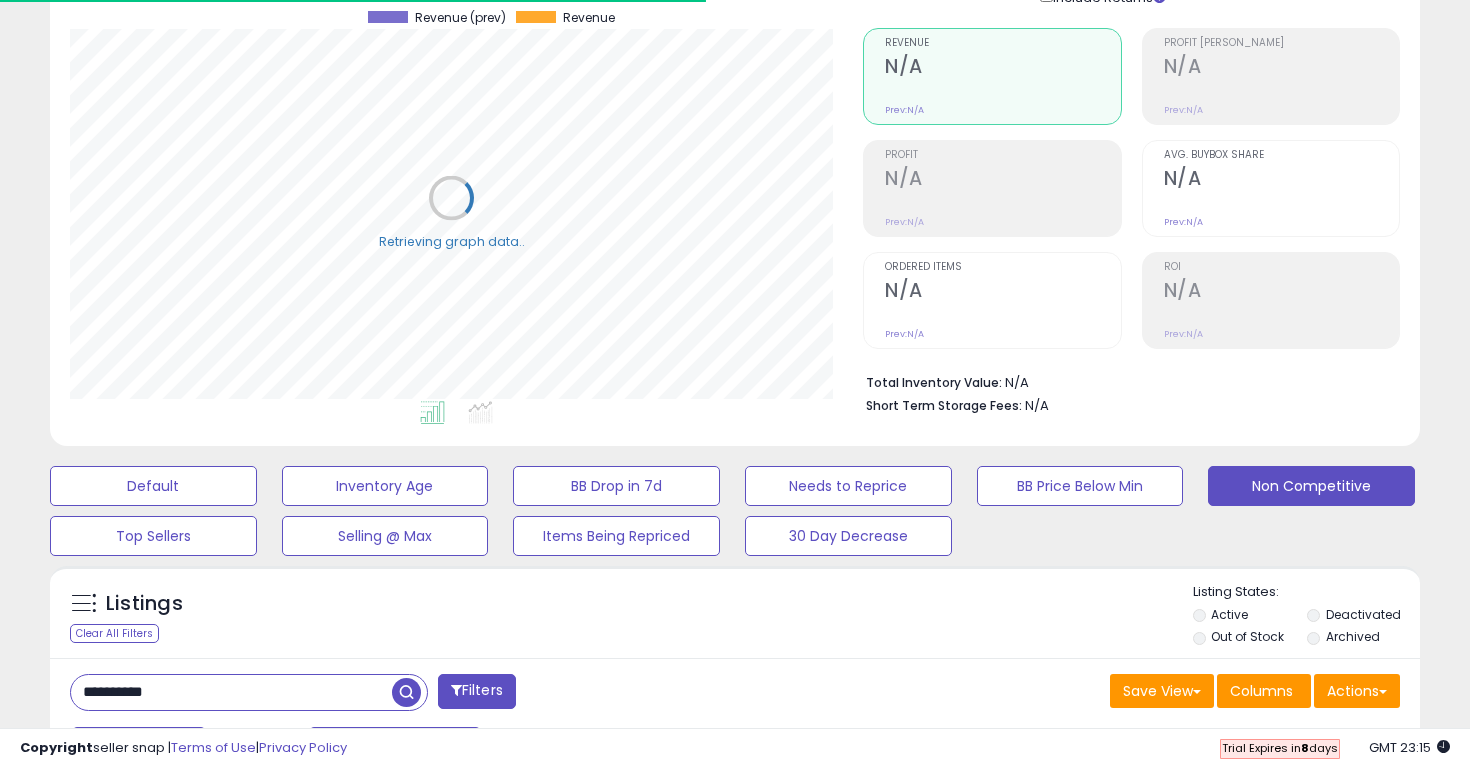 scroll, scrollTop: 0, scrollLeft: 0, axis: both 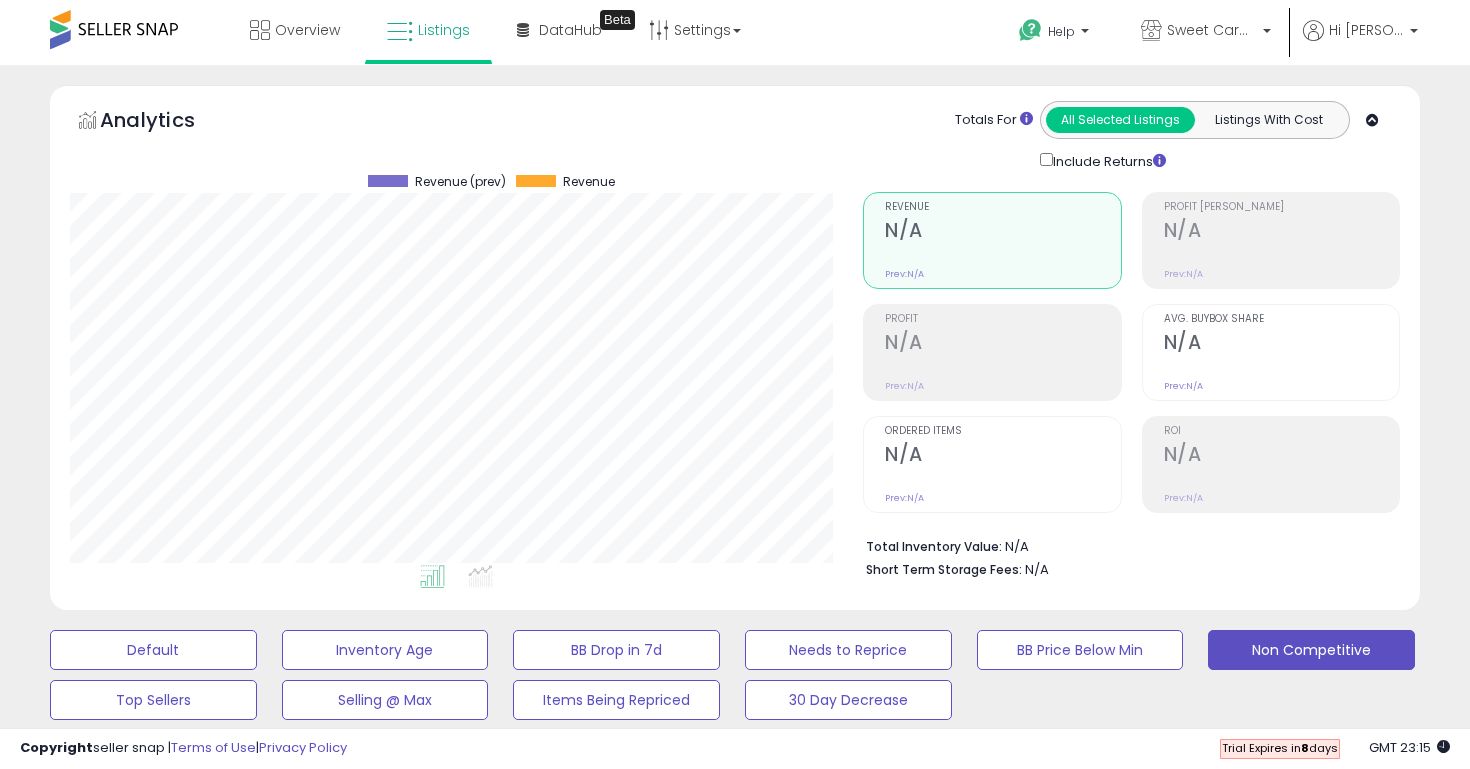 click at bounding box center (114, 29) 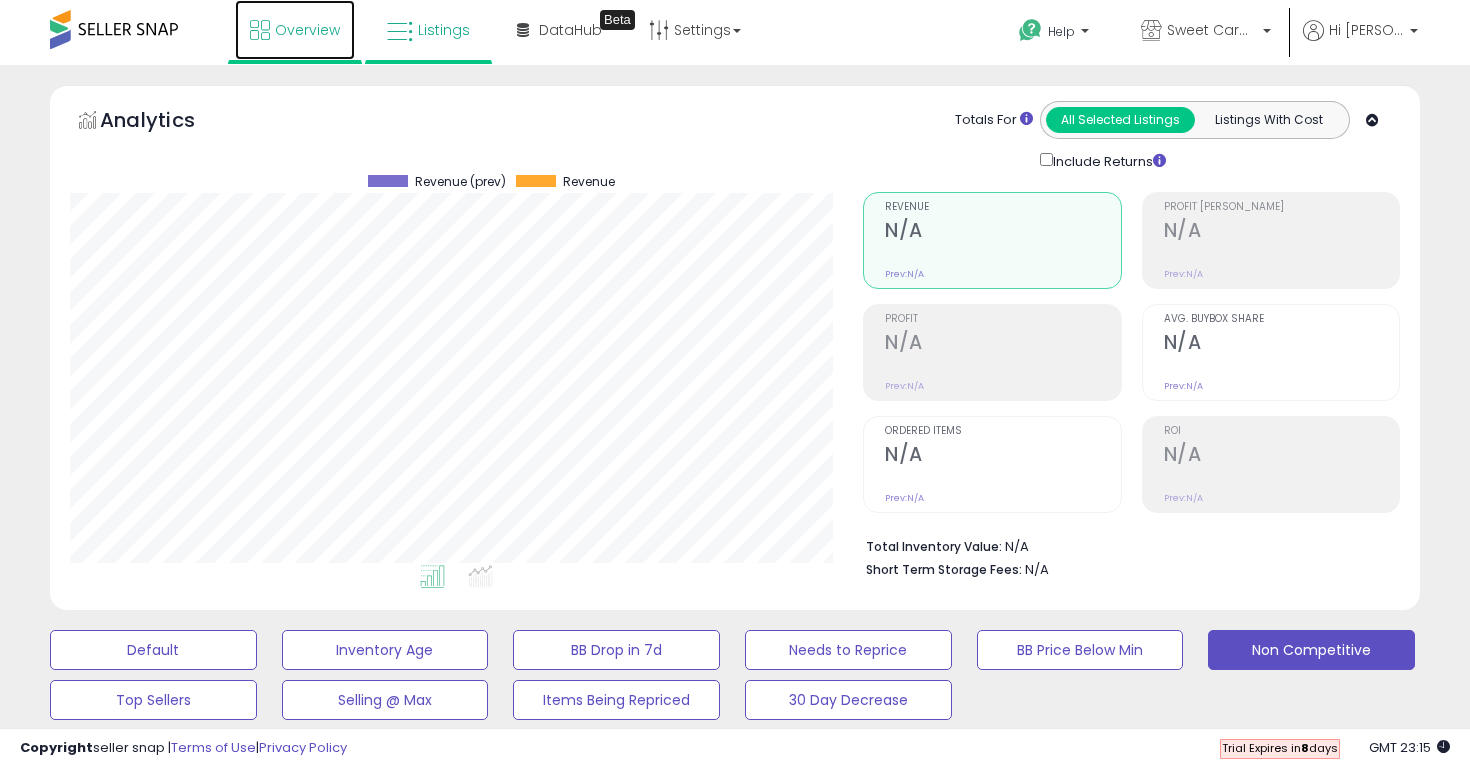 click on "Overview" at bounding box center [295, 30] 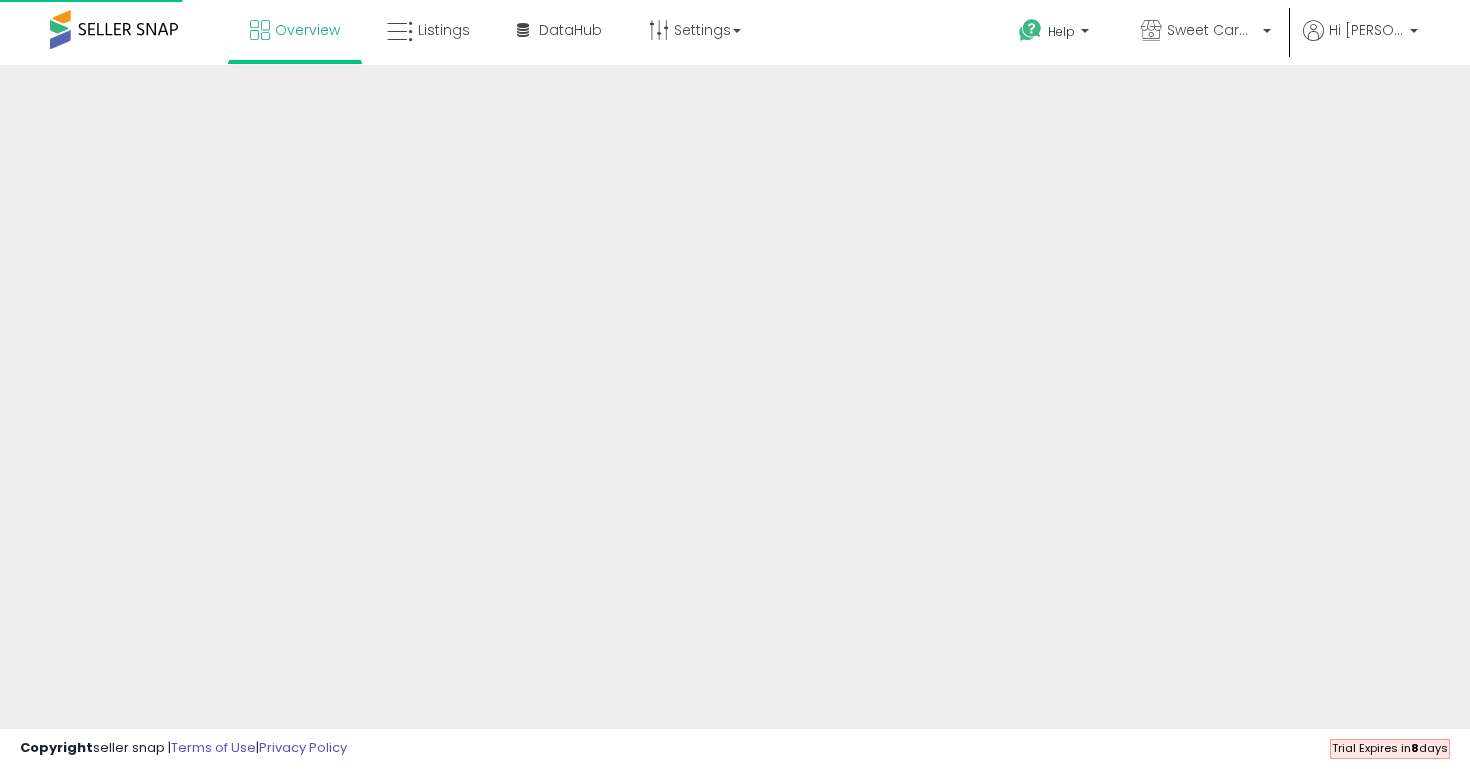 scroll, scrollTop: 0, scrollLeft: 0, axis: both 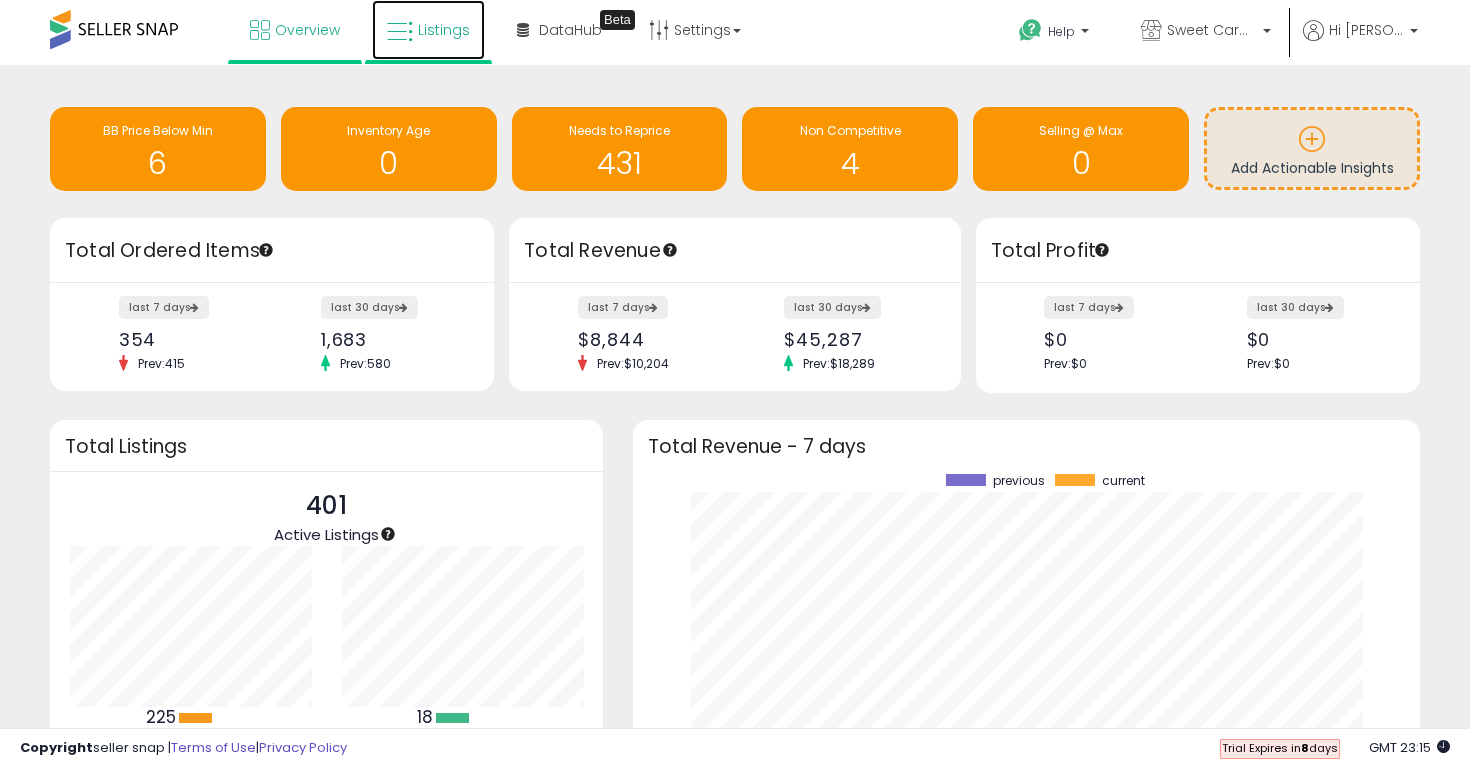 click on "Listings" at bounding box center (428, 30) 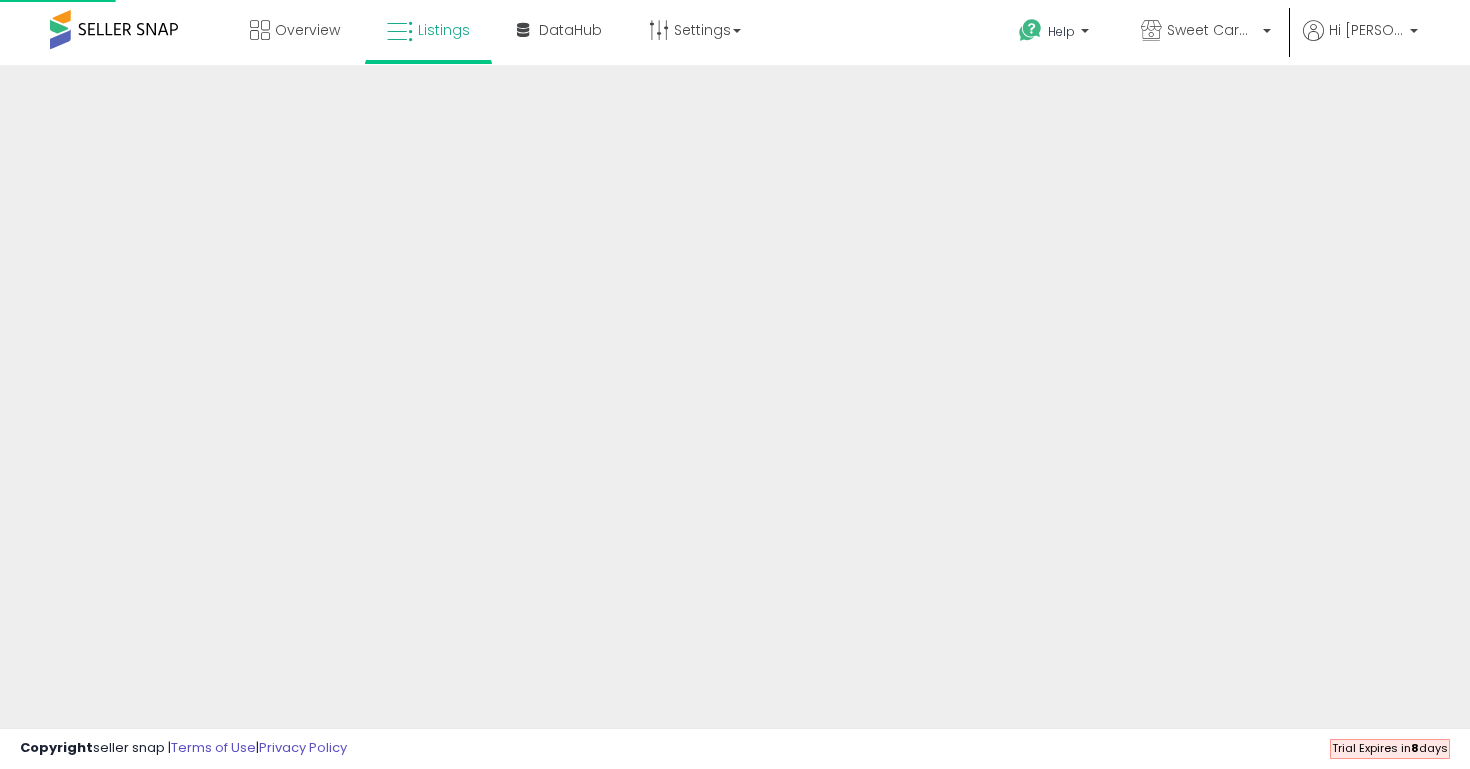 scroll, scrollTop: 0, scrollLeft: 0, axis: both 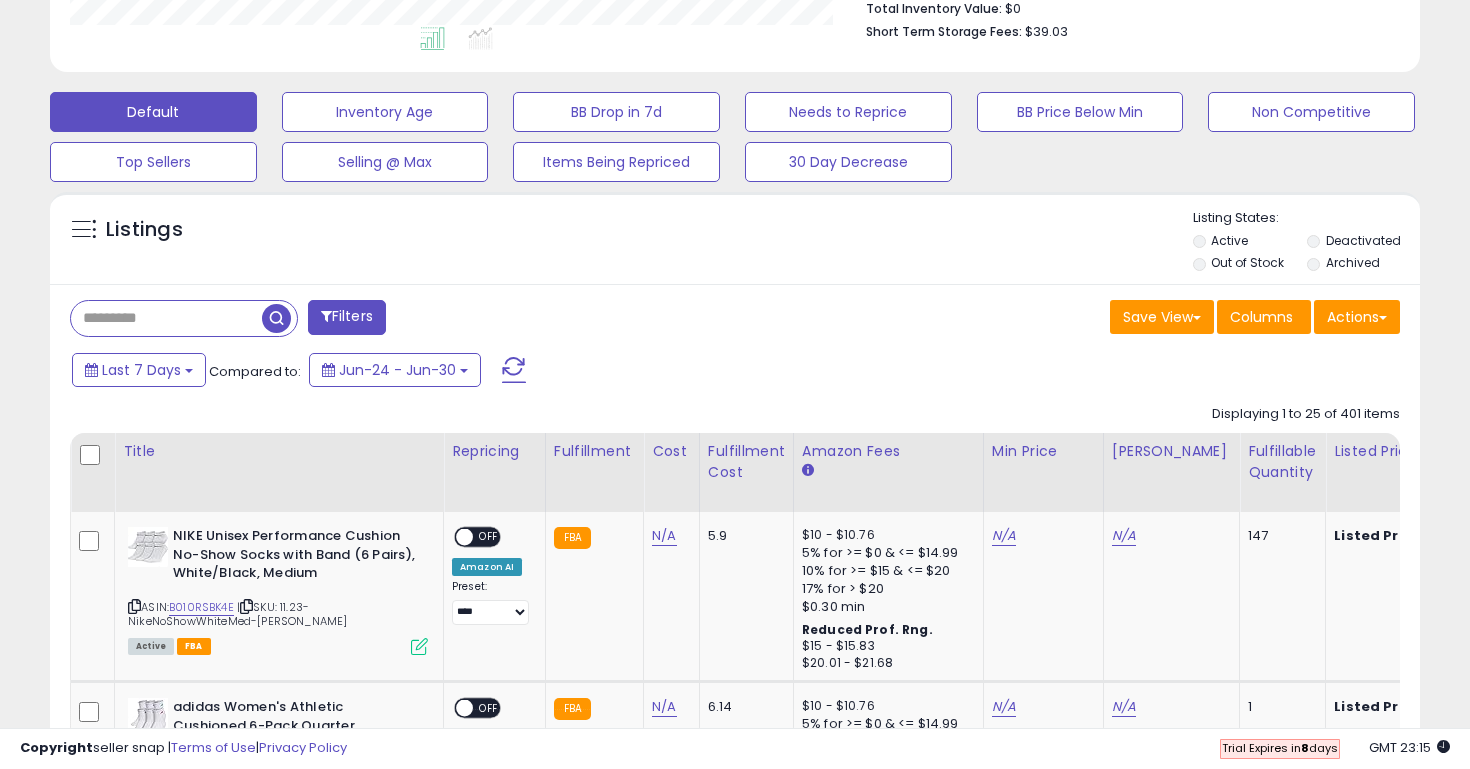 click at bounding box center [166, 318] 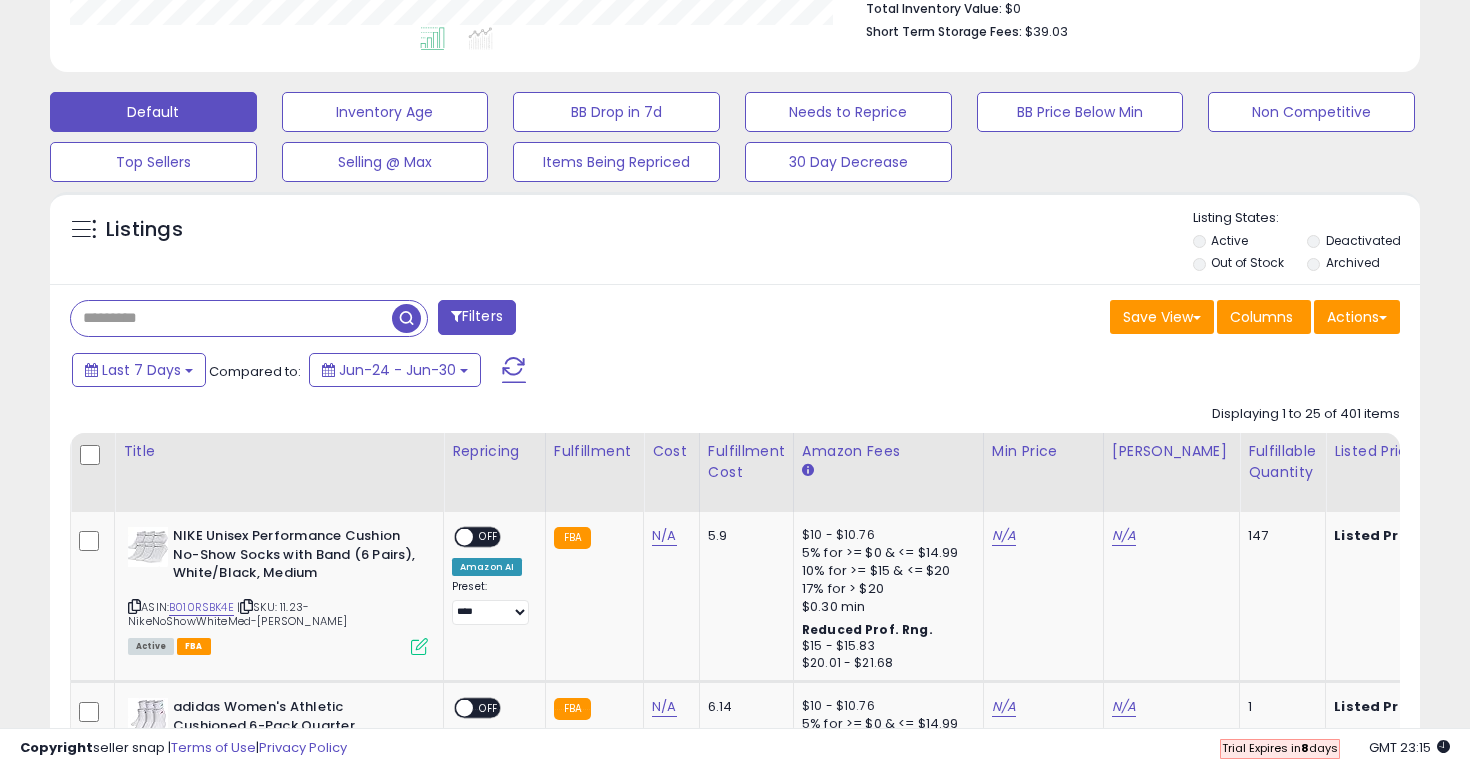 paste on "**********" 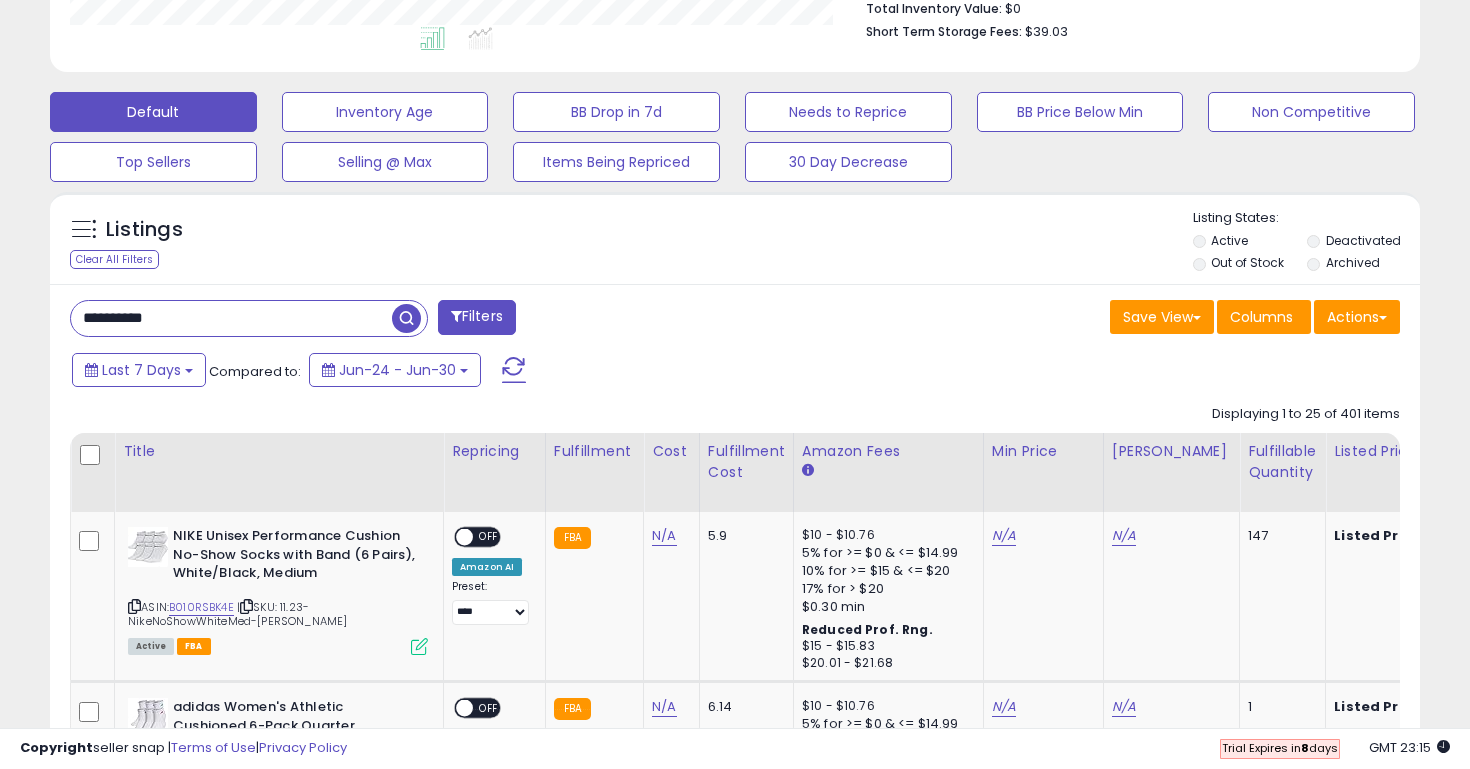 type on "**********" 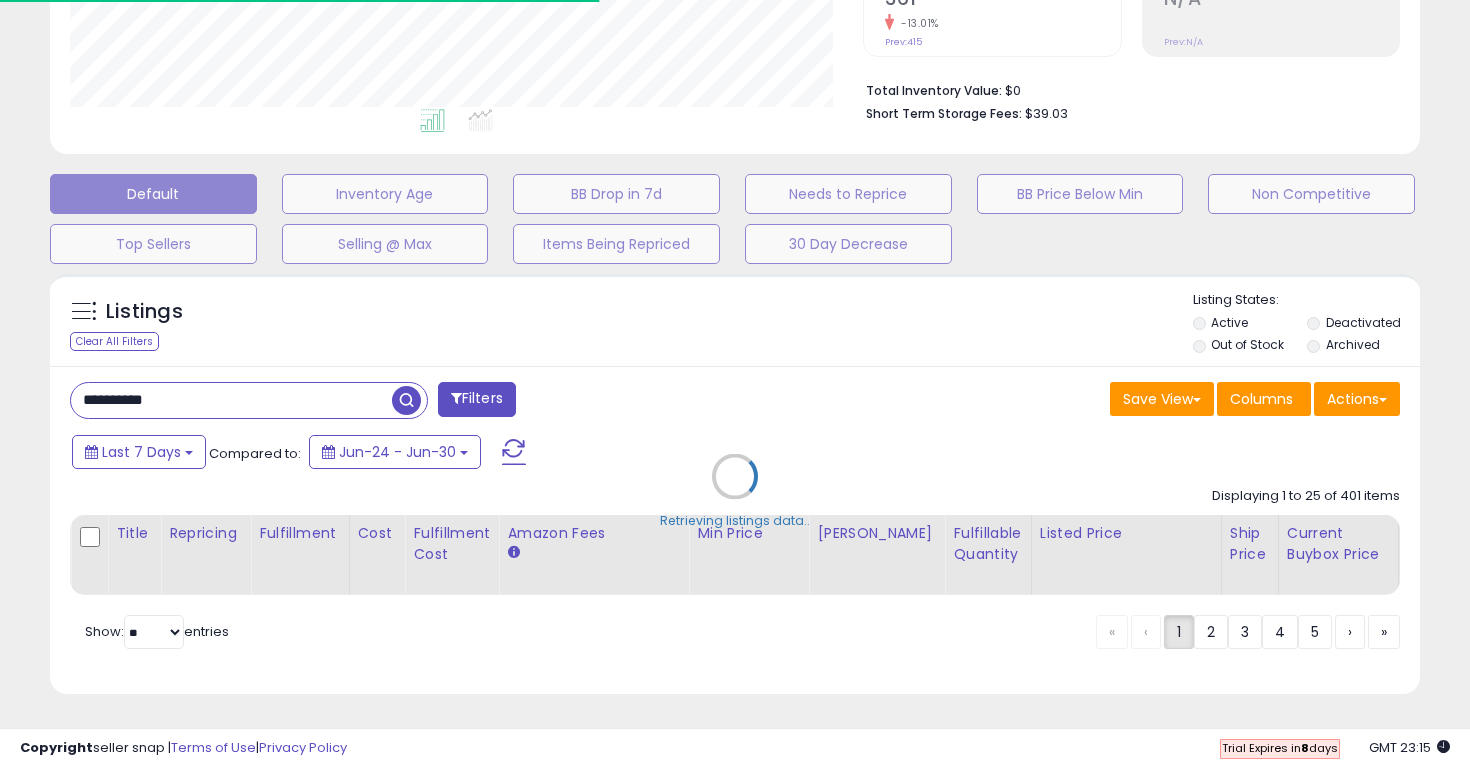 scroll, scrollTop: 436, scrollLeft: 0, axis: vertical 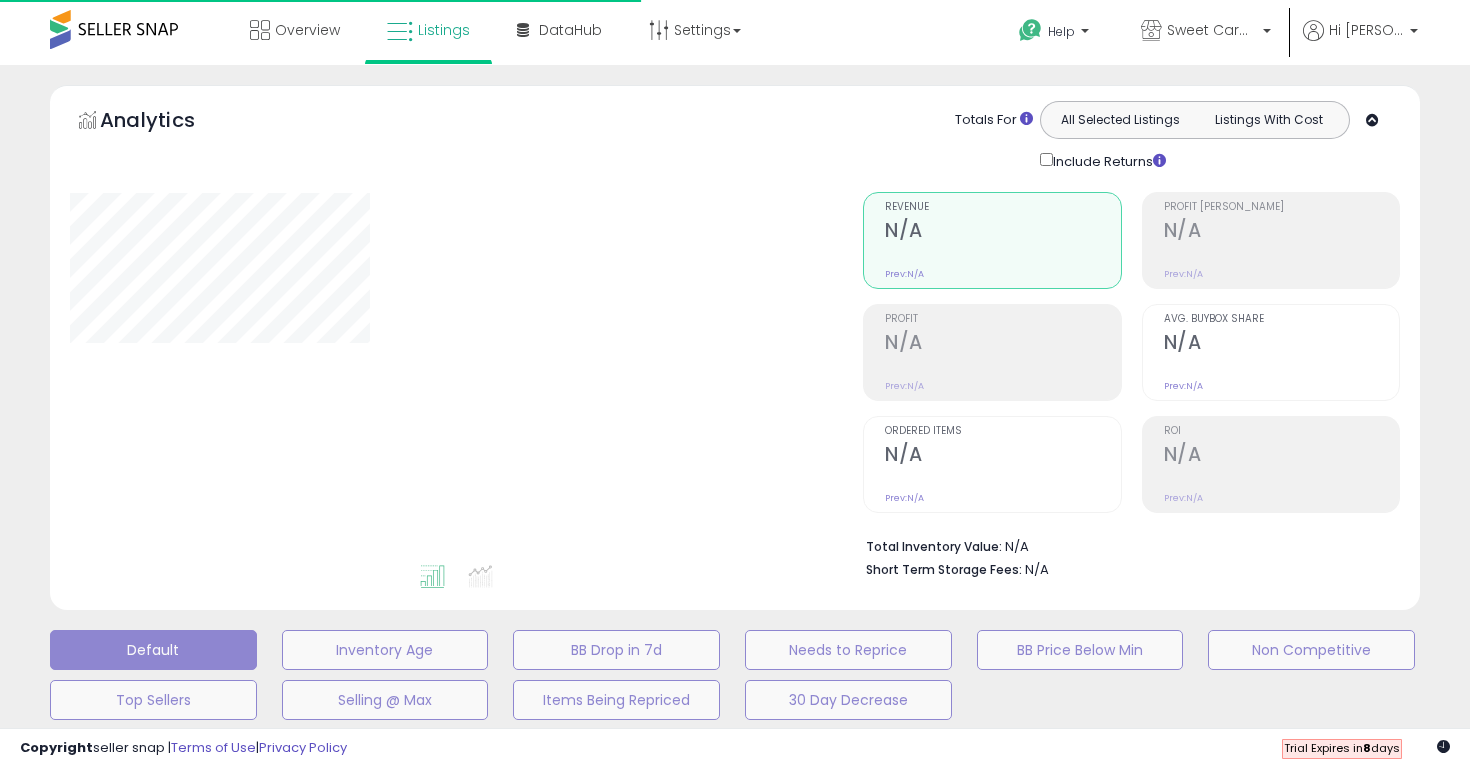 type on "**********" 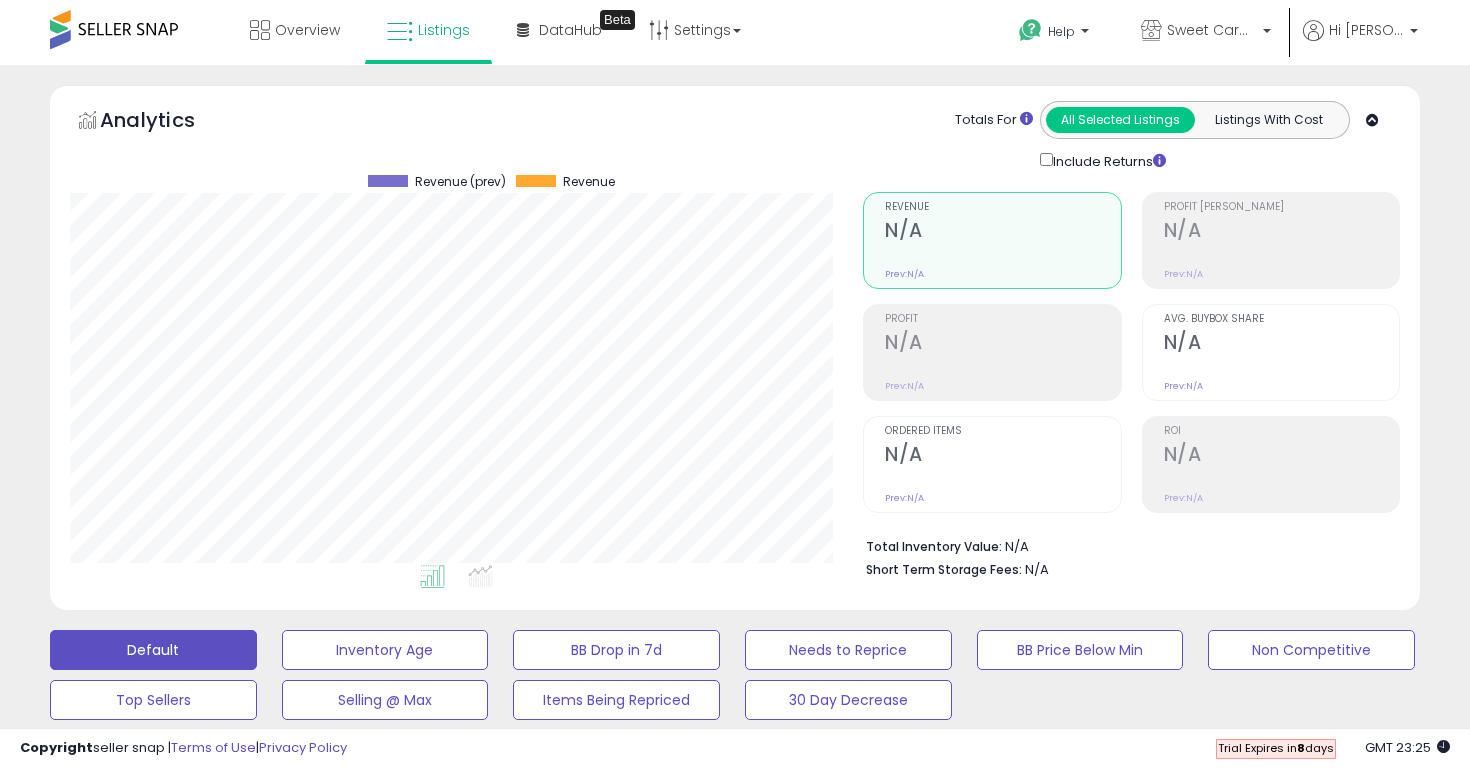 scroll, scrollTop: 999590, scrollLeft: 999206, axis: both 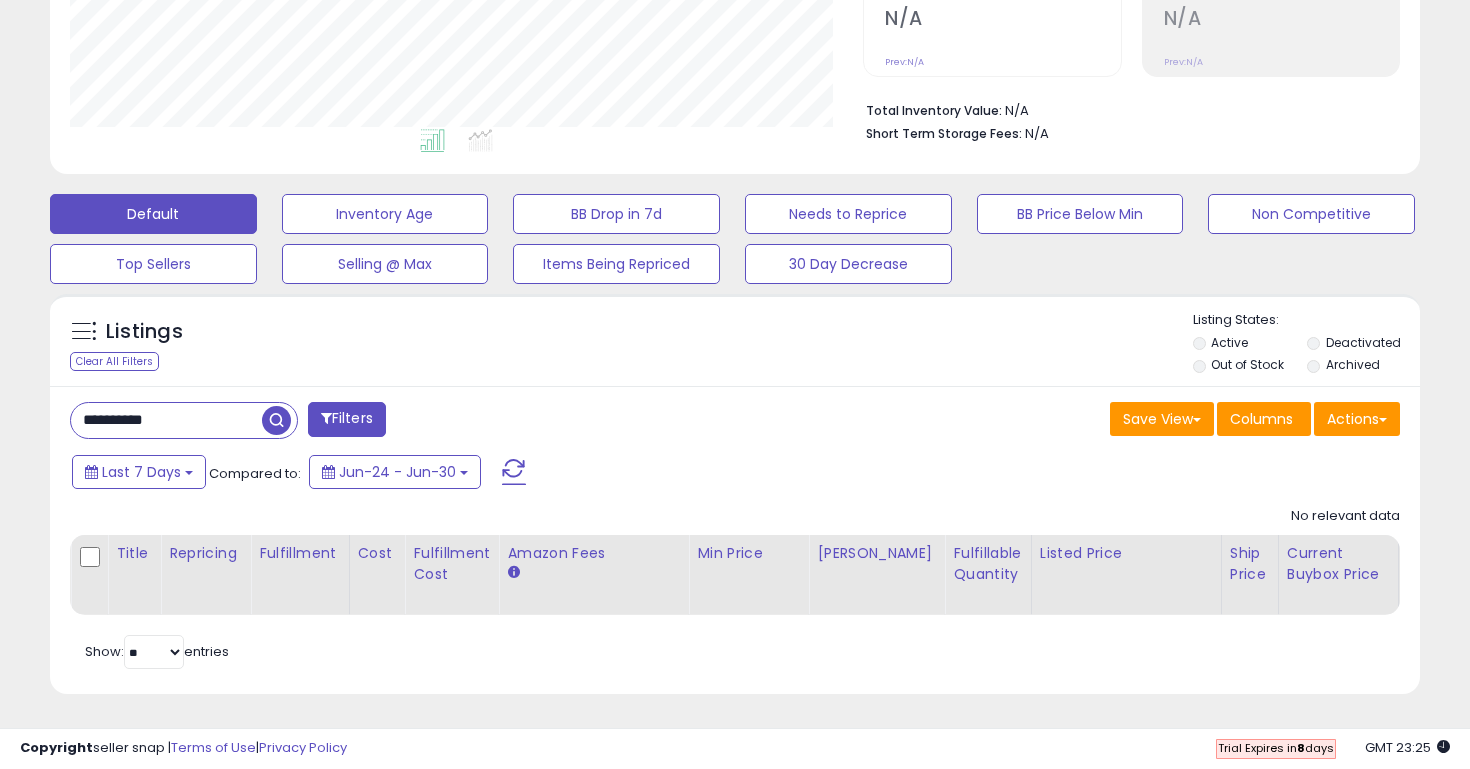 click at bounding box center (276, 420) 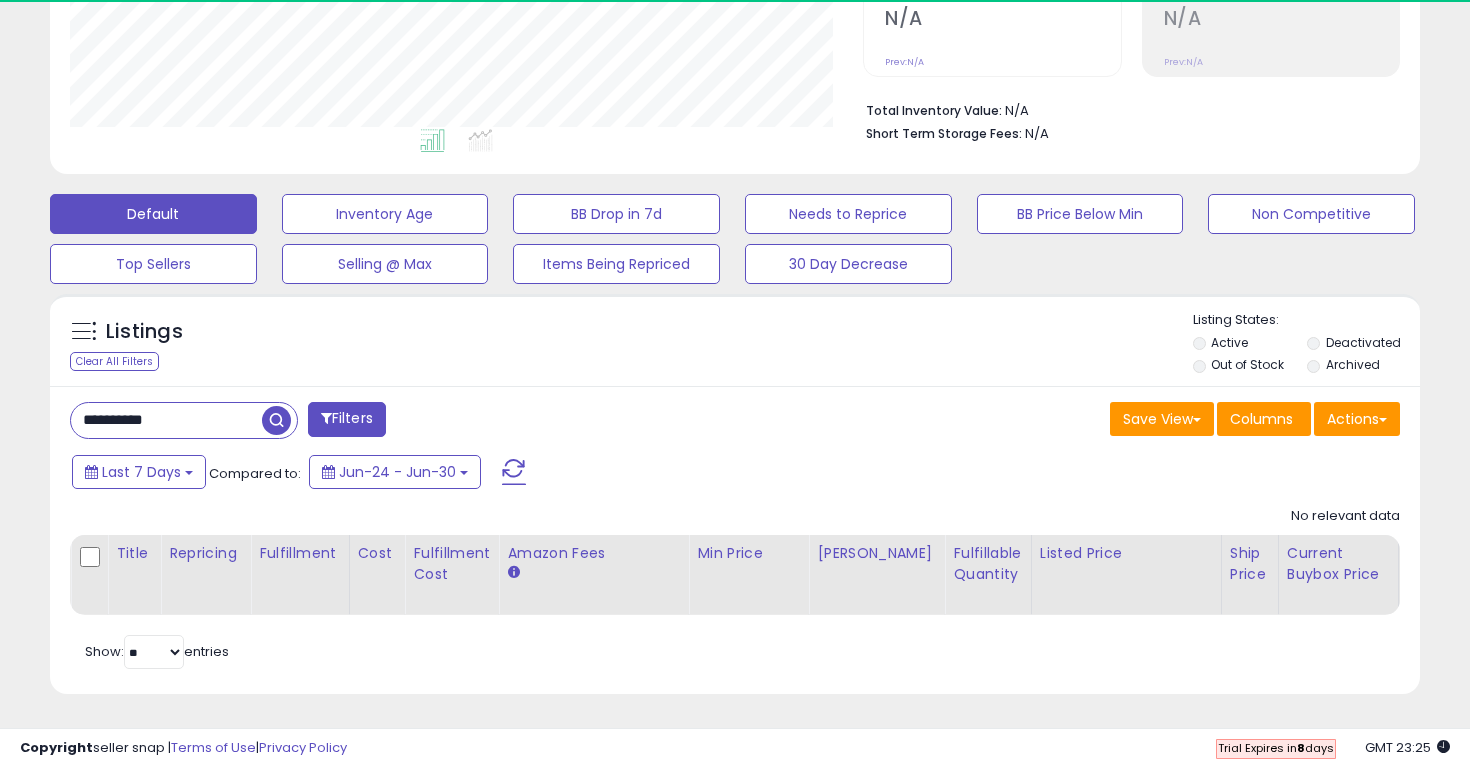 scroll, scrollTop: 999590, scrollLeft: 999206, axis: both 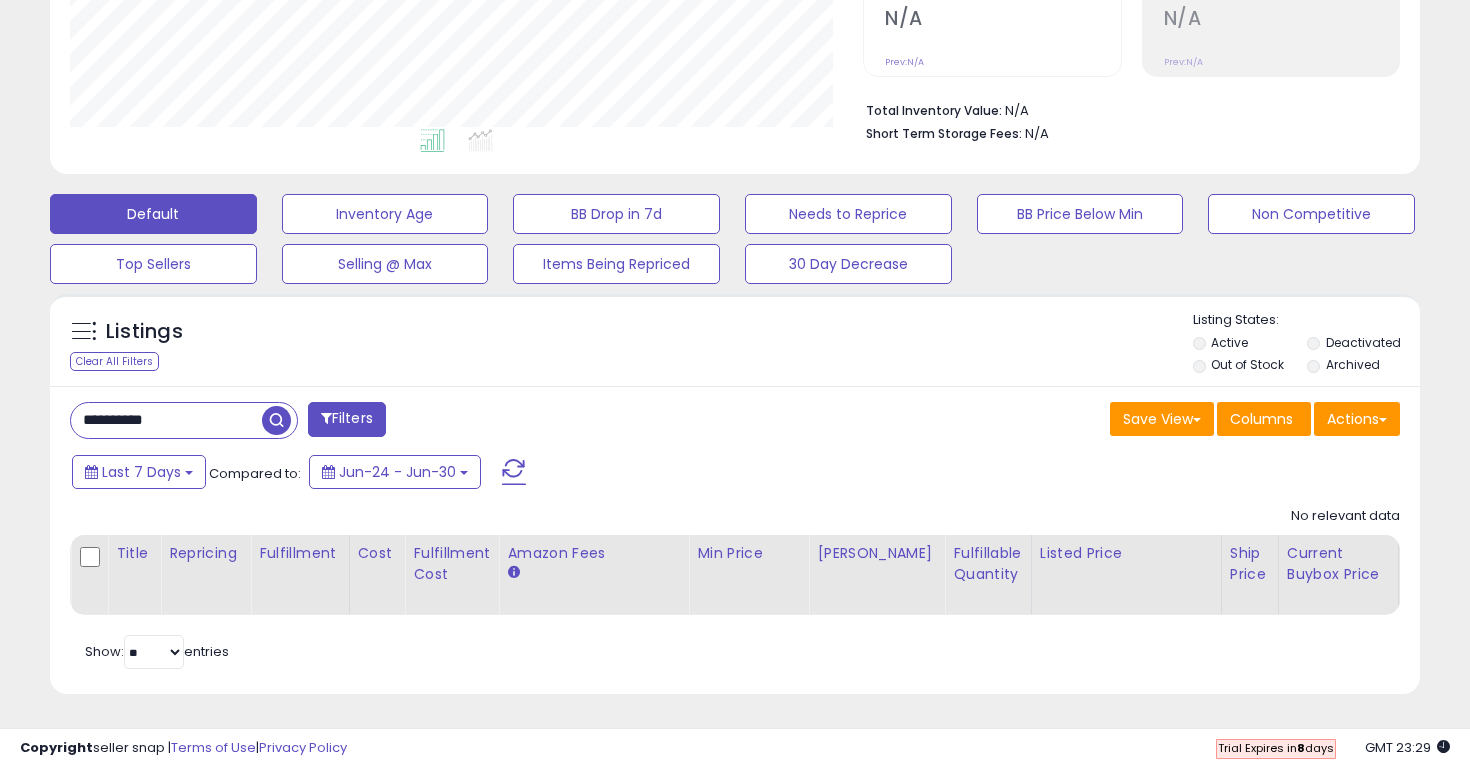 click at bounding box center [276, 420] 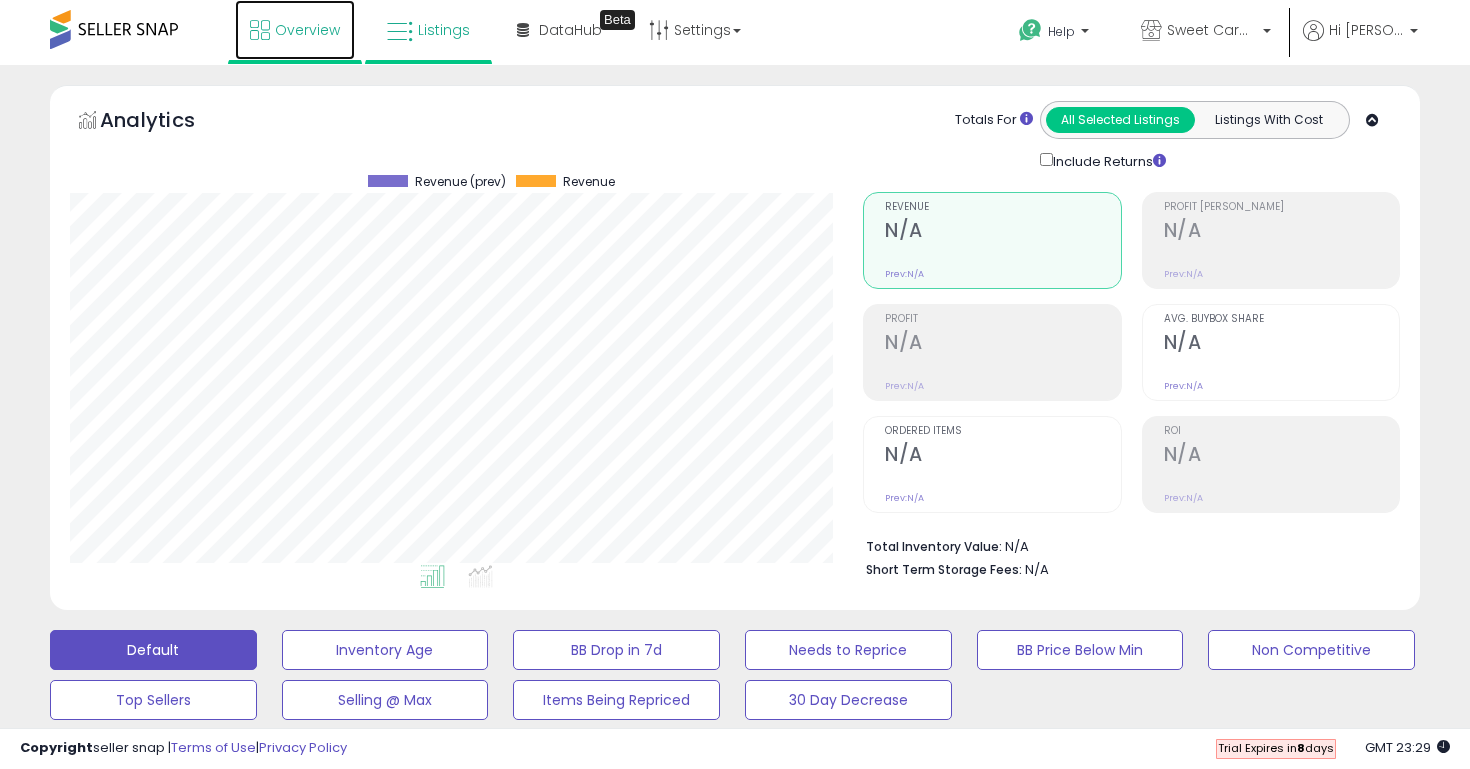 click on "Overview" at bounding box center [307, 30] 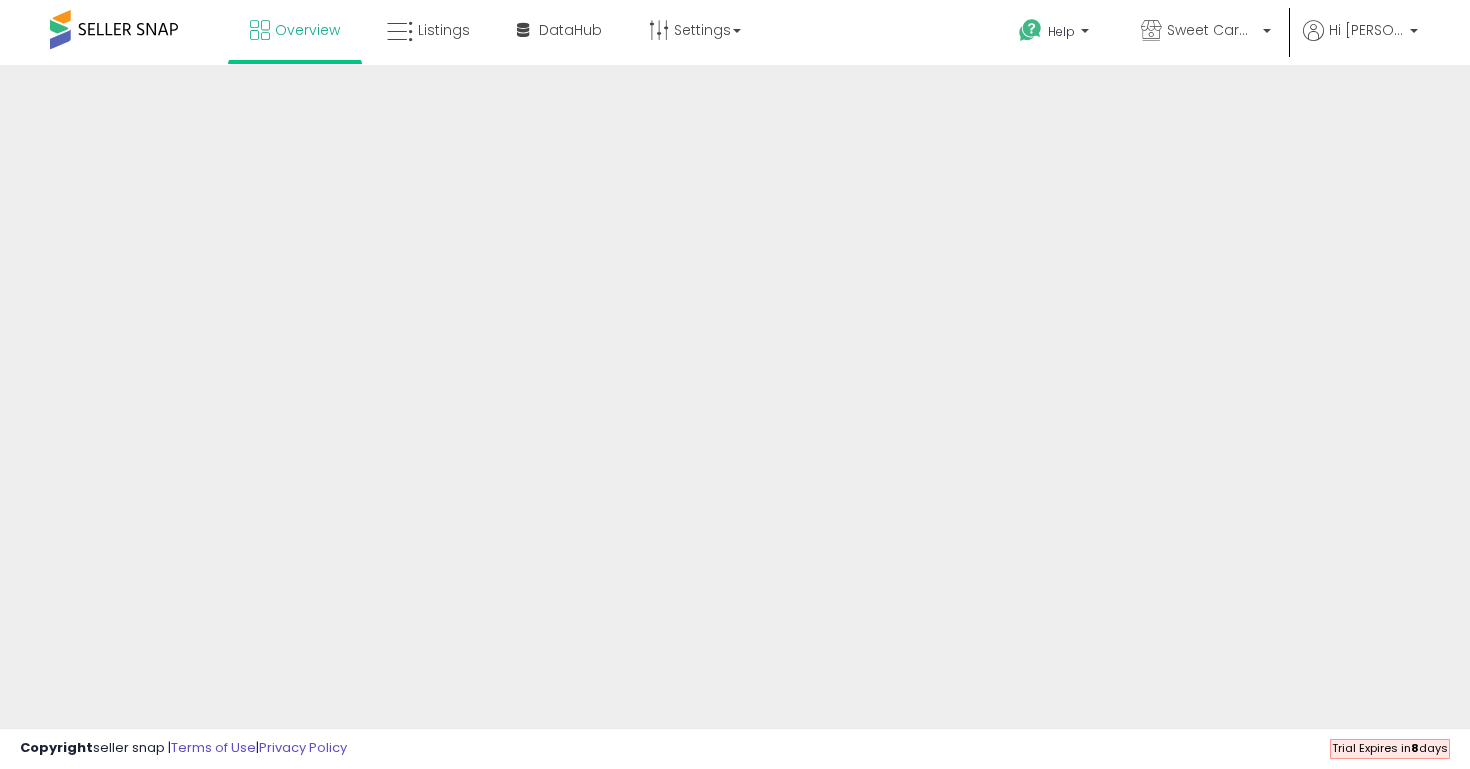 scroll, scrollTop: 0, scrollLeft: 0, axis: both 